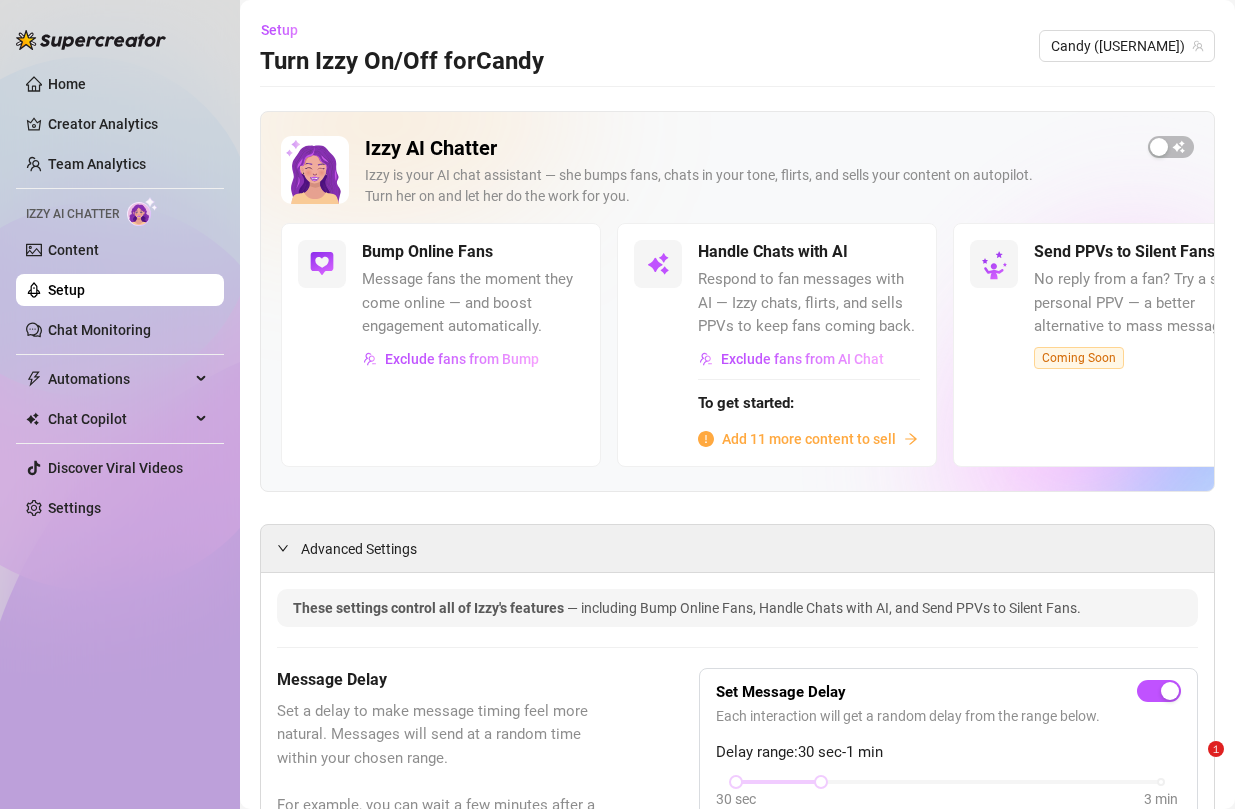 scroll, scrollTop: 0, scrollLeft: 0, axis: both 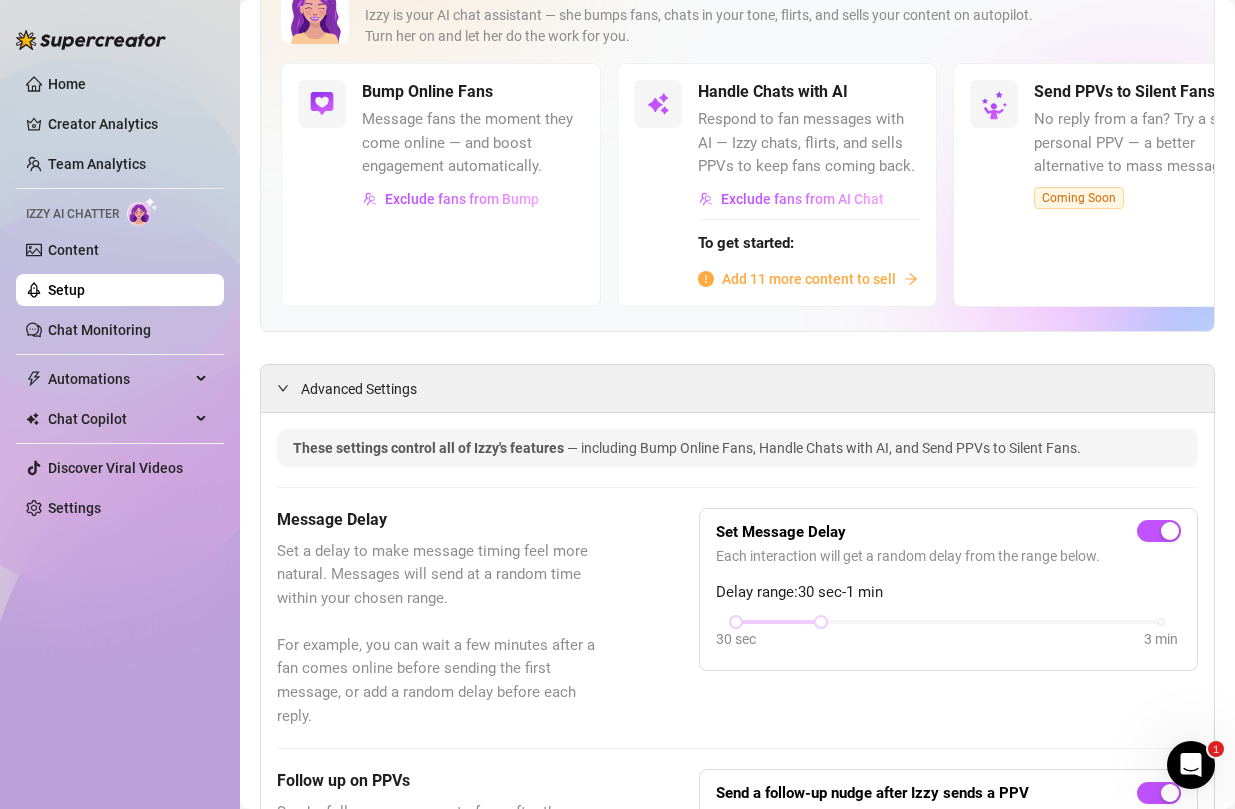 click on "Add 11 more content to sell" at bounding box center [809, 279] 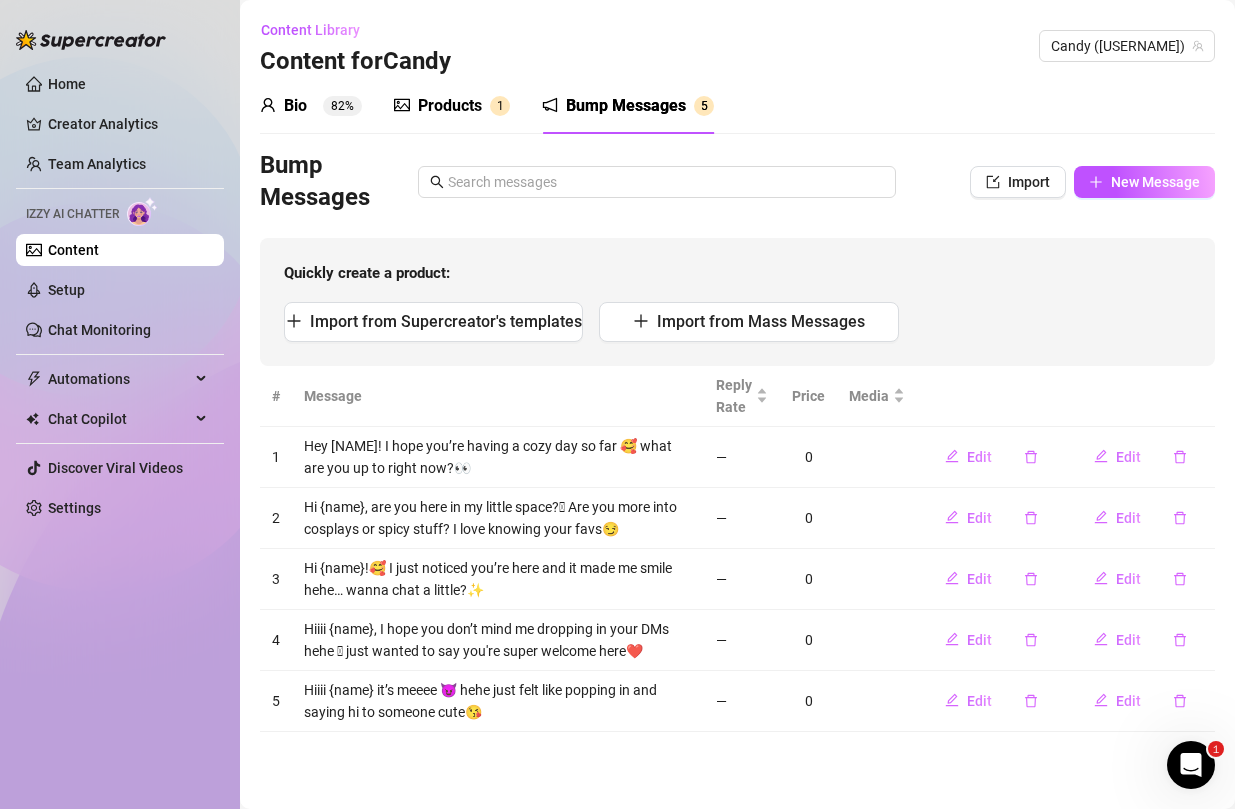 scroll, scrollTop: 0, scrollLeft: 0, axis: both 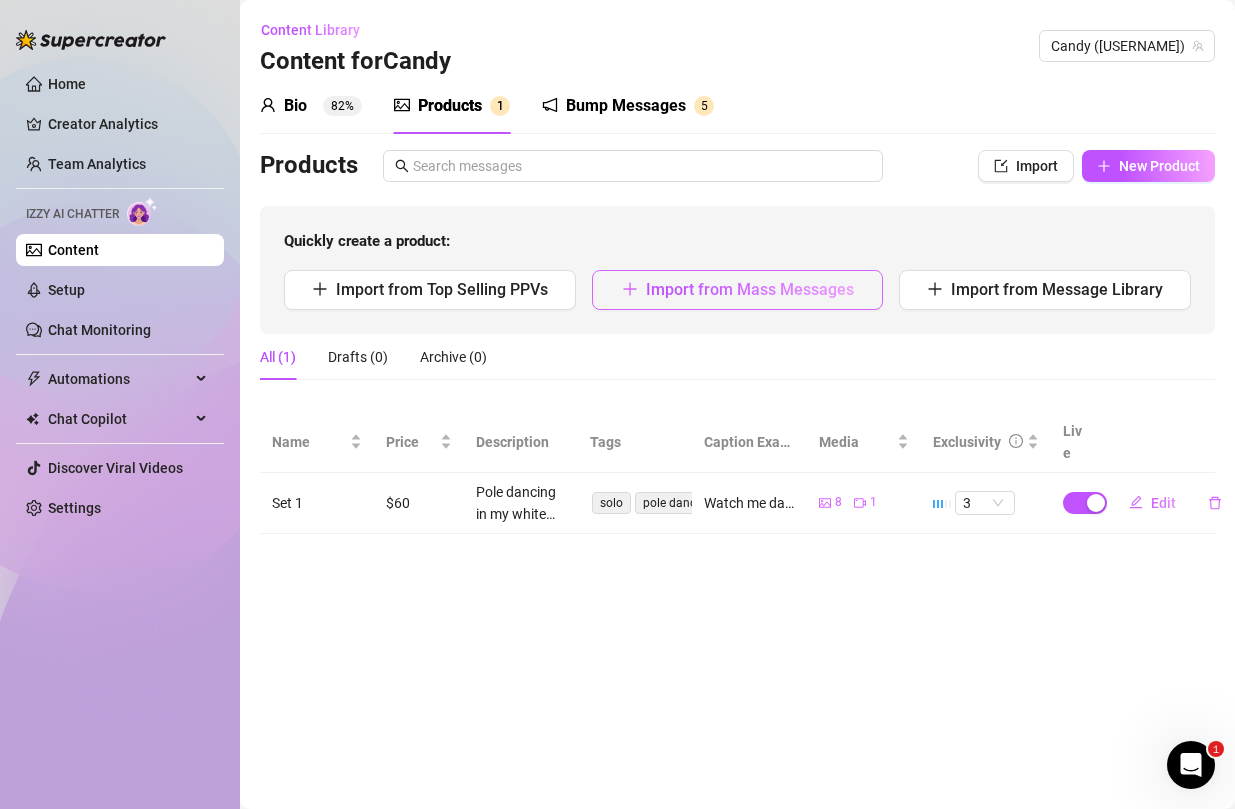 click on "Import from Mass Messages" at bounding box center [750, 289] 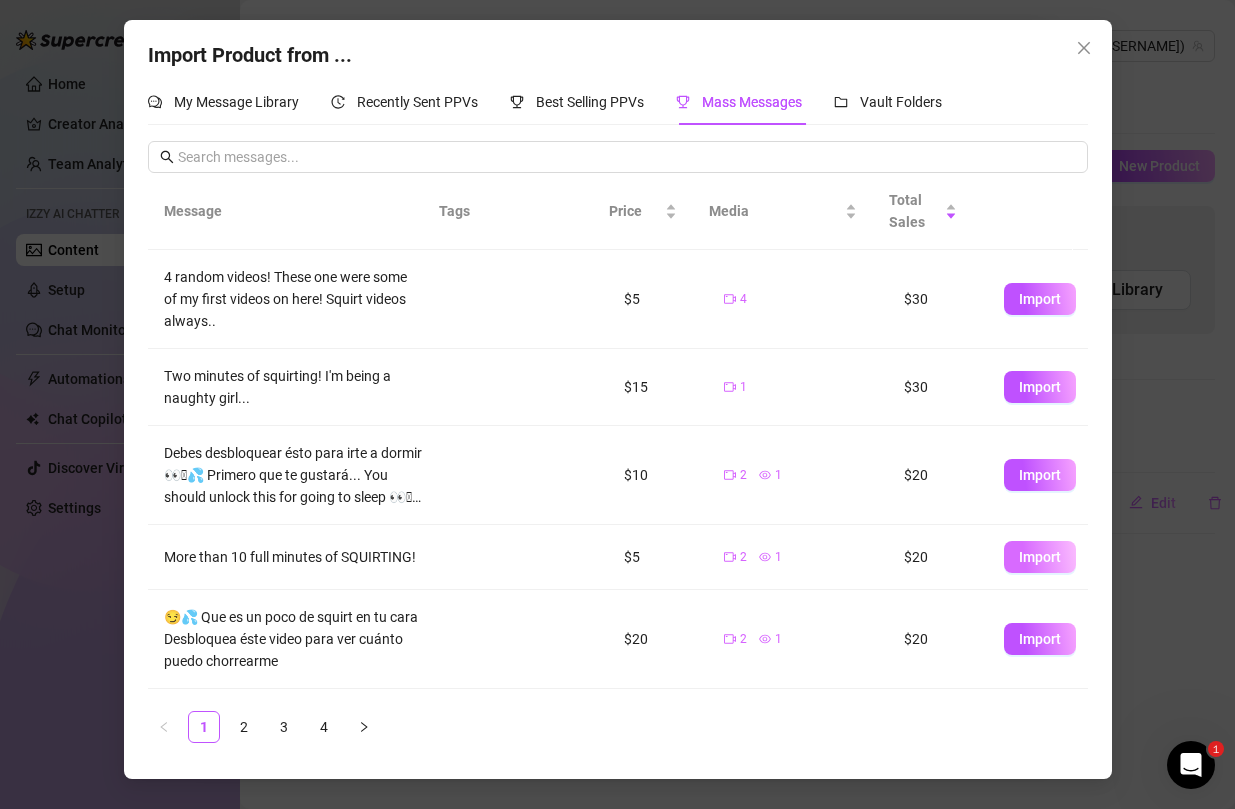 click on "Import" at bounding box center [1040, 557] 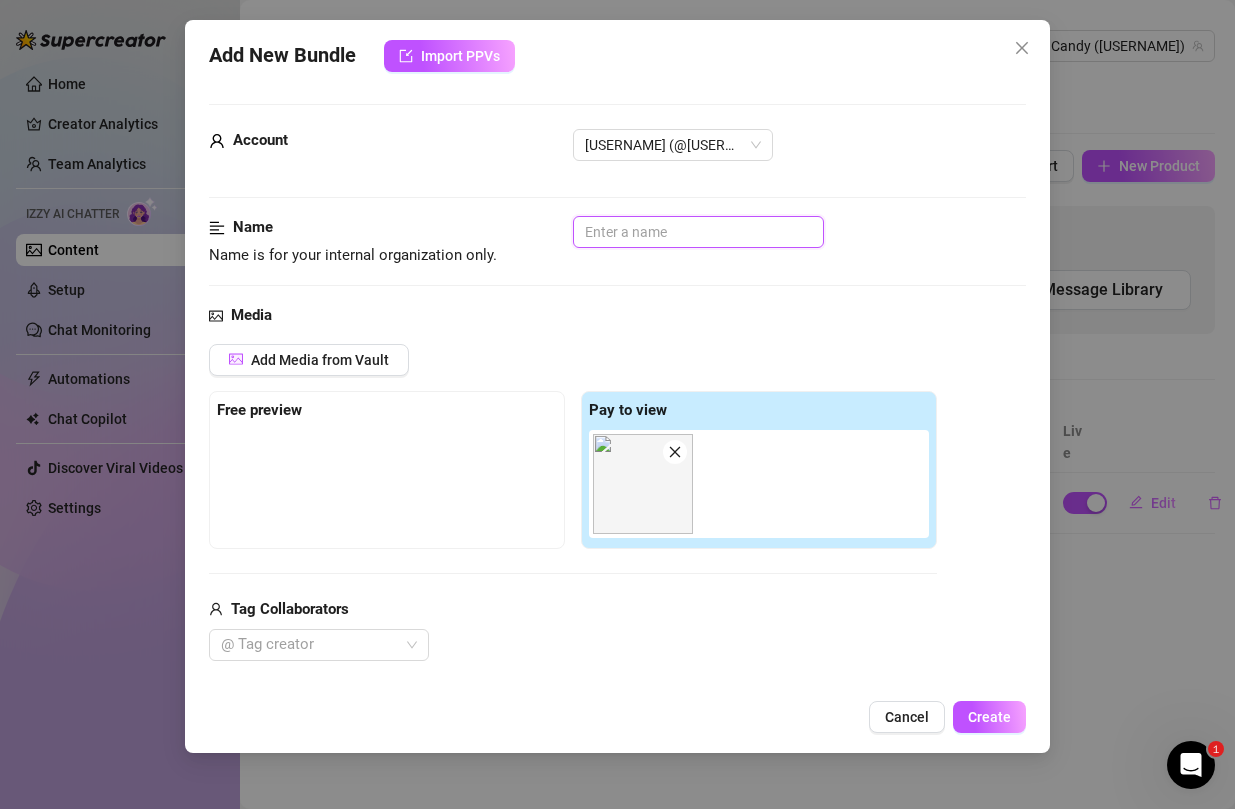 click at bounding box center [698, 232] 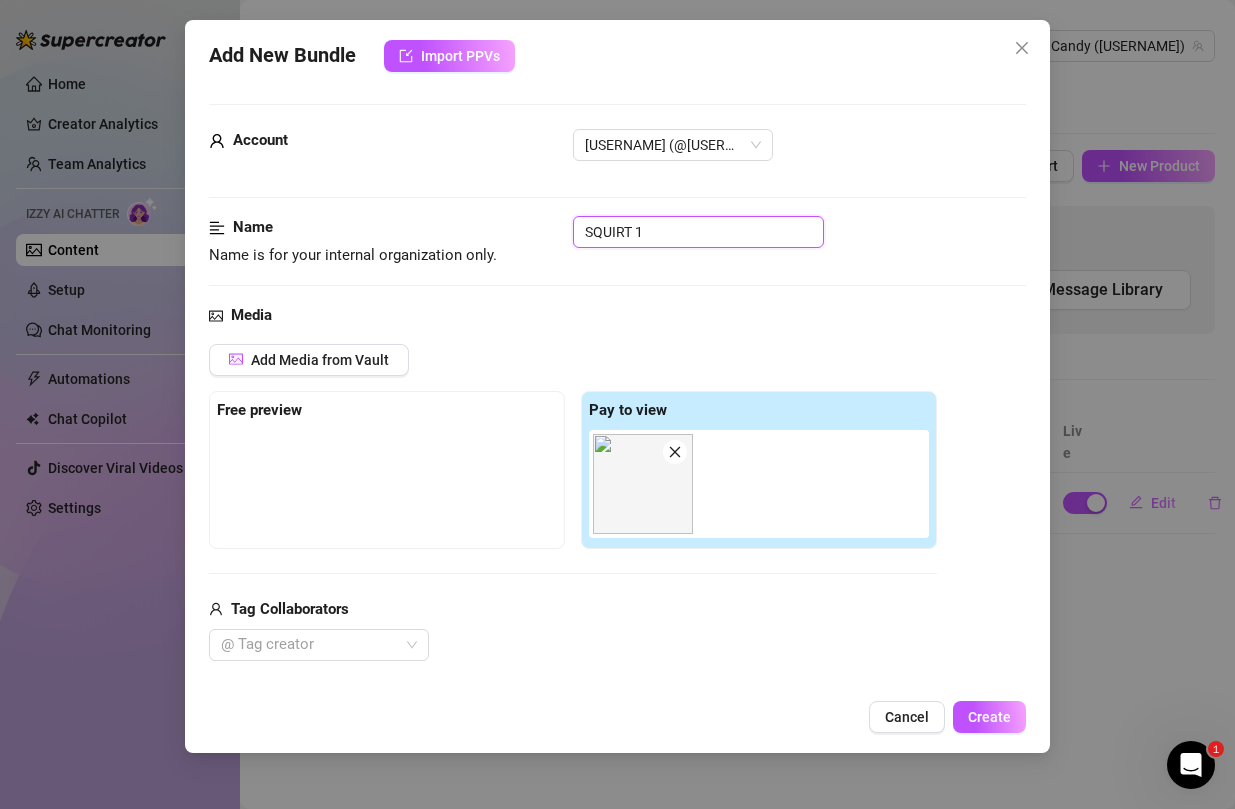 type on "SQUIRT 1" 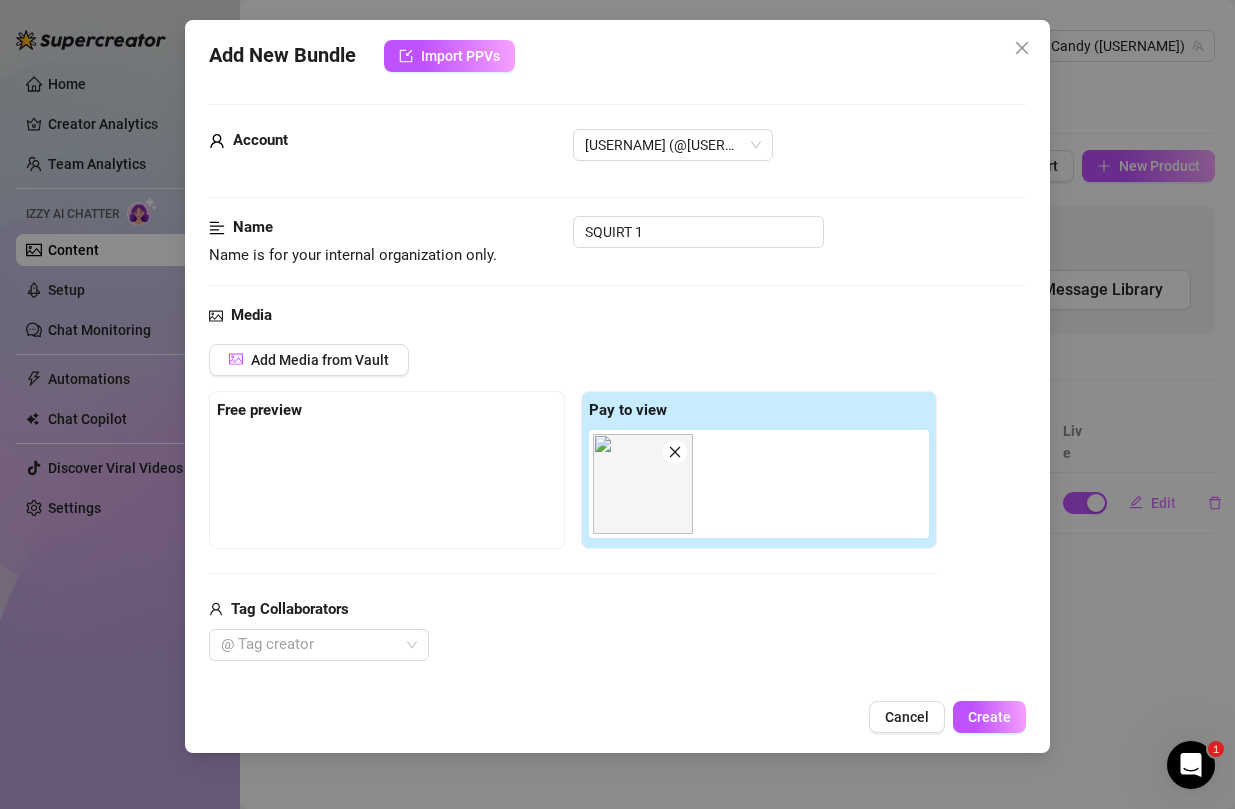 scroll, scrollTop: 339, scrollLeft: 0, axis: vertical 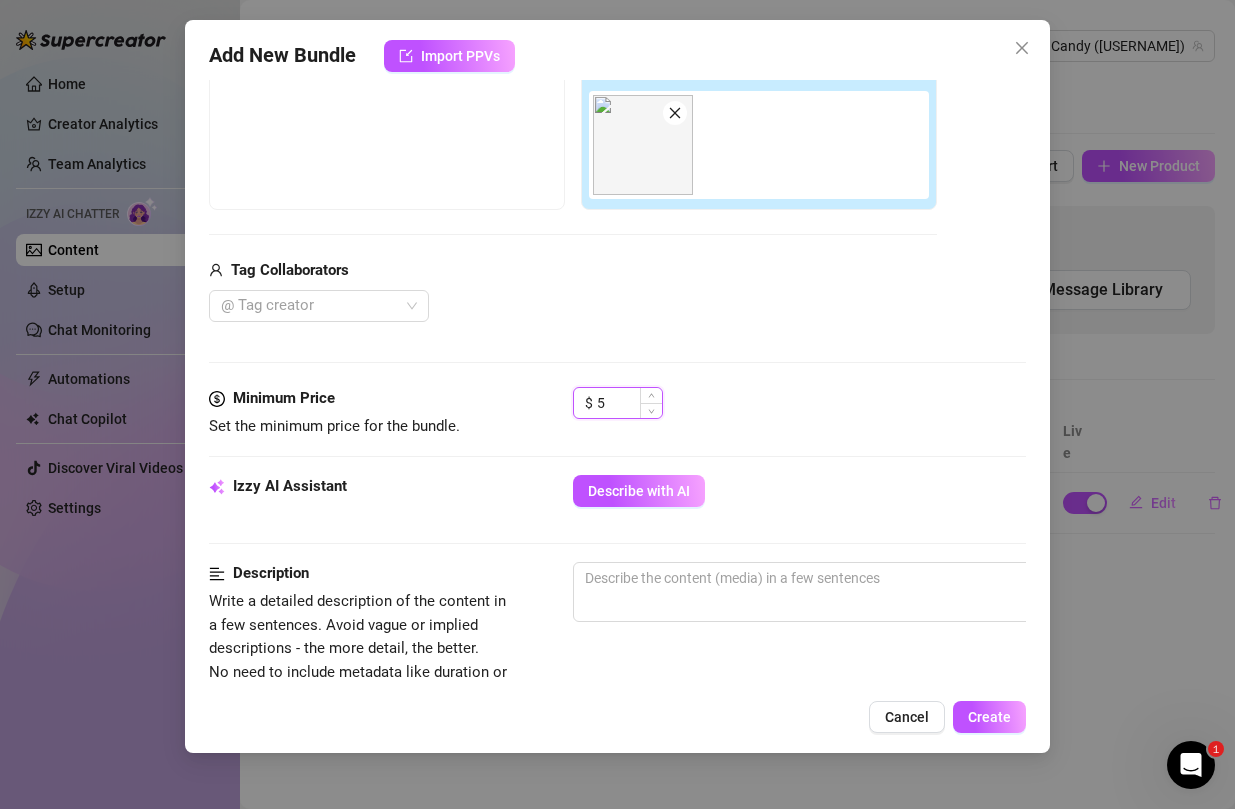 click on "5" at bounding box center (629, 403) 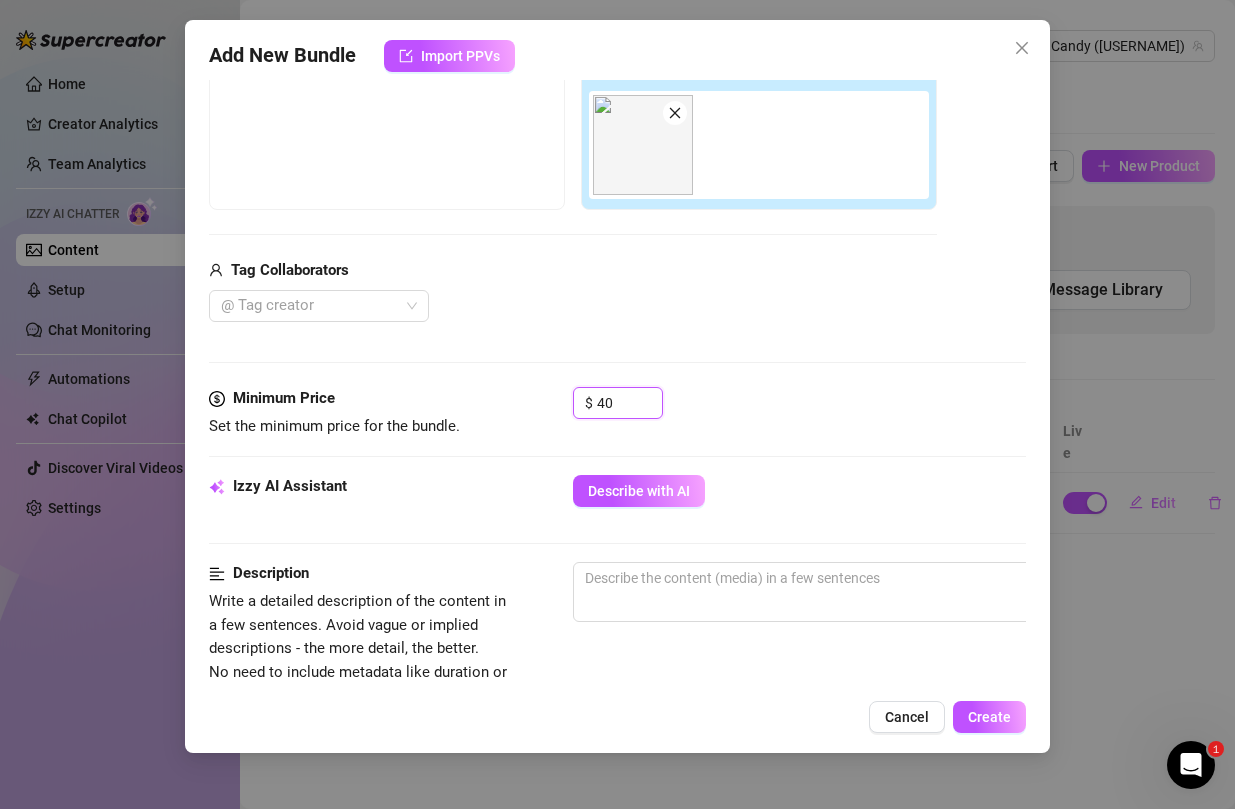 type on "40" 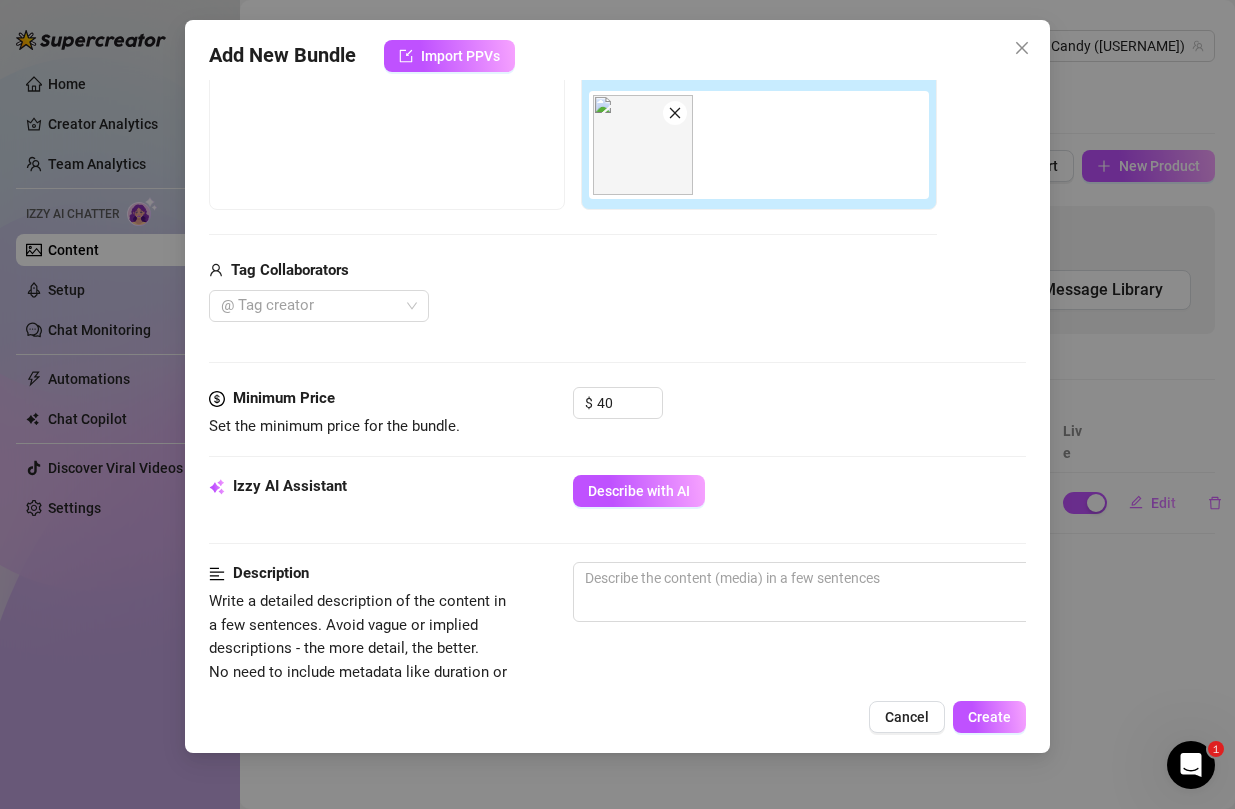 click on "Describe with AI" at bounding box center (799, 491) 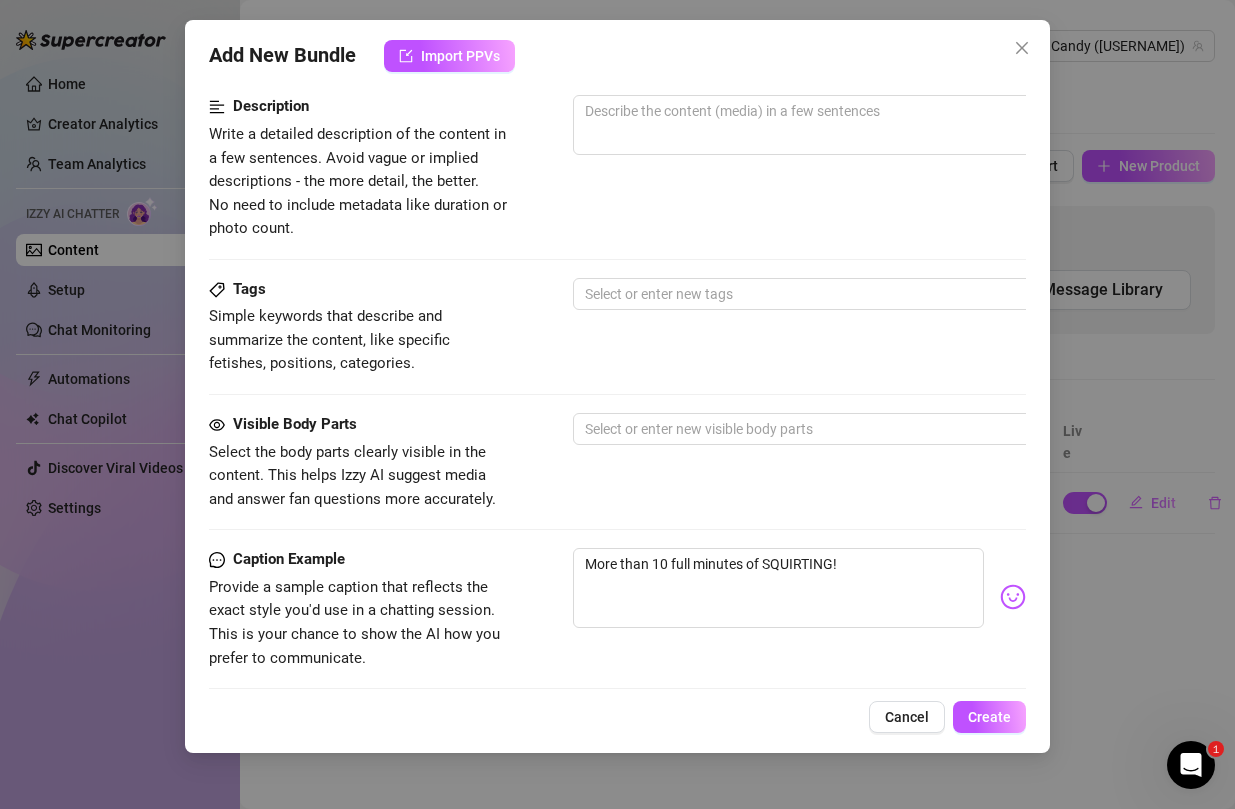 scroll, scrollTop: 818, scrollLeft: 0, axis: vertical 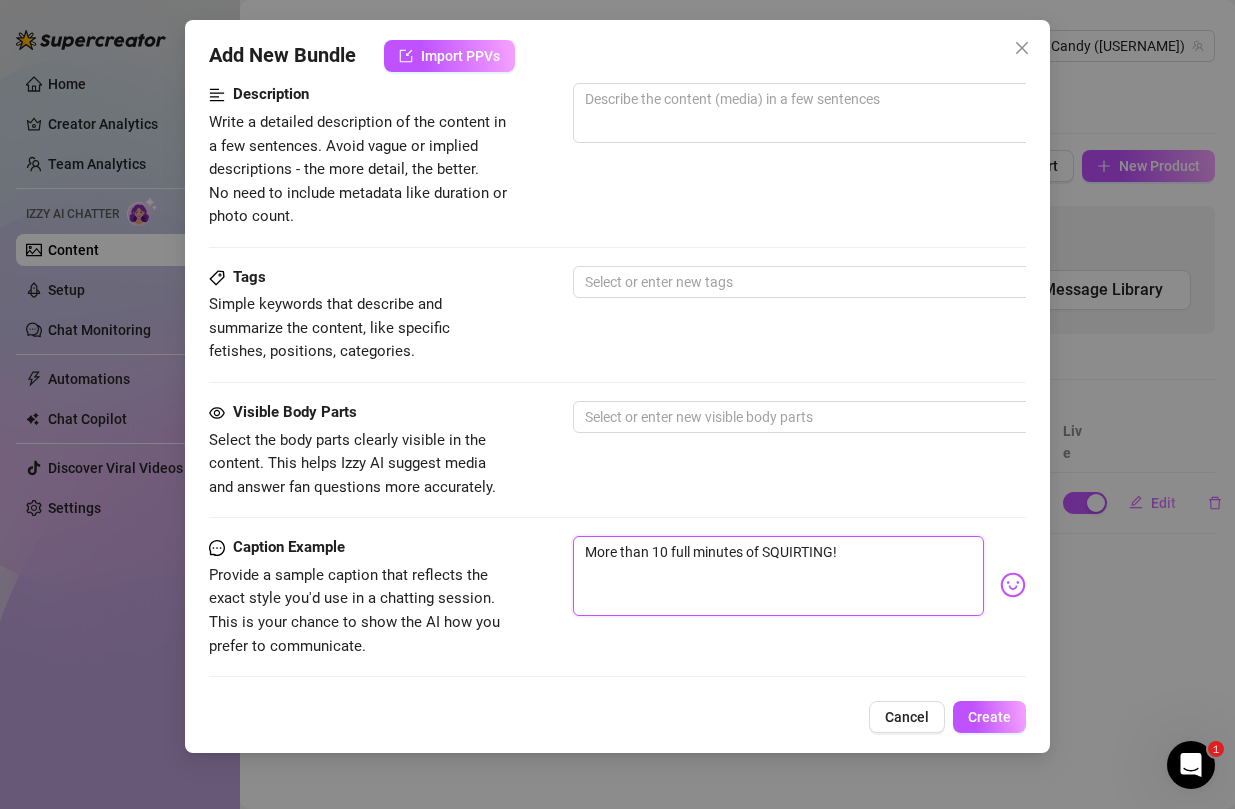 click on "More than 10 full minutes of SQUIRTING!" at bounding box center [778, 576] 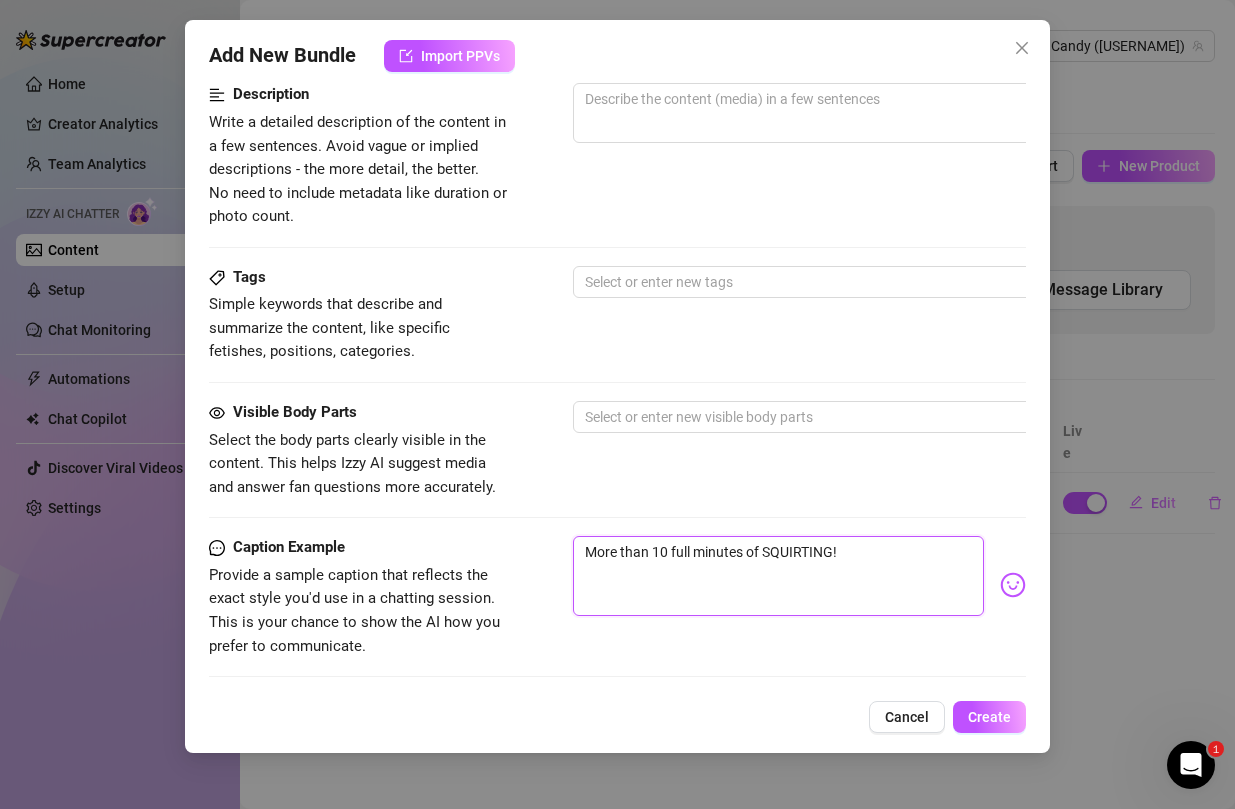 type on "U" 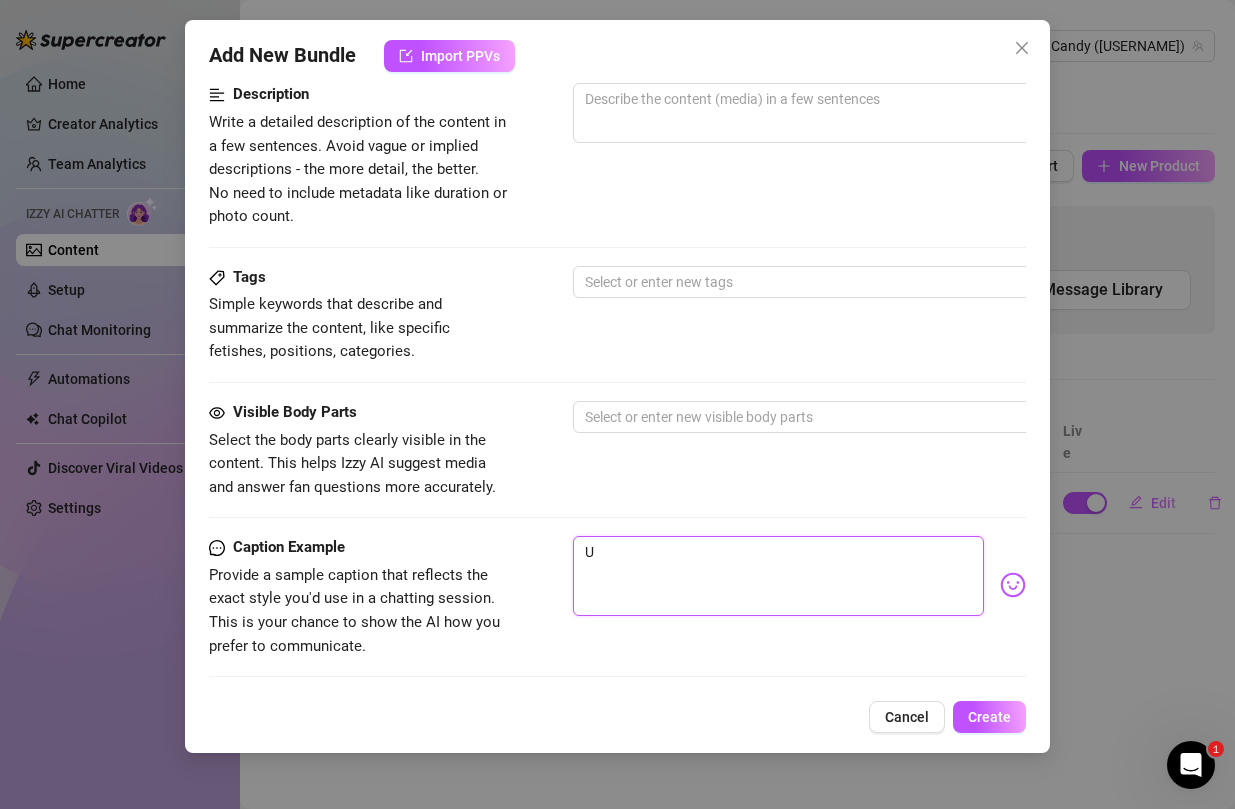 type on "Ug" 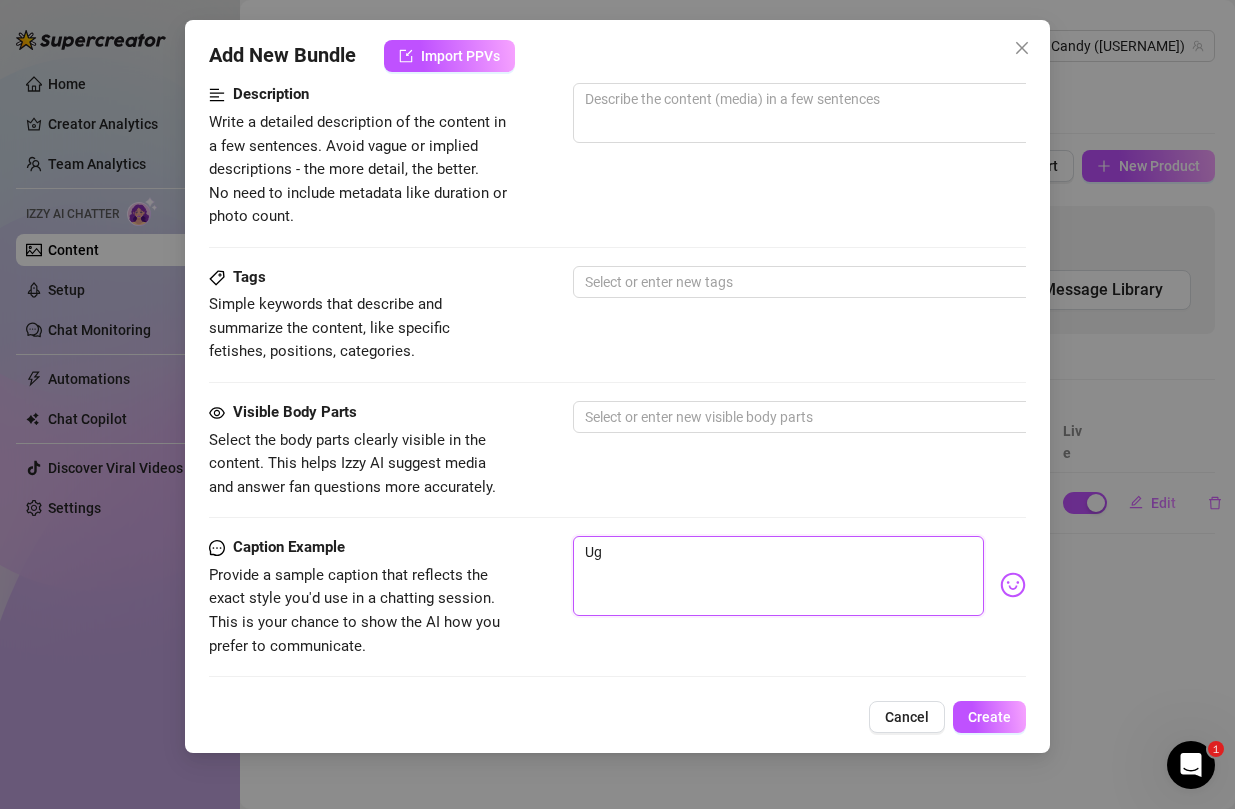 type on "Ugh" 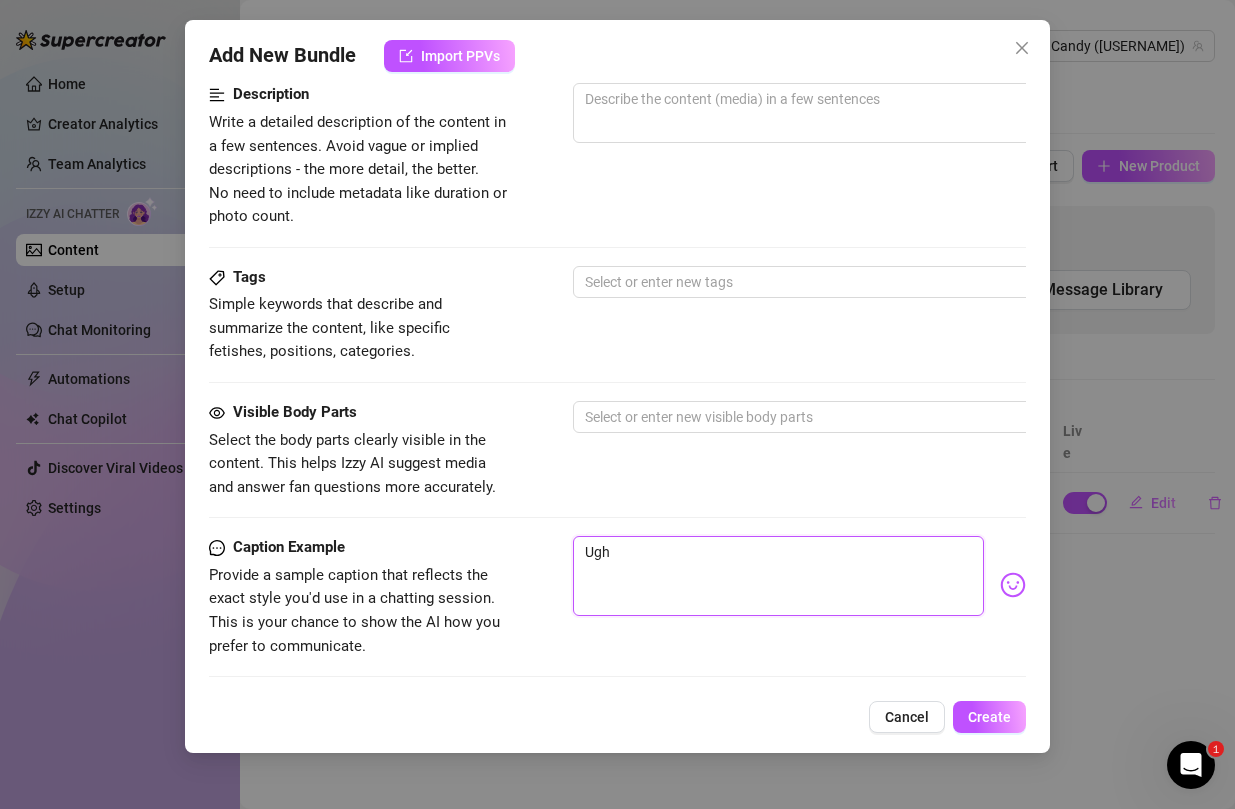 type on "Ugh" 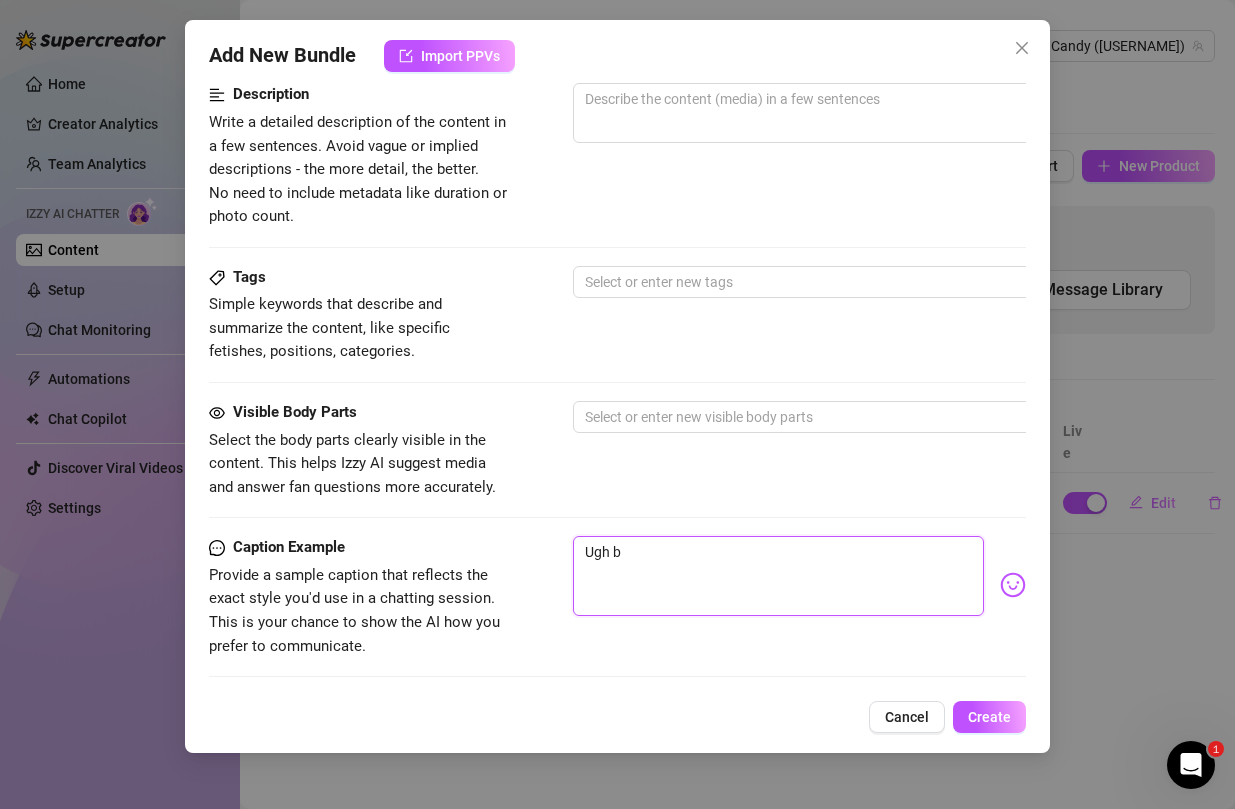 type on "Ugh ba" 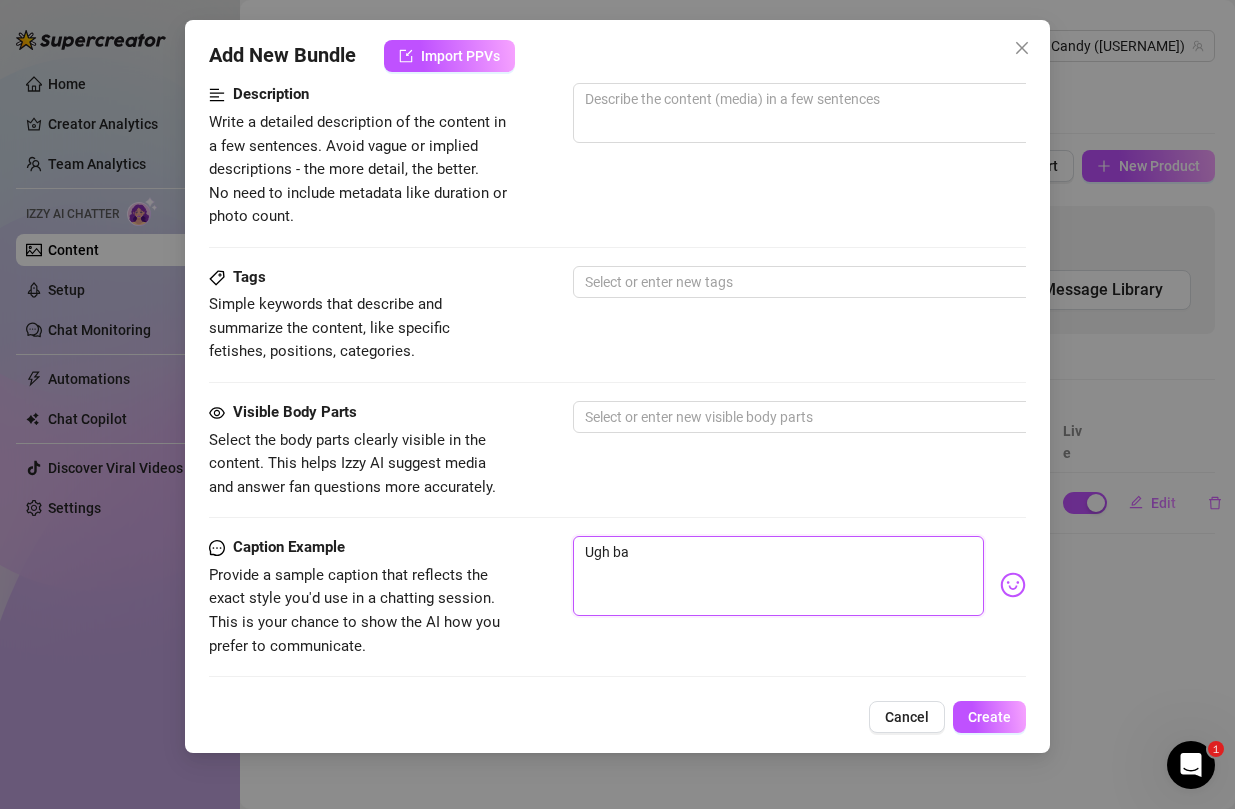 type on "Ugh bab" 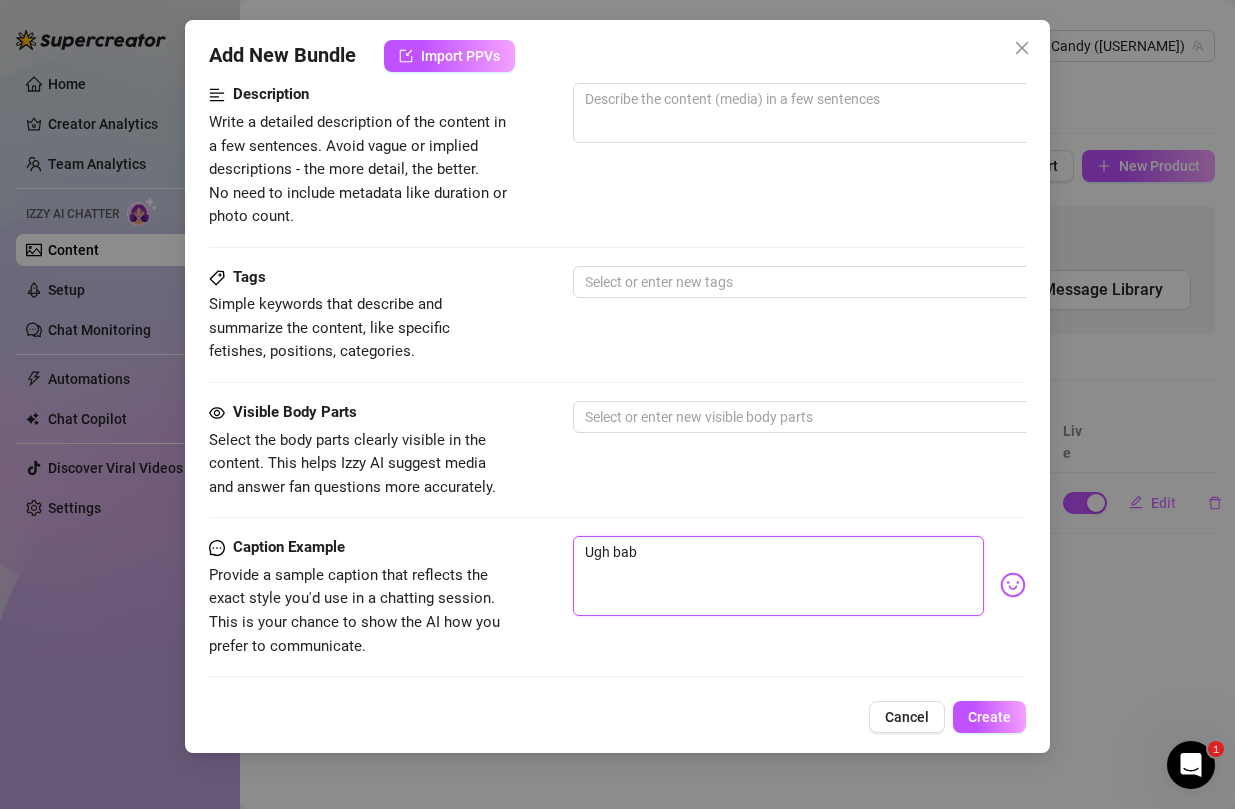 type on "Ugh babe" 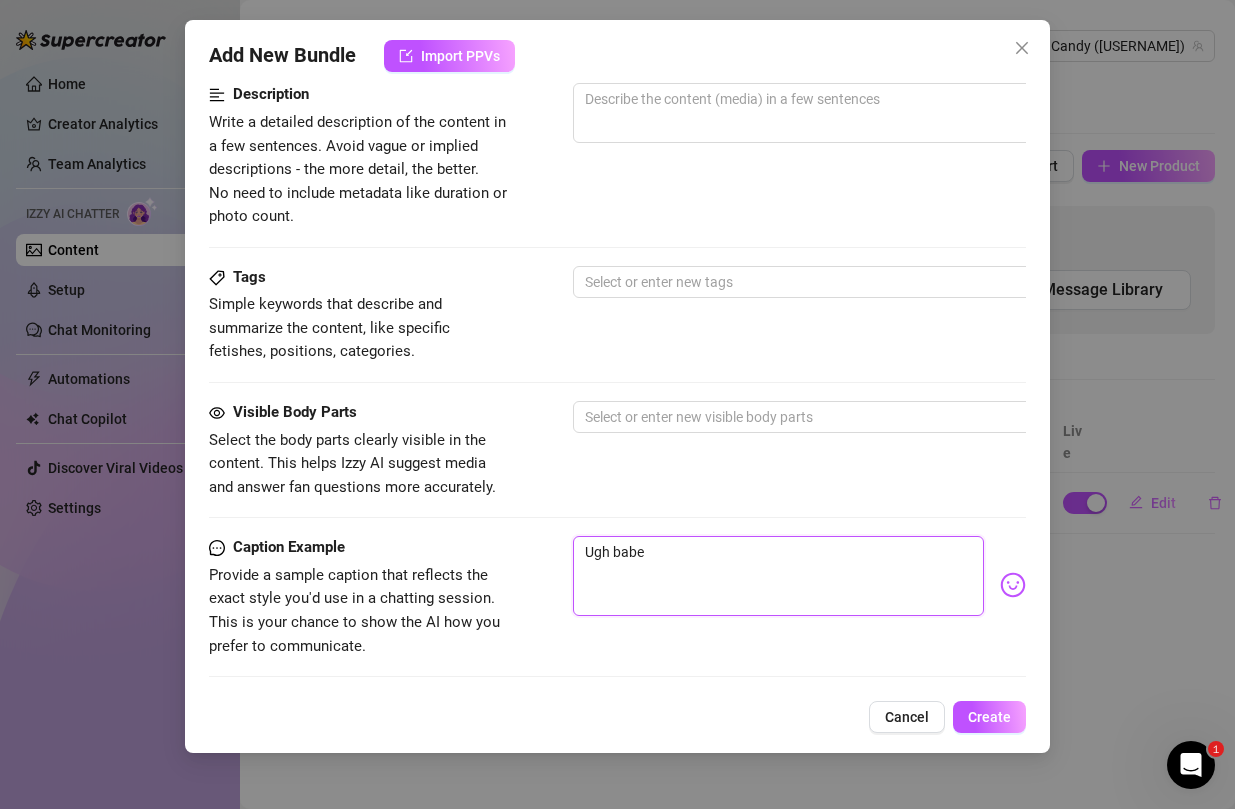 type on "Ugh babe." 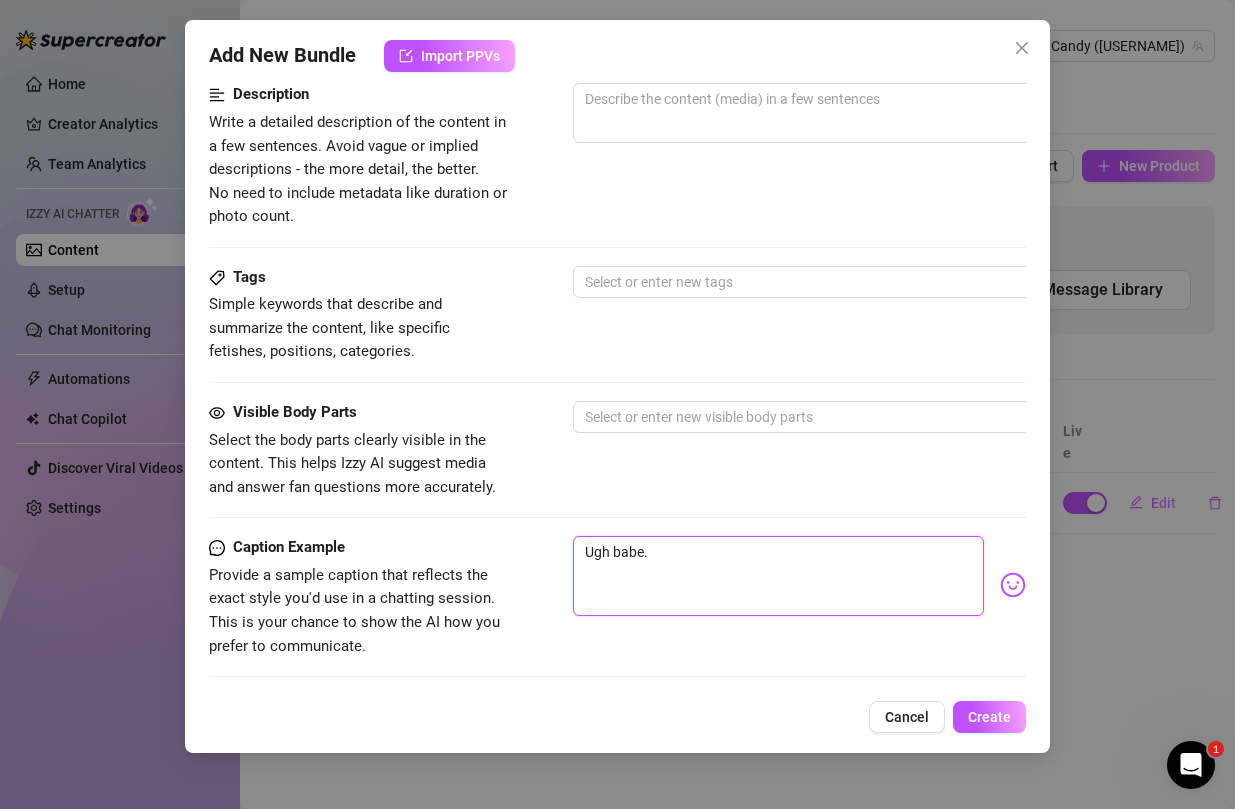 type on "Ugh babe.." 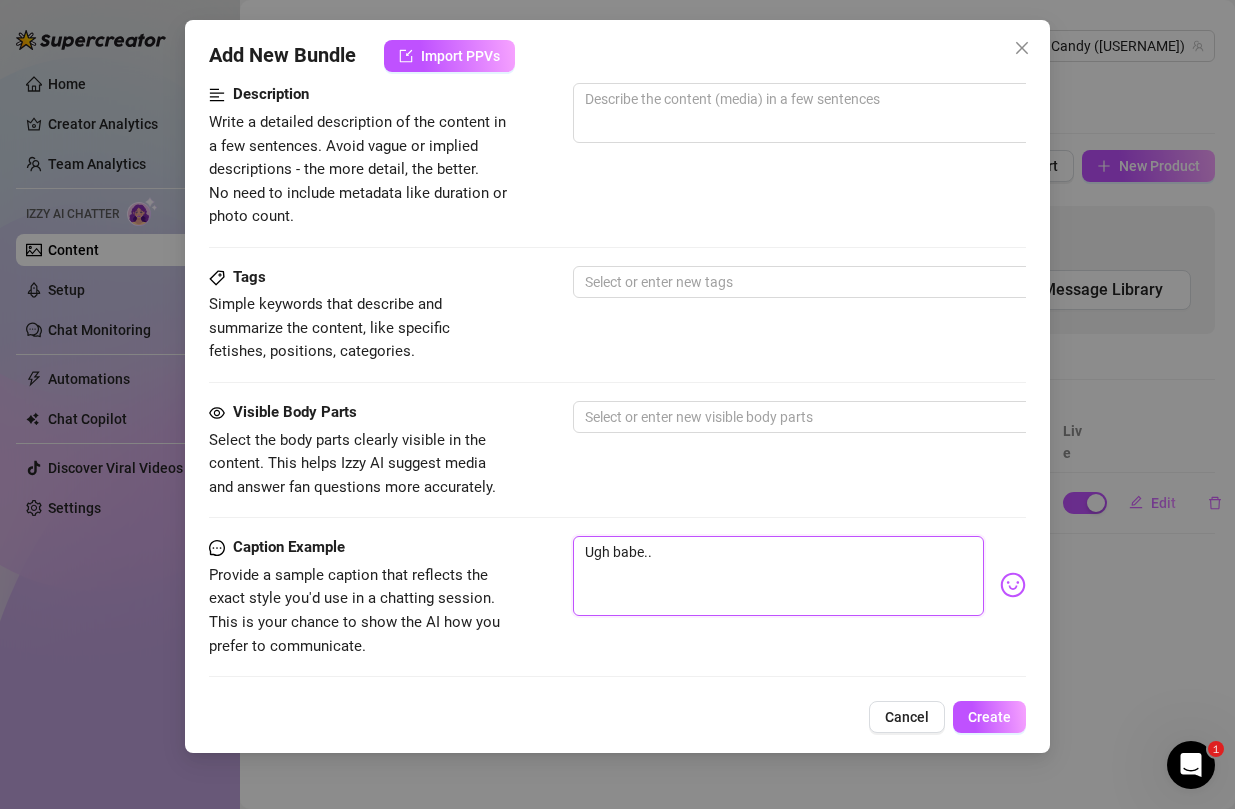 type on "Ugh babe.." 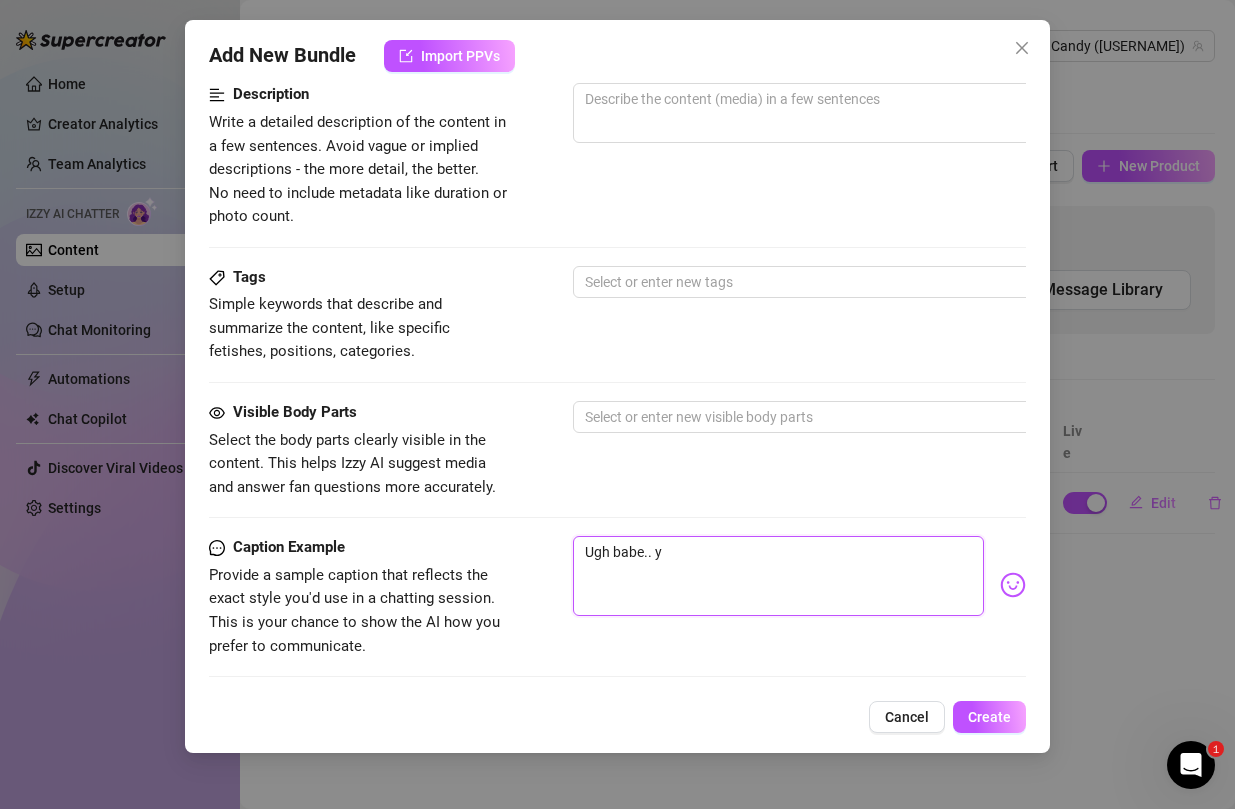 type on "Ugh babe.. yo" 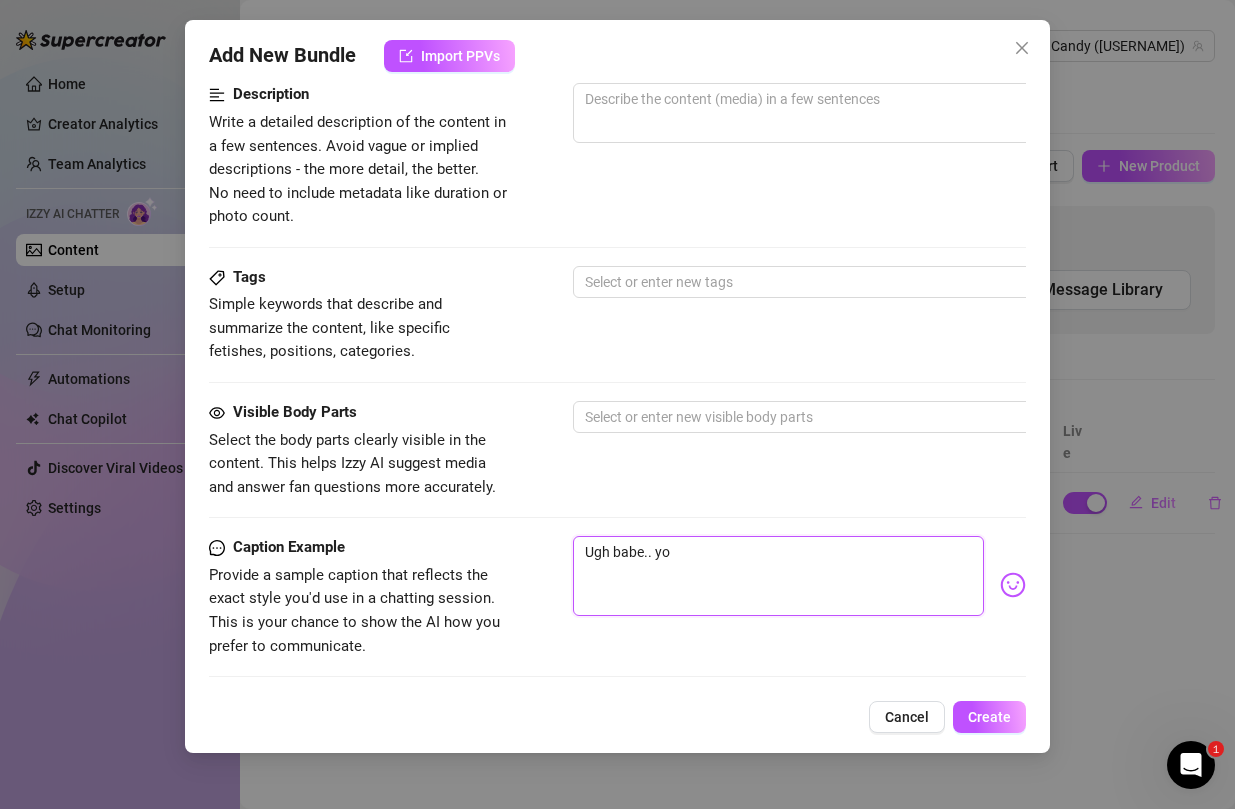 type on "Ugh babe.. you" 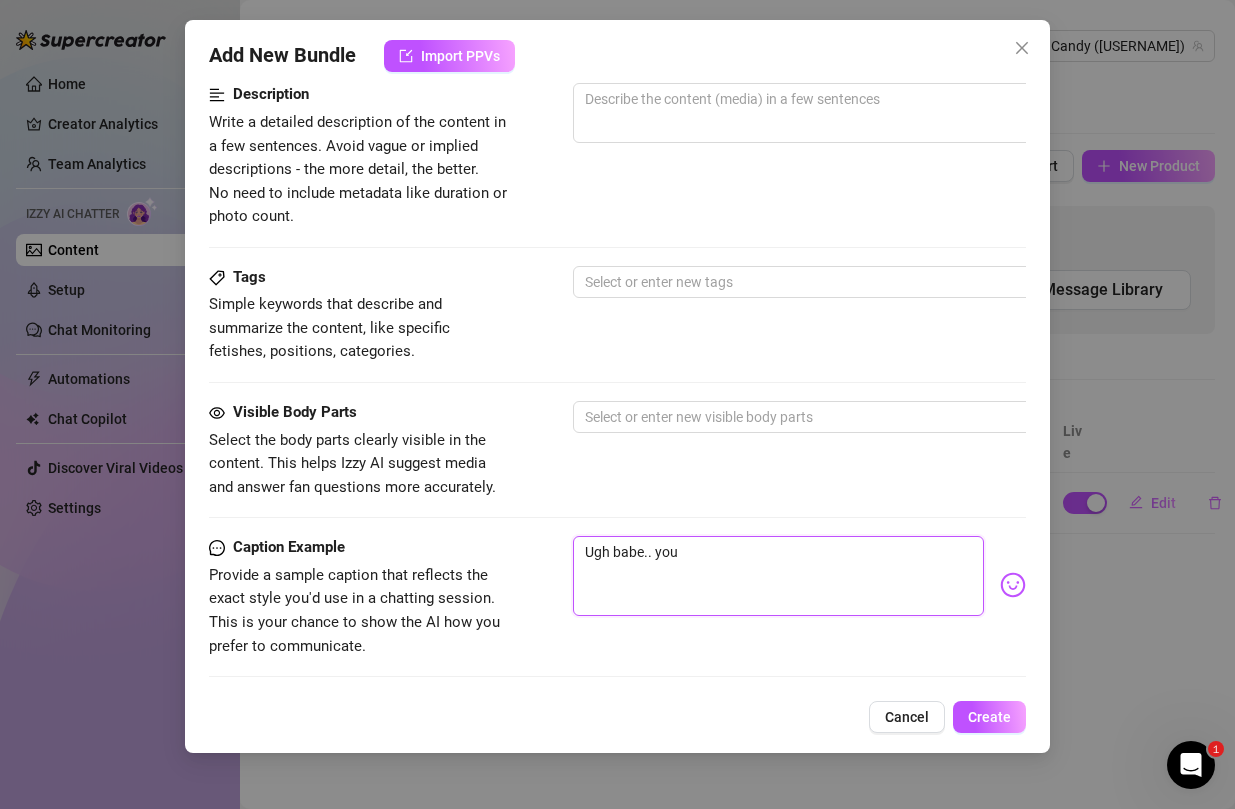 type on "Ugh babe.. you" 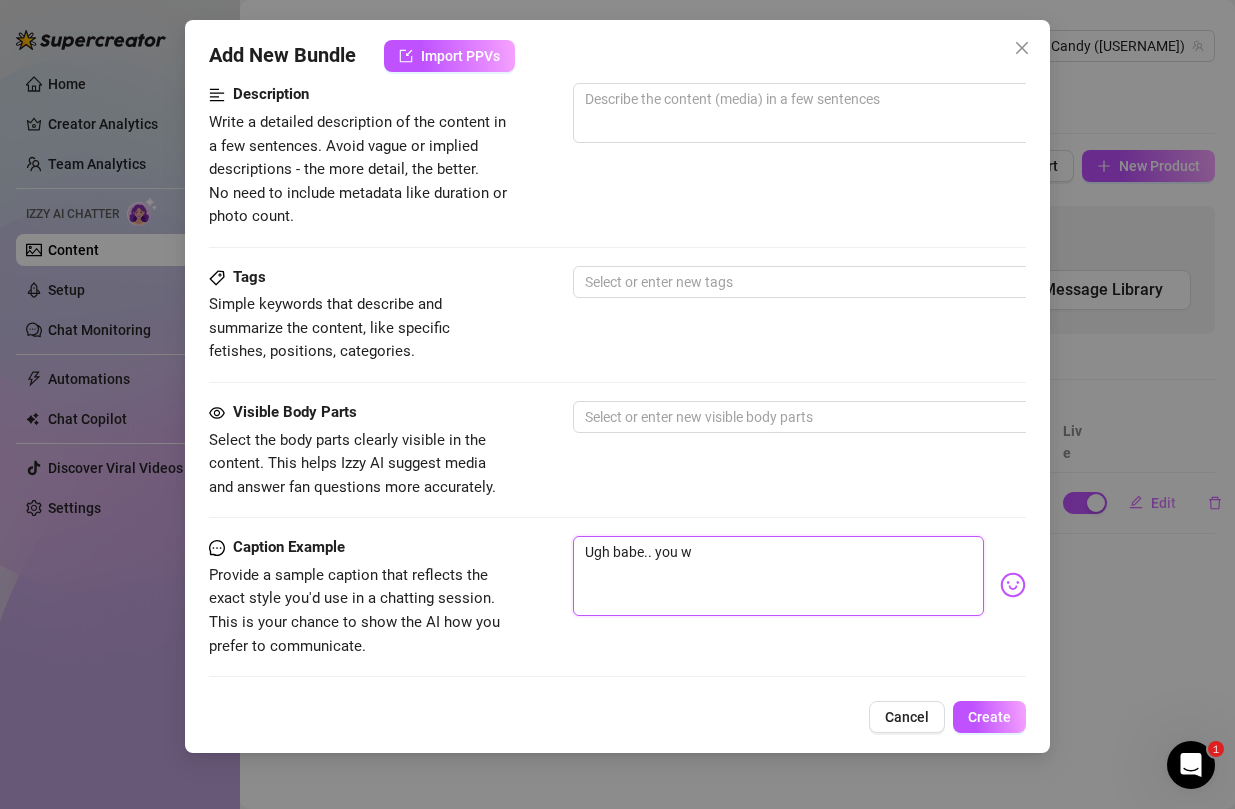 type on "Ugh babe.. you wo" 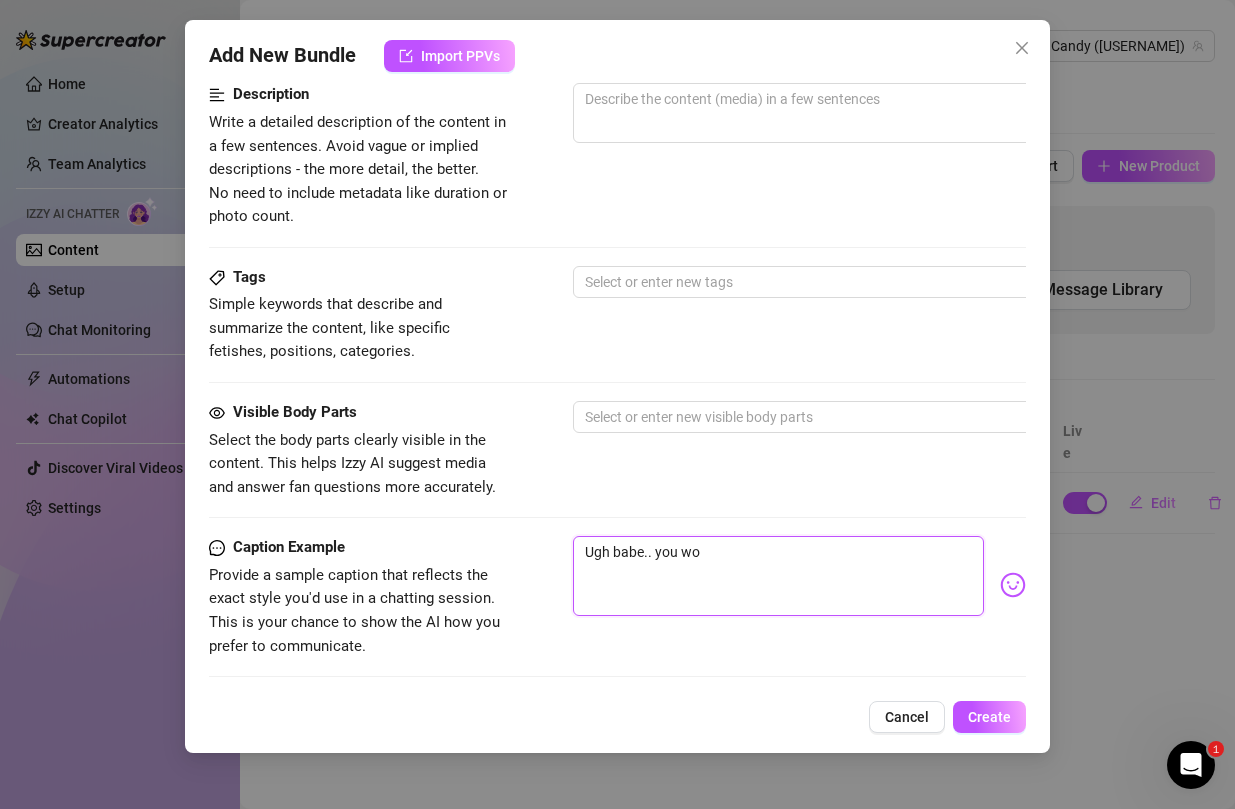 type on "Ugh babe.. you w" 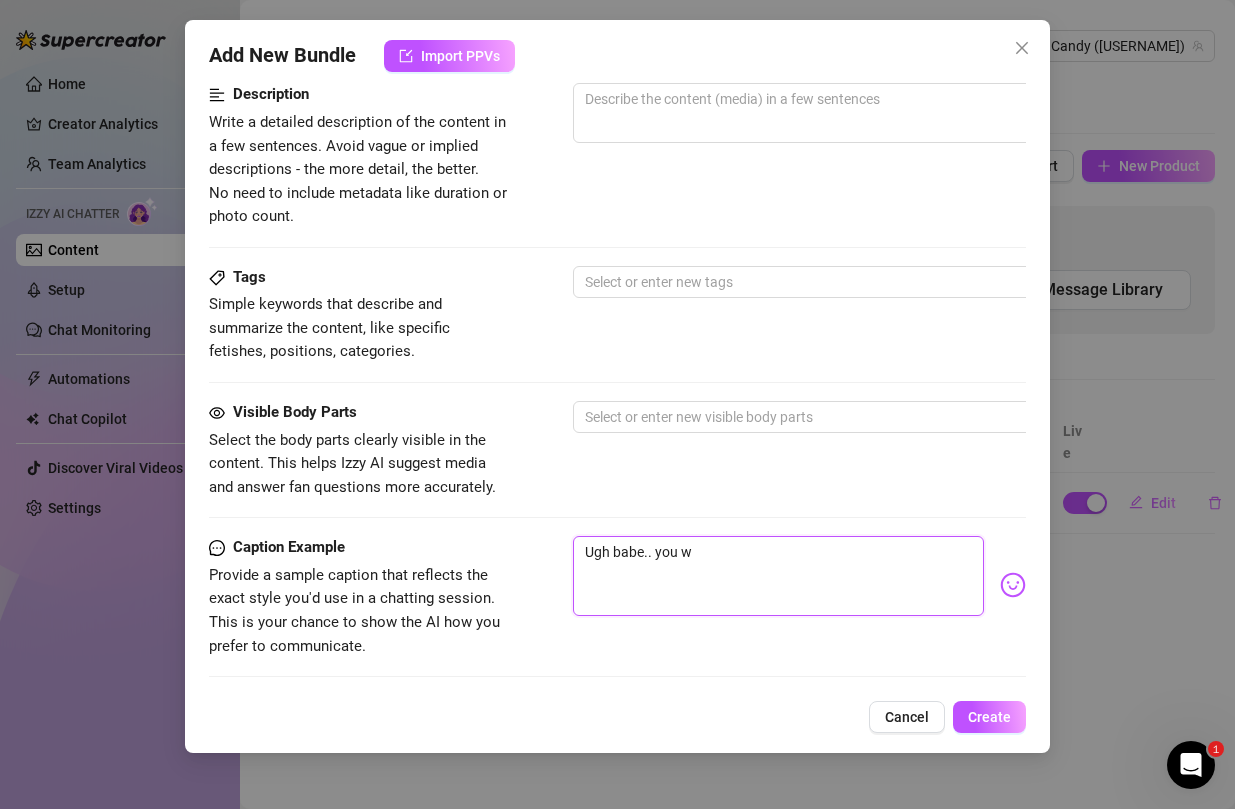 type on "Ugh babe.. you" 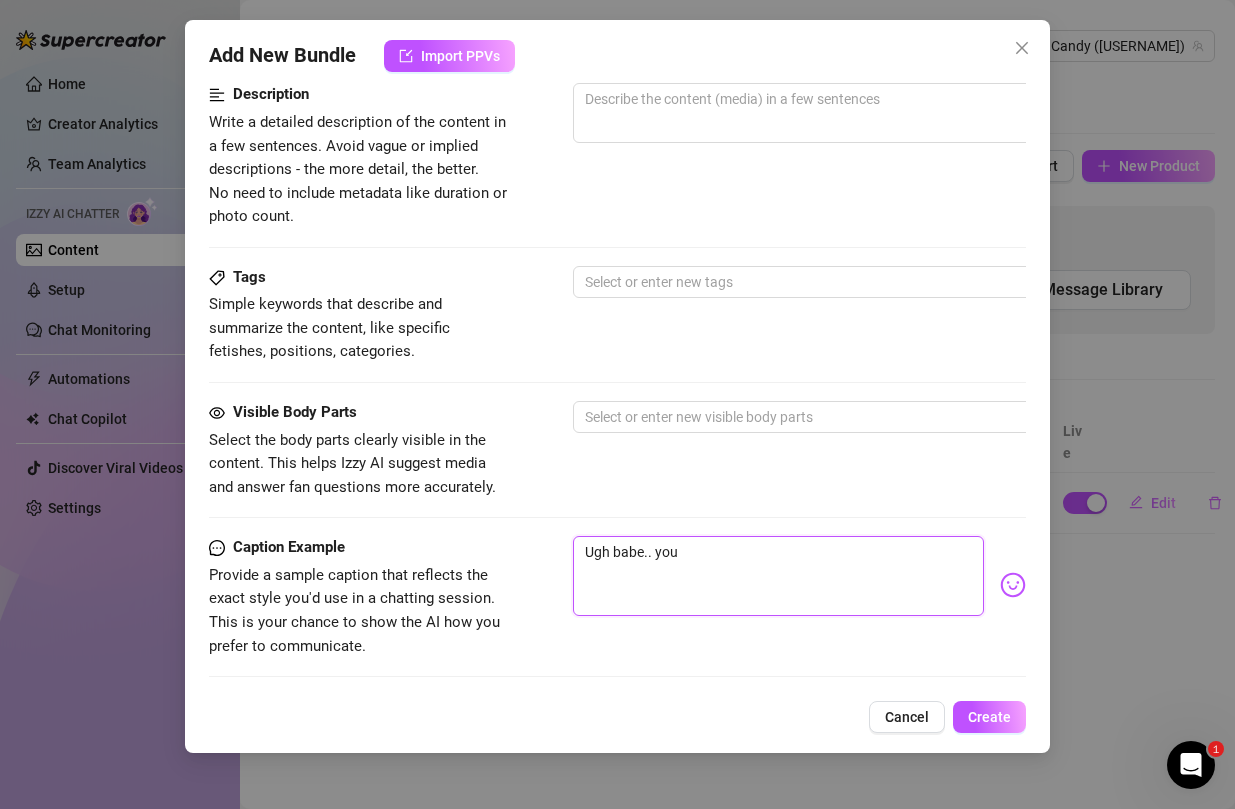 type on "Ugh babe.. you" 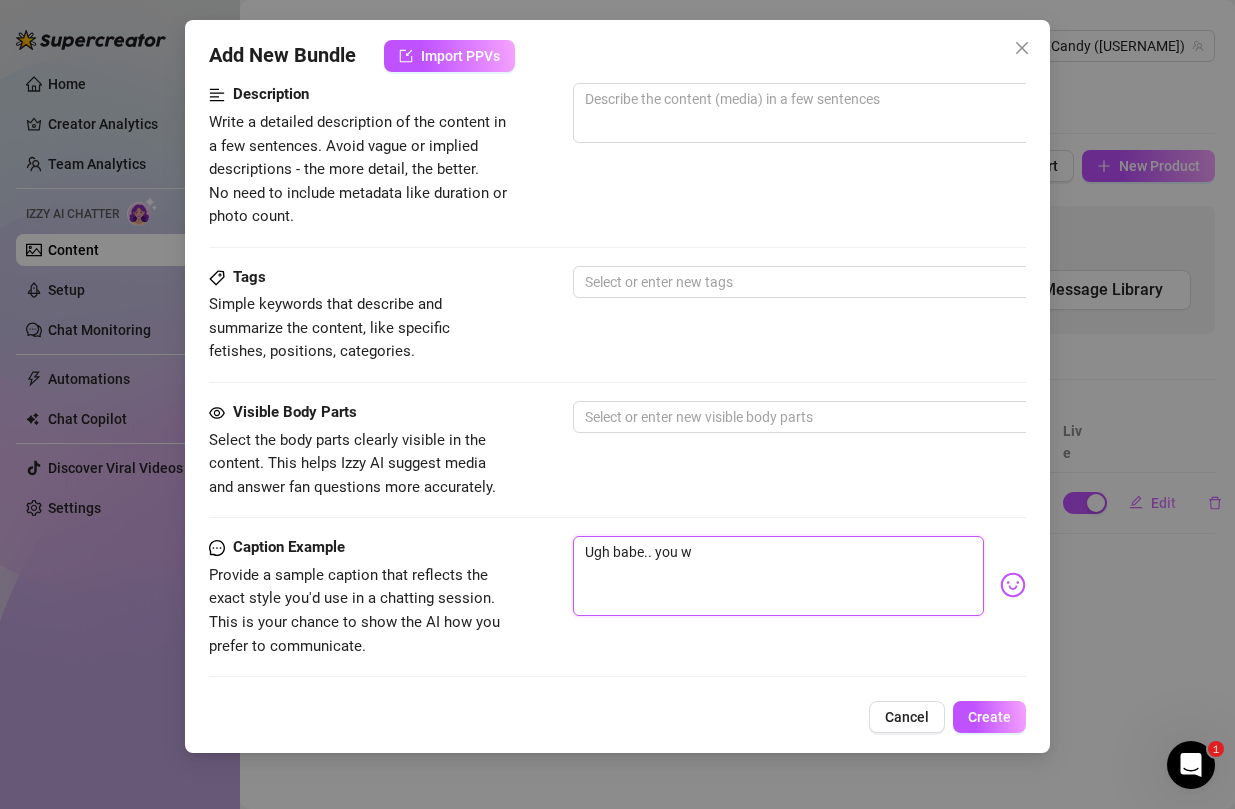 type on "Ugh babe.. you wo" 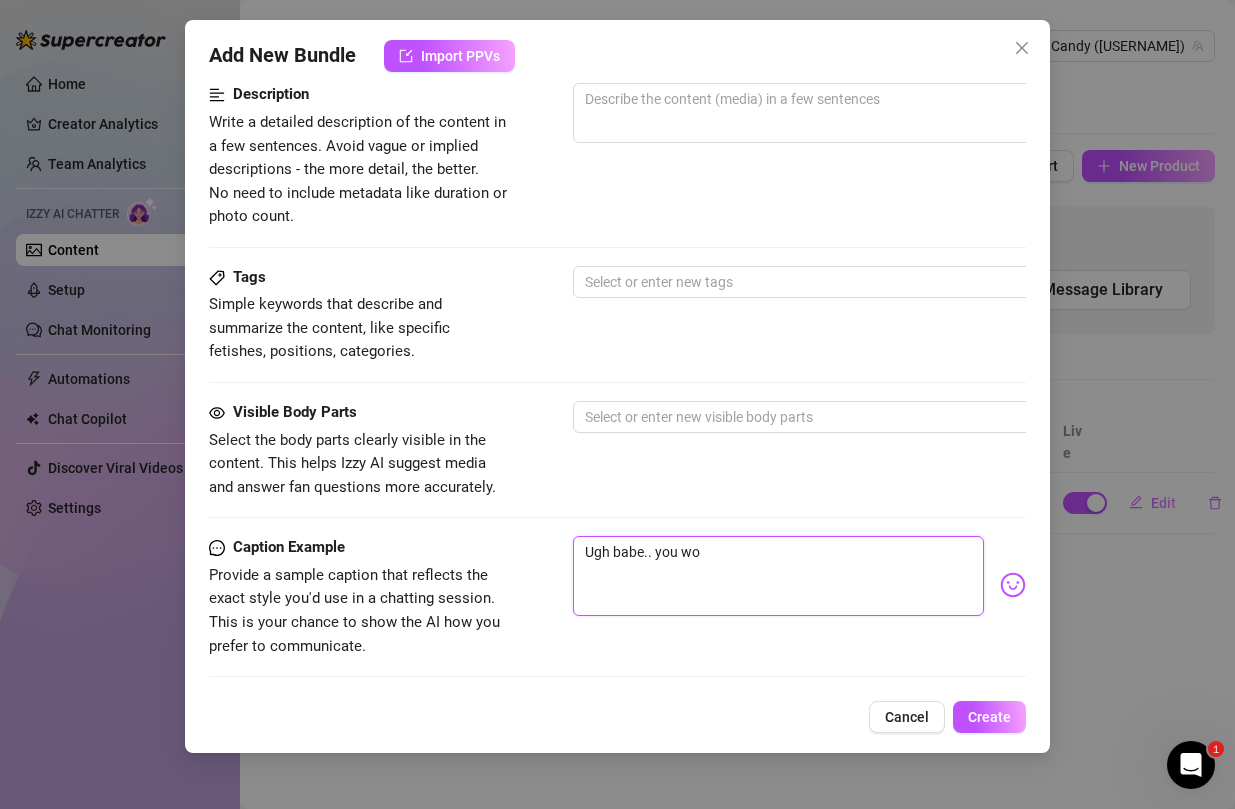 type on "Ugh babe.. you wou" 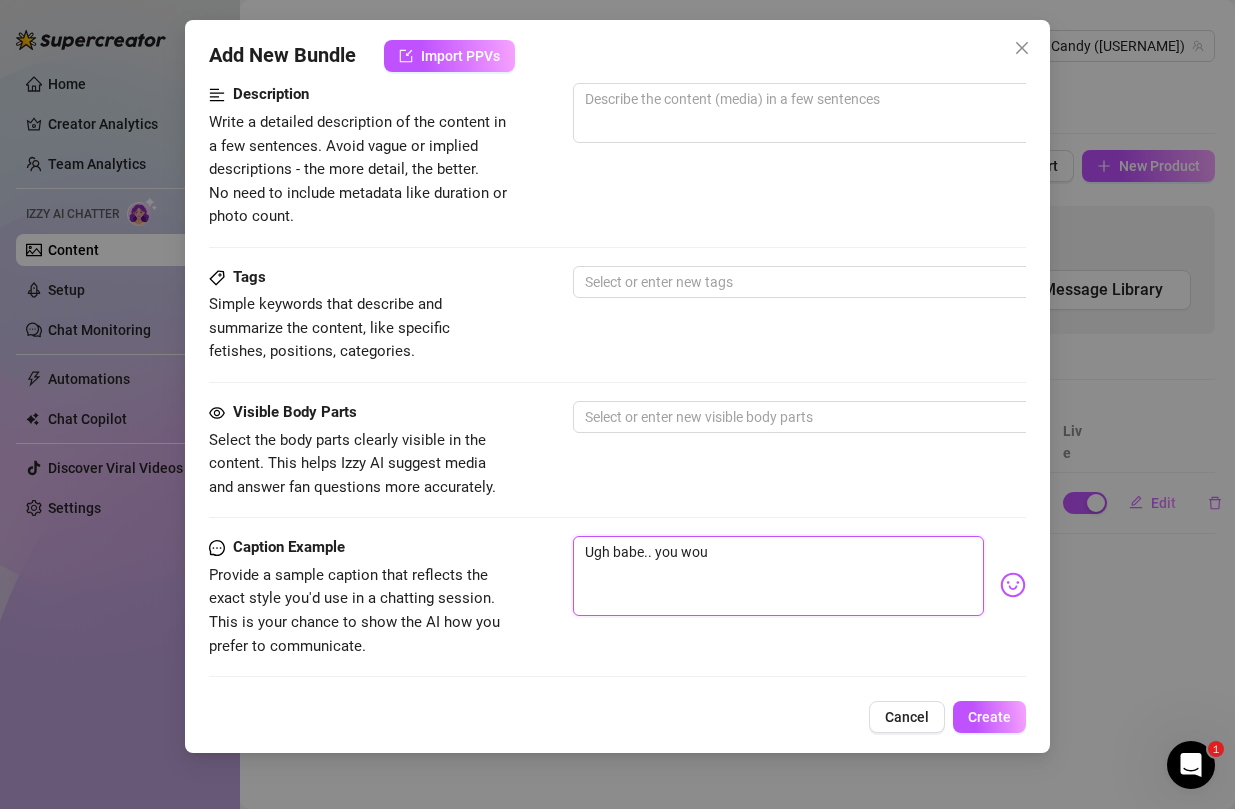 type on "Ugh babe.. you woul" 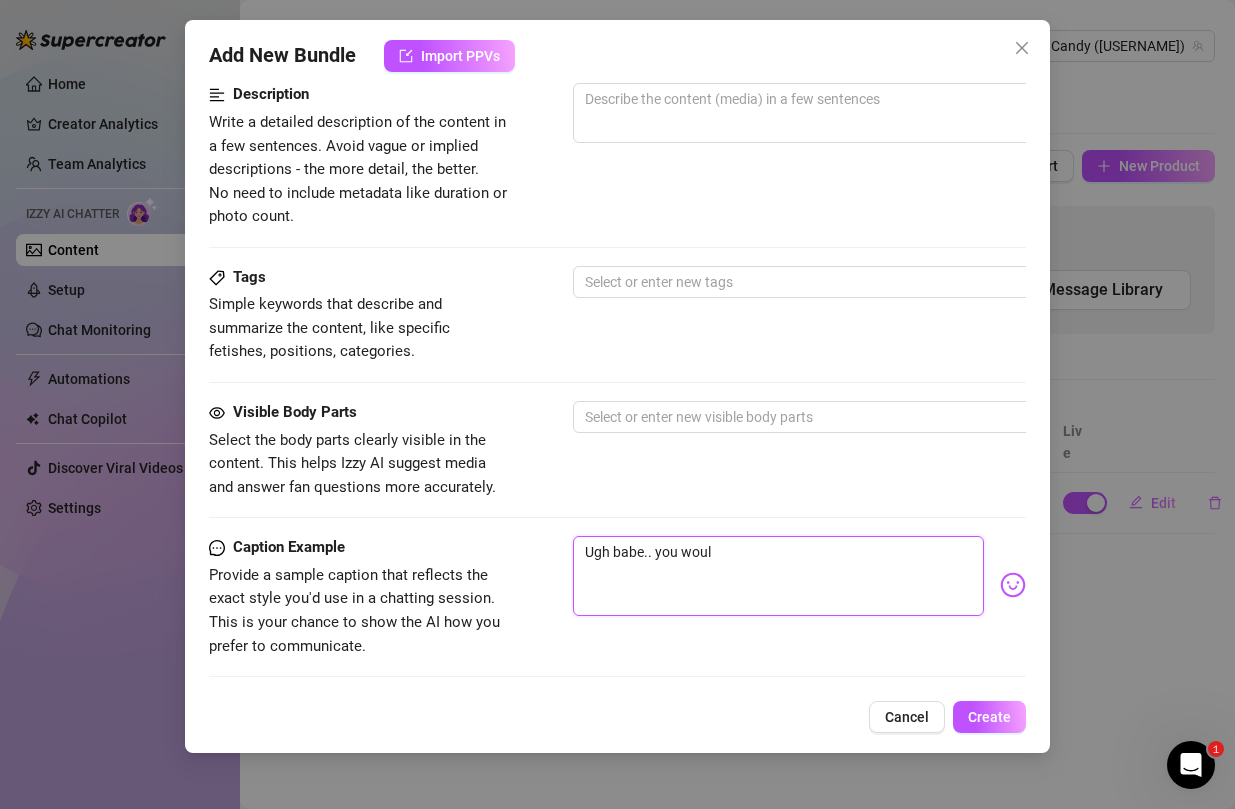 type on "Ugh babe.. you would" 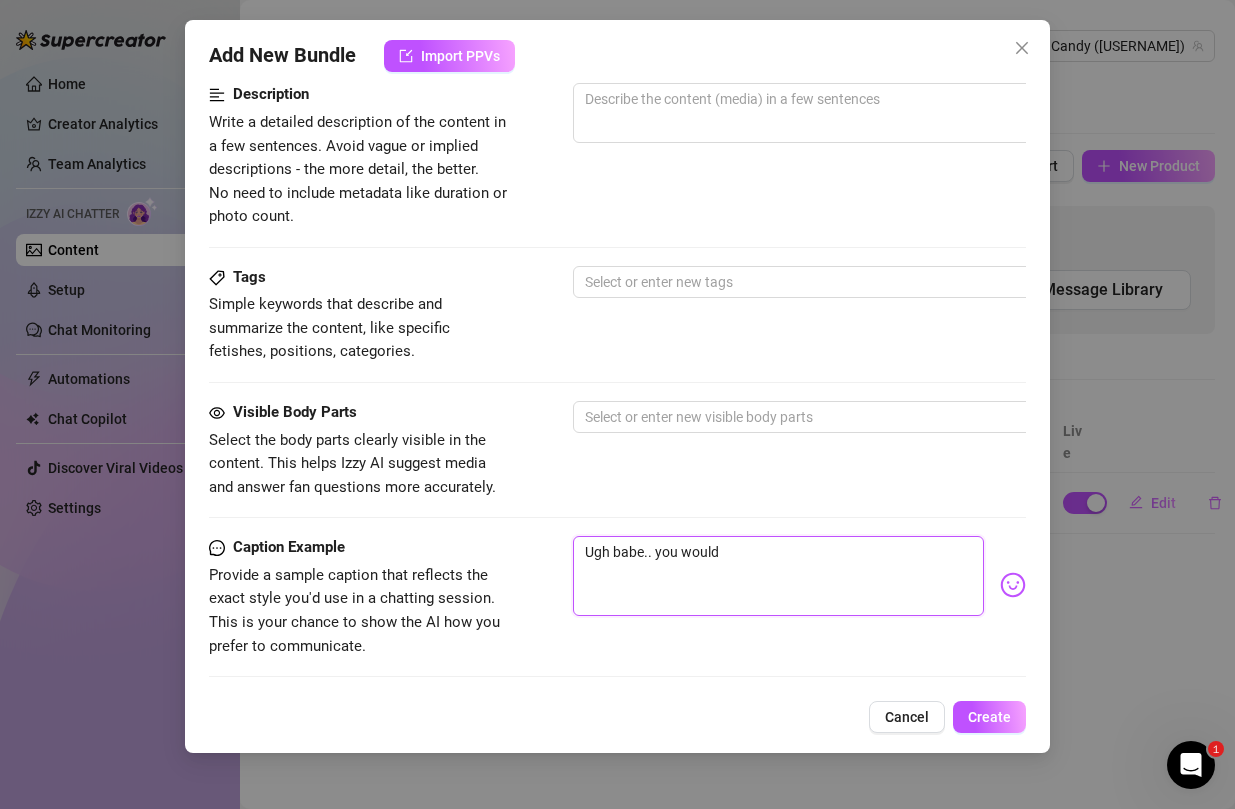 type on "Ugh babe.. you wouldn" 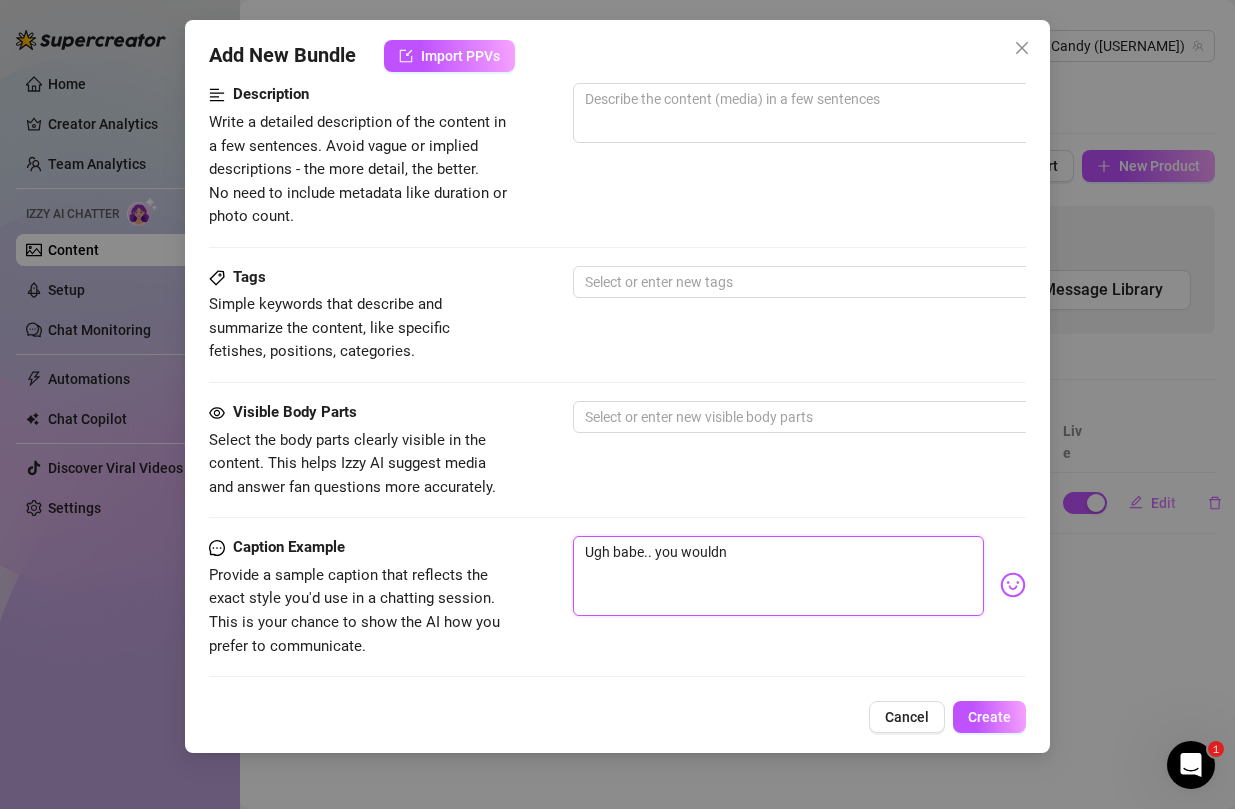 type on "Ugh babe.. you wouldn'" 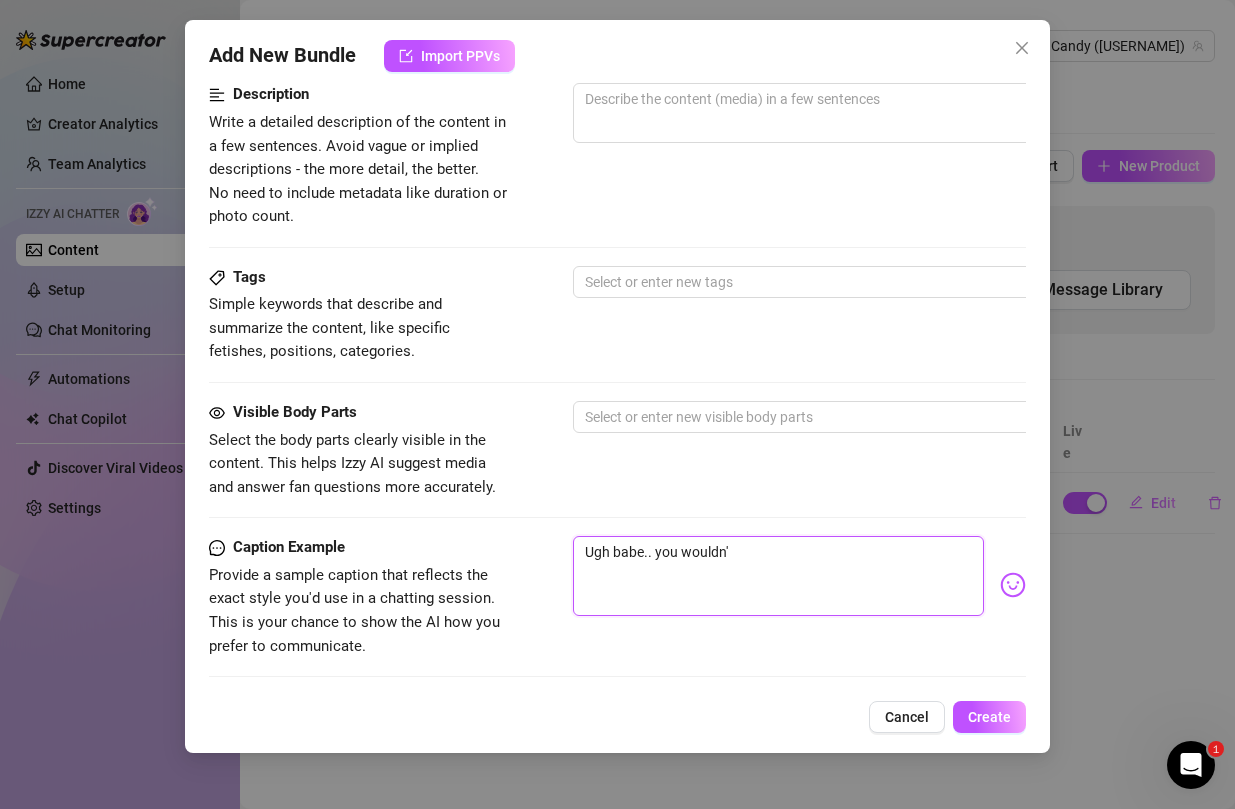 type on "Ugh babe.. you wouldn't" 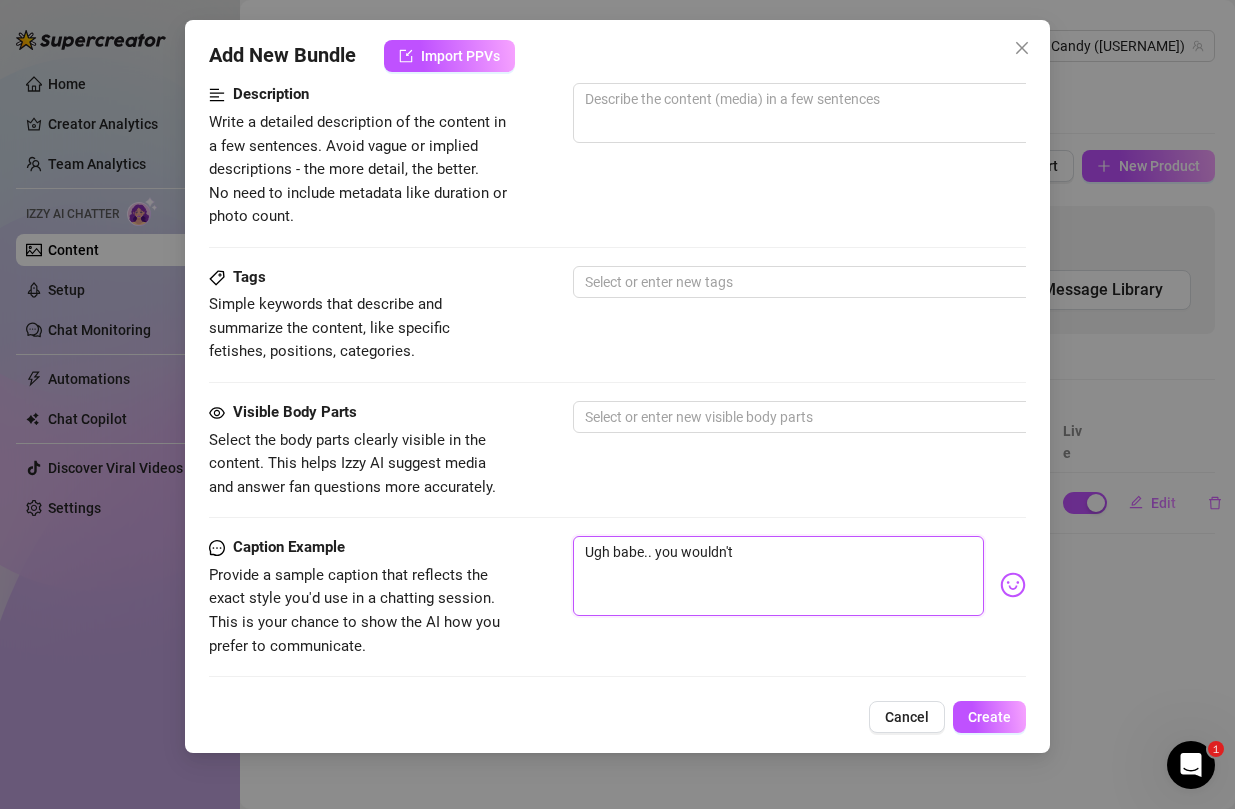 type on "Ugh babe.. you wouldn't" 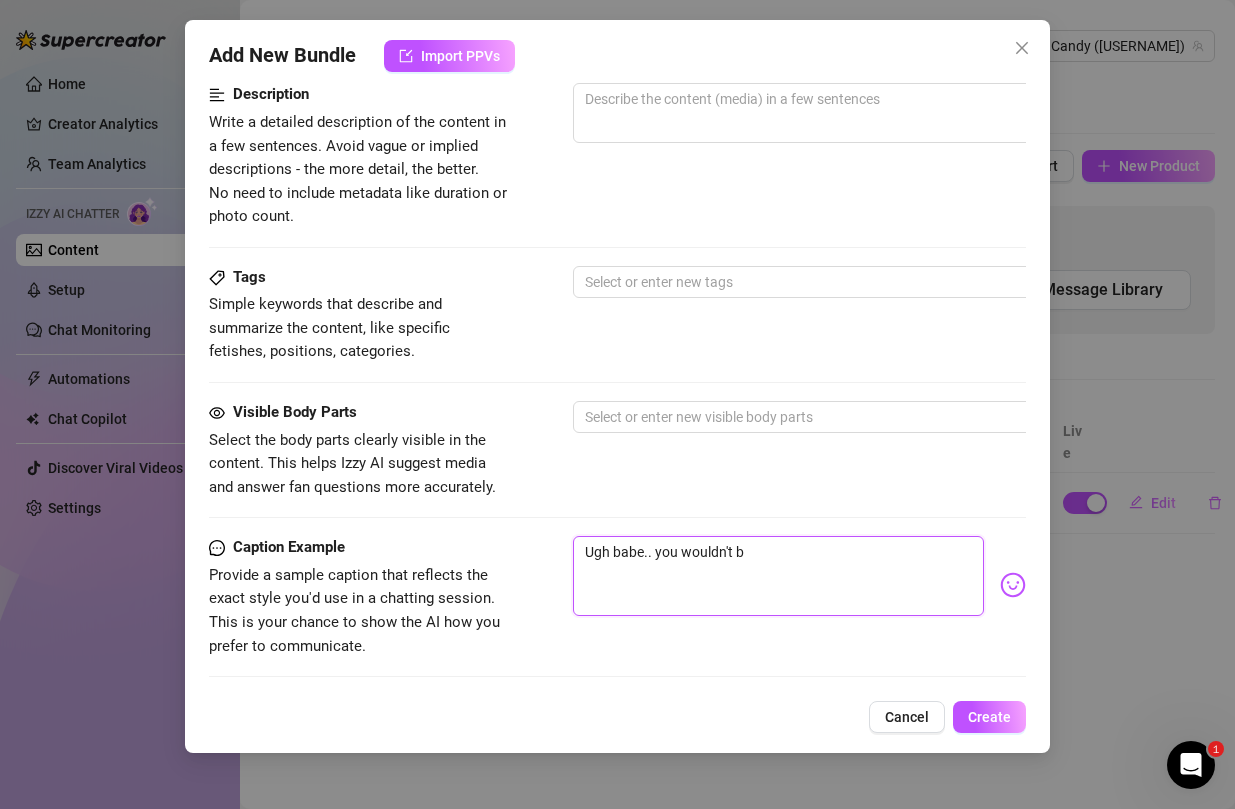 type on "Ugh babe.. you wouldn't be" 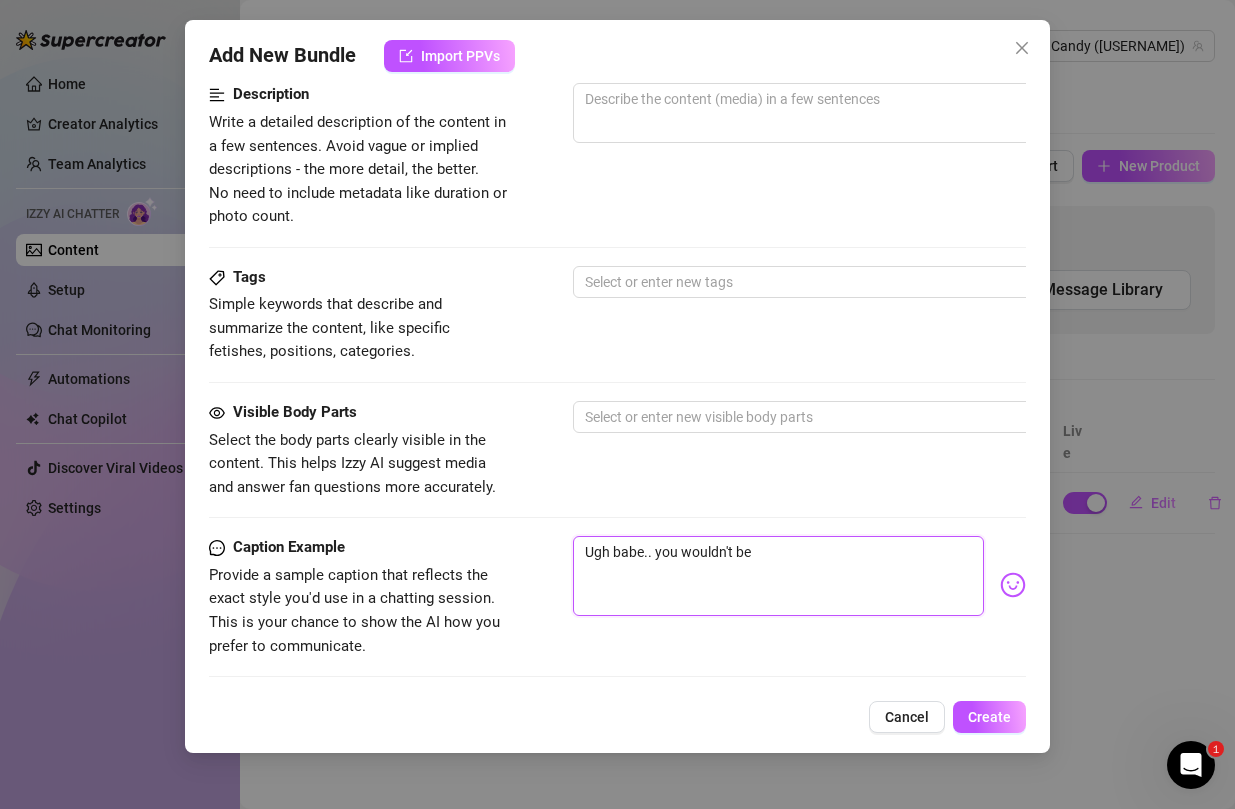 type on "Ugh babe.. you wouldn't bel" 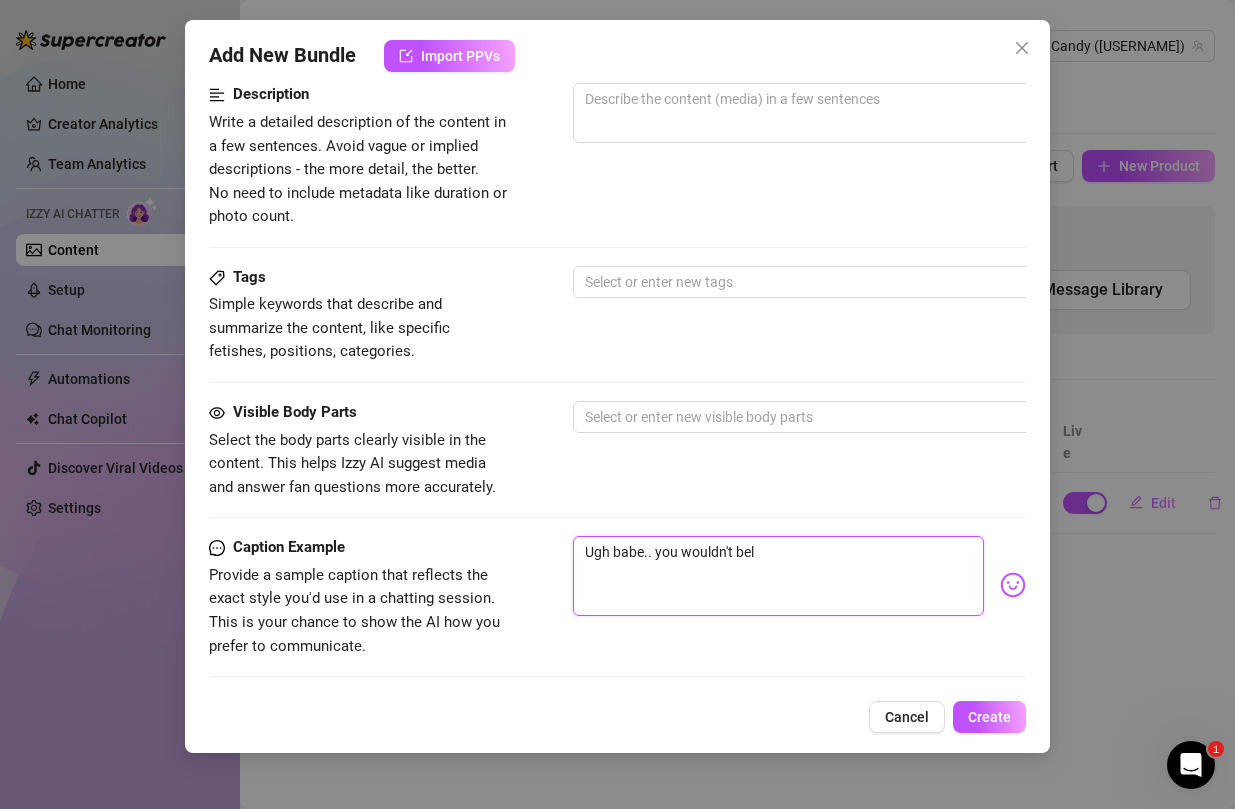 type on "Ugh babe.. you wouldn't beli" 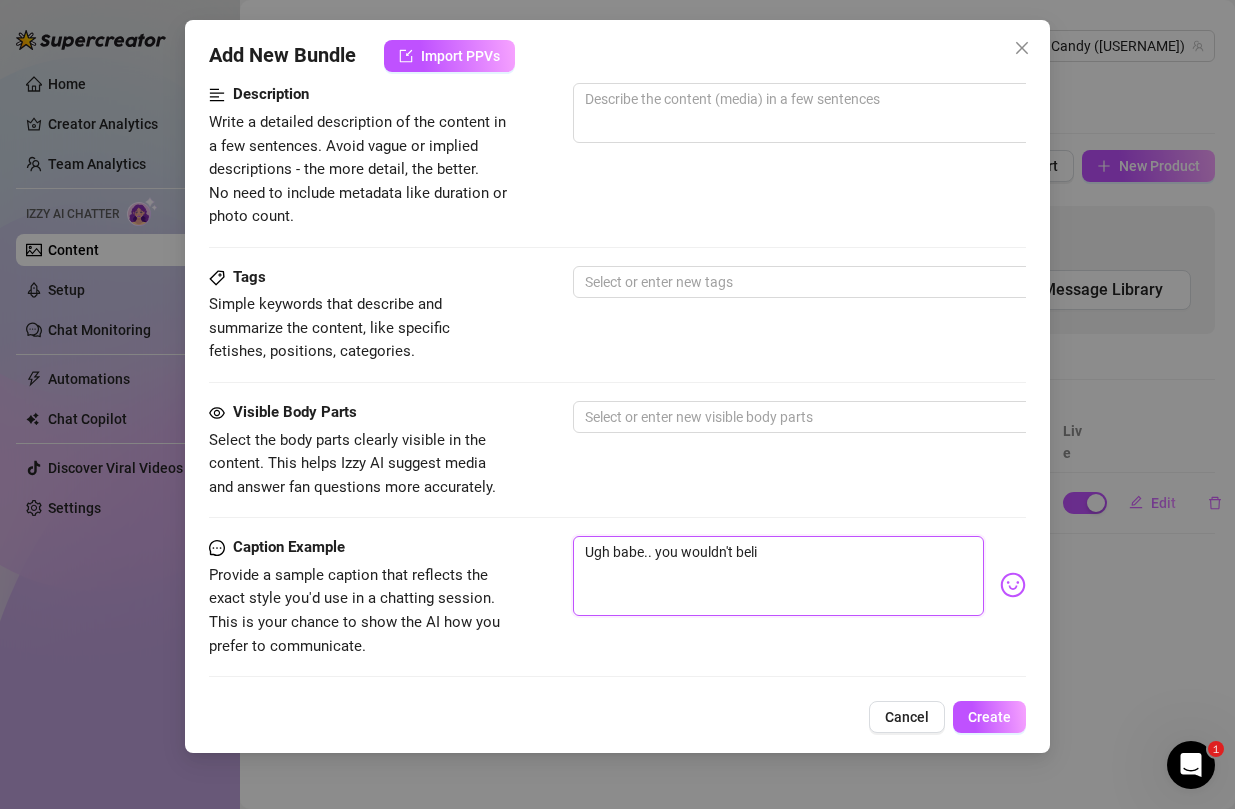 type on "Ugh babe.. you wouldn't belie" 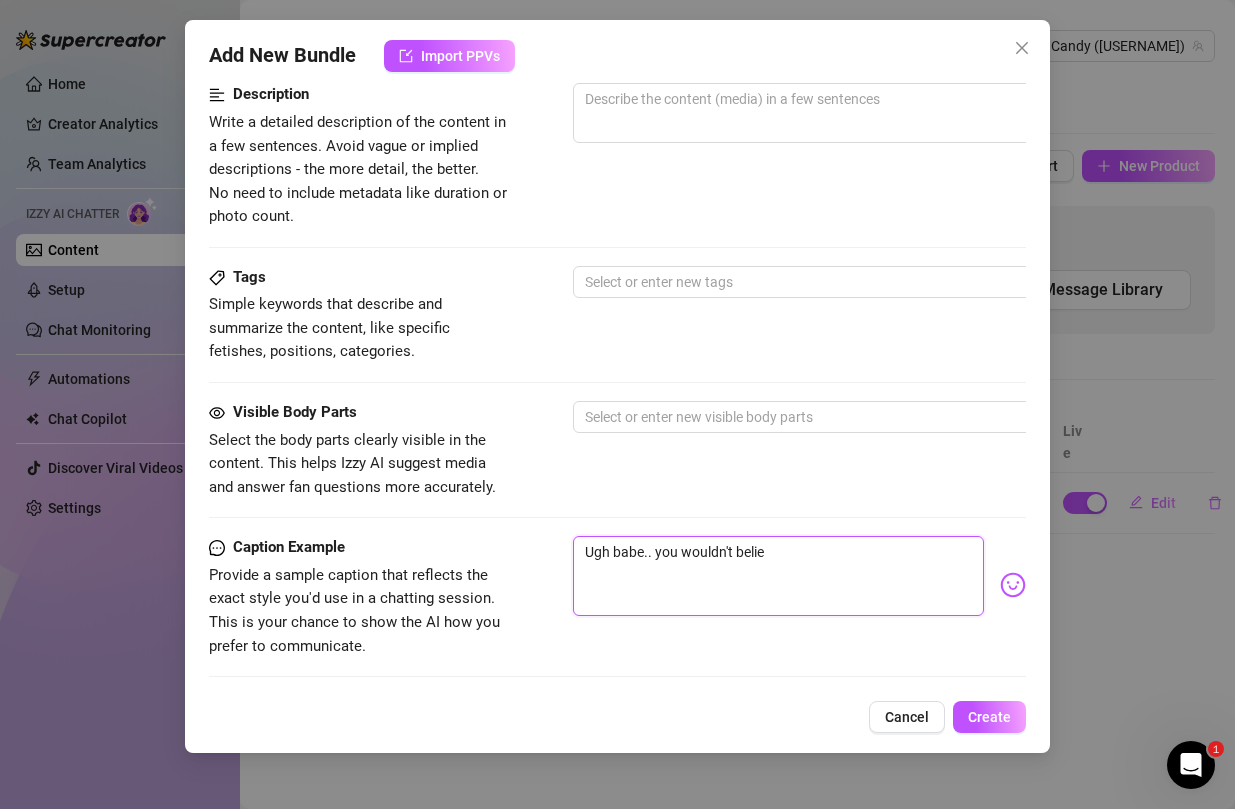 type on "Ugh babe.. you wouldn't believ" 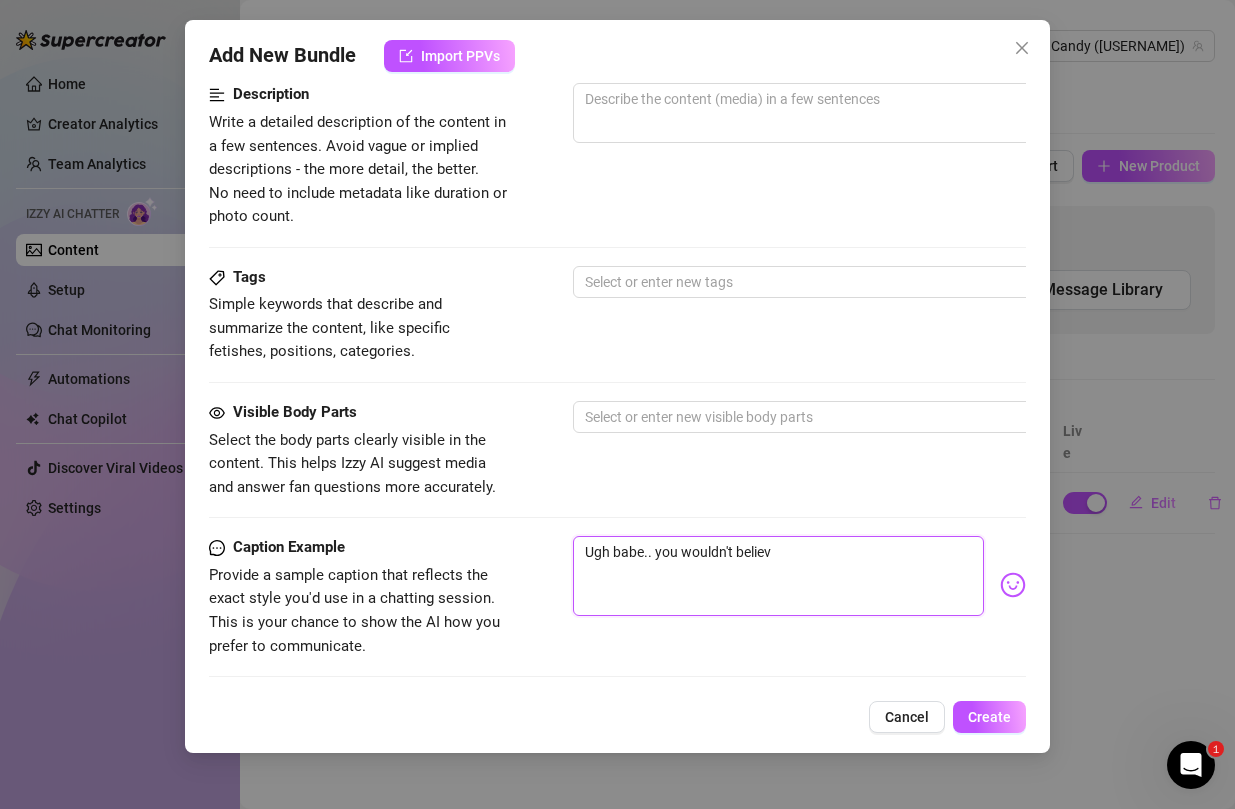 type on "Ugh babe.. you wouldn't believe" 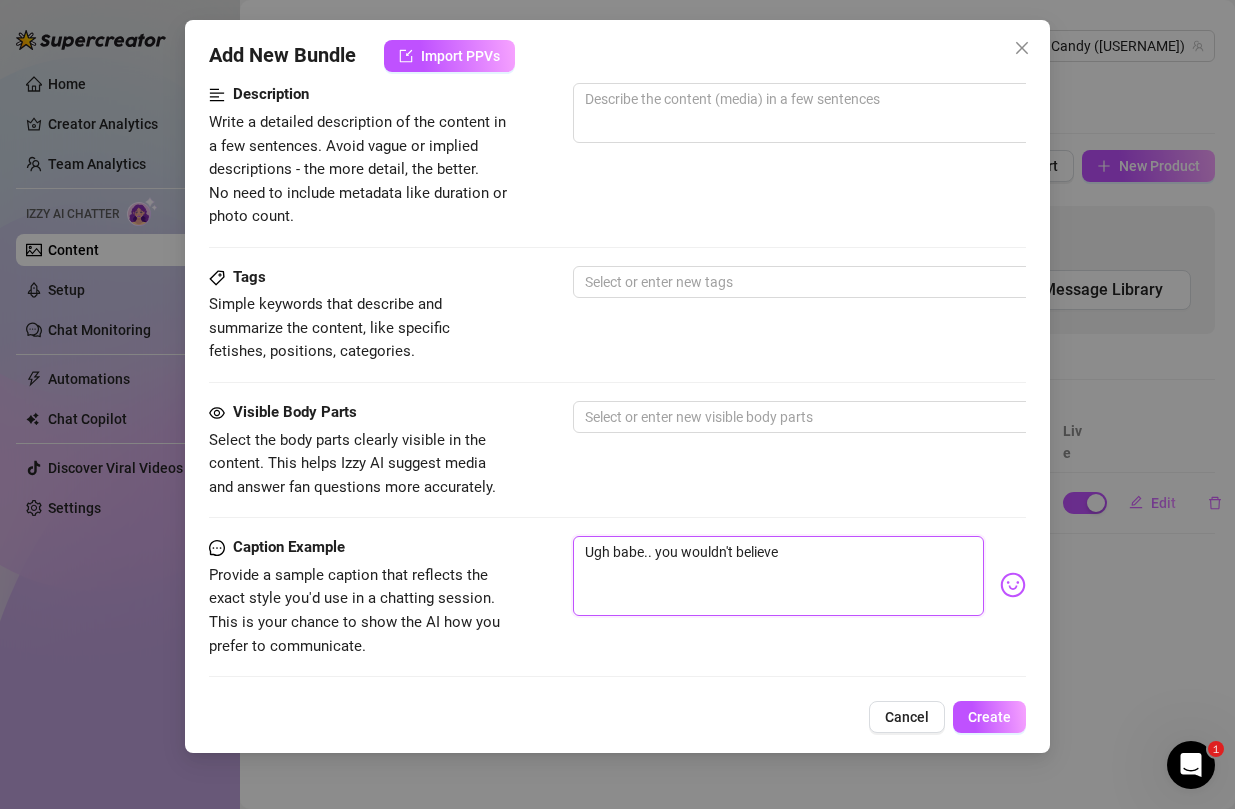 type on "Ugh babe.. you wouldn't believe" 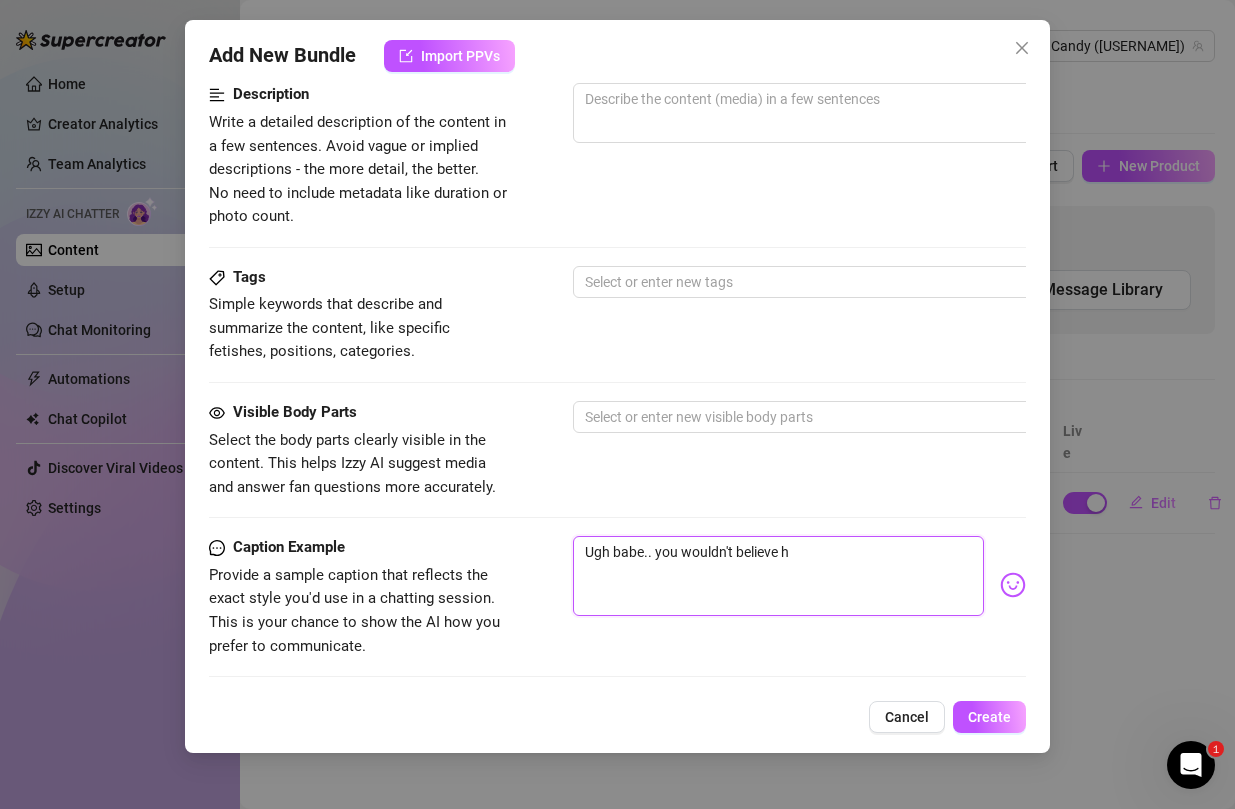 type on "Ugh babe.. you wouldn't believe ho" 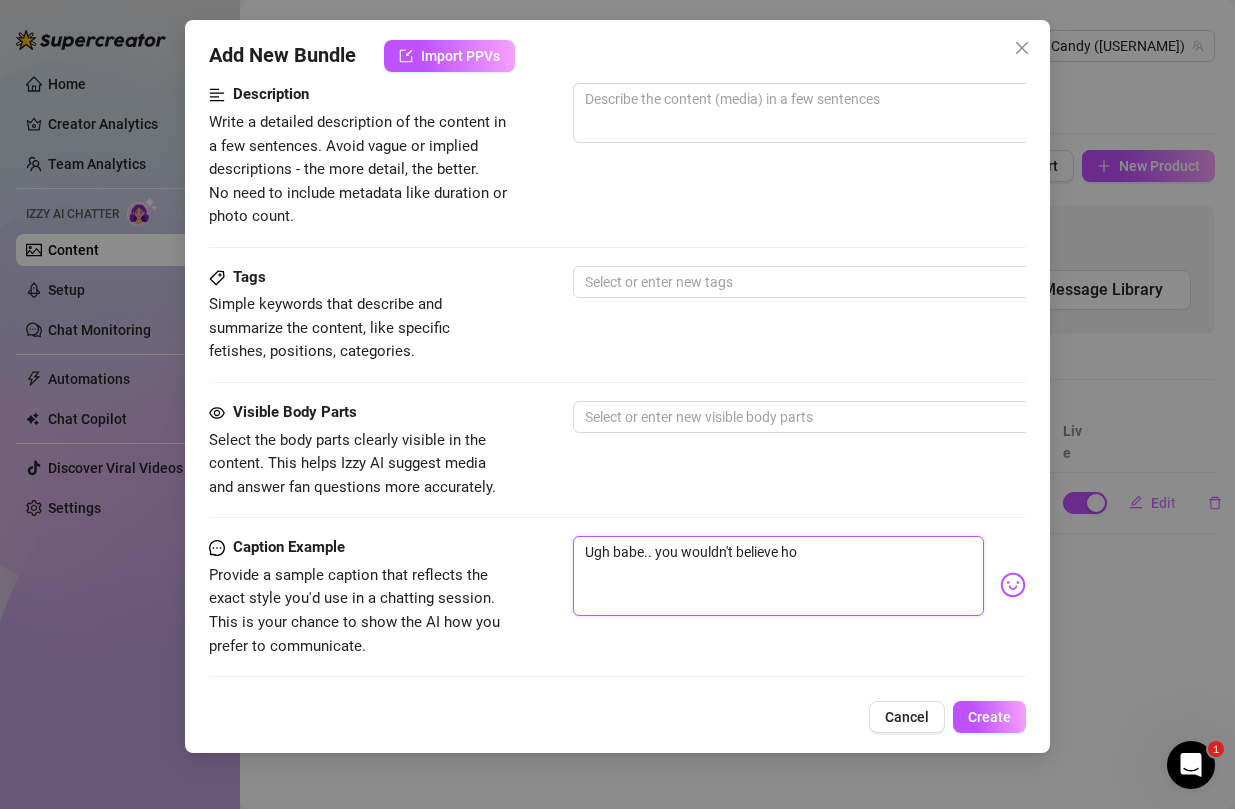 type on "Ugh babe.. you wouldn't believe how" 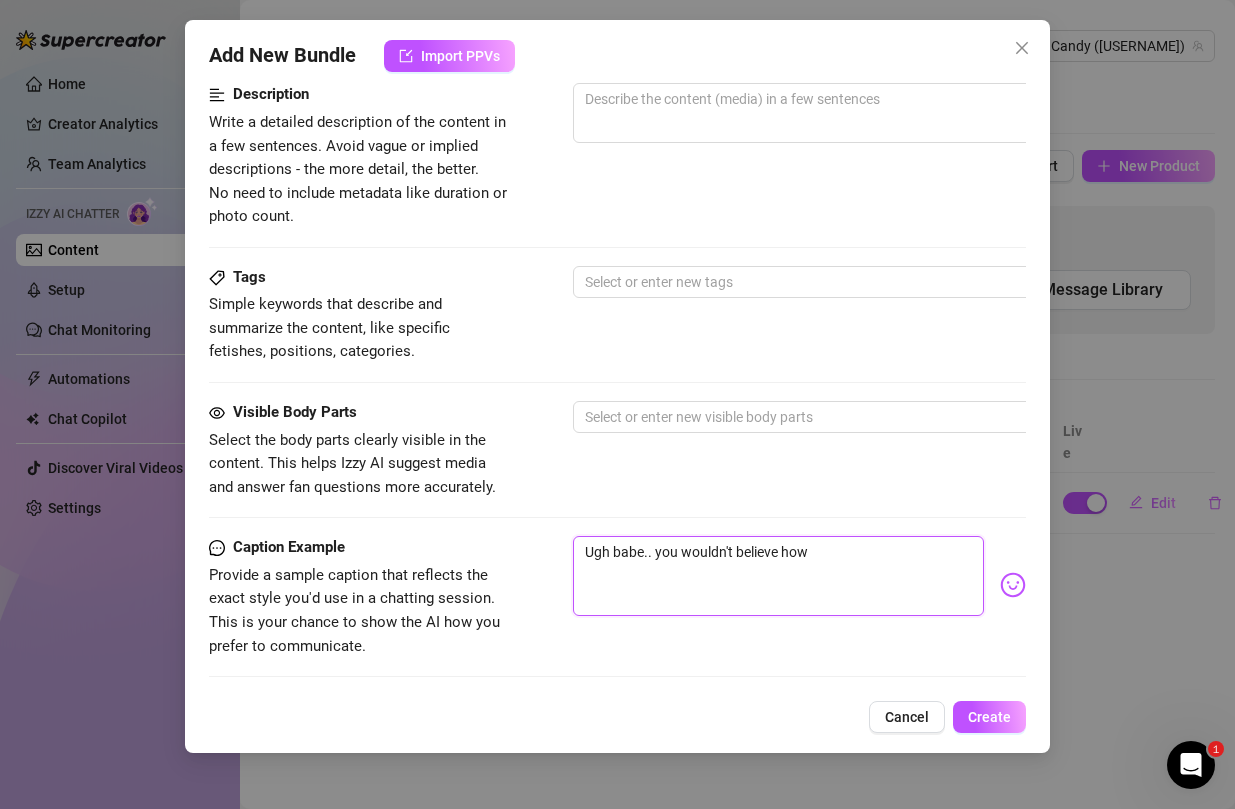 type on "Ugh babe.. you wouldn't believe how" 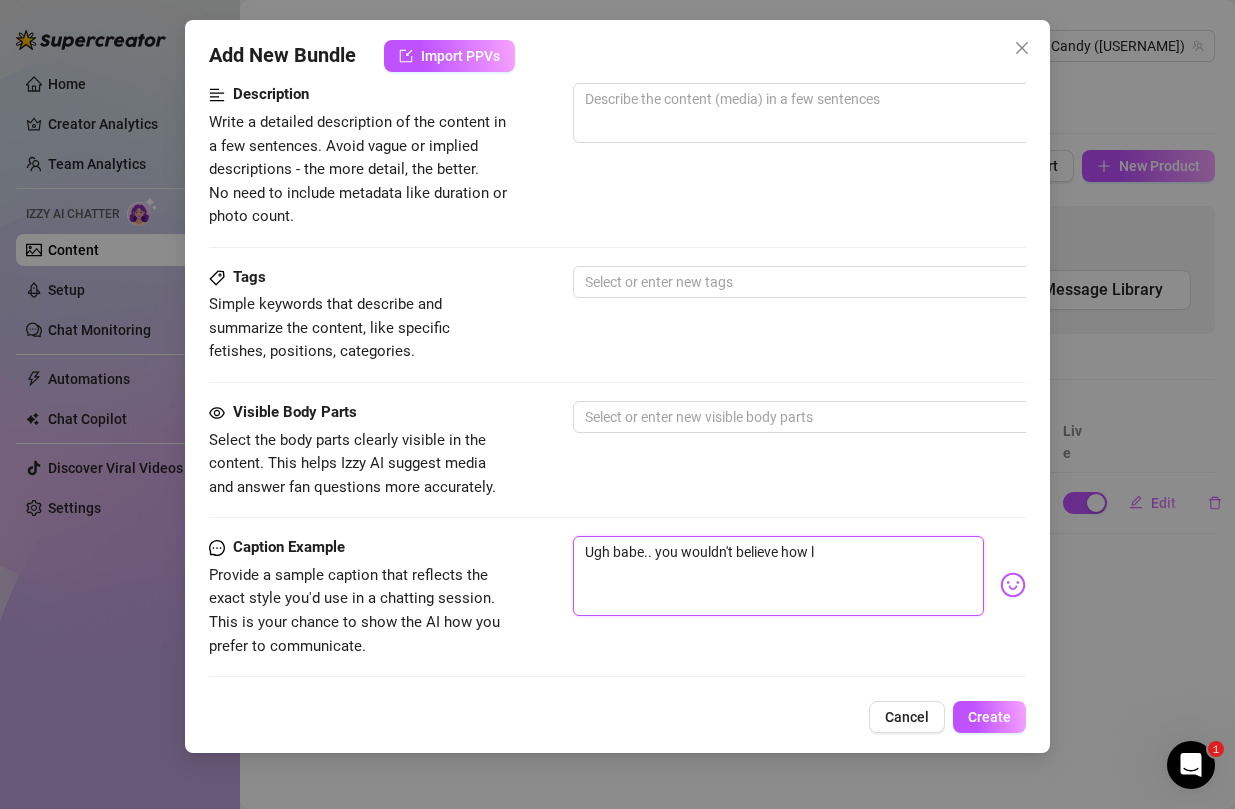type on "Ugh babe.. you wouldn't believe how lo" 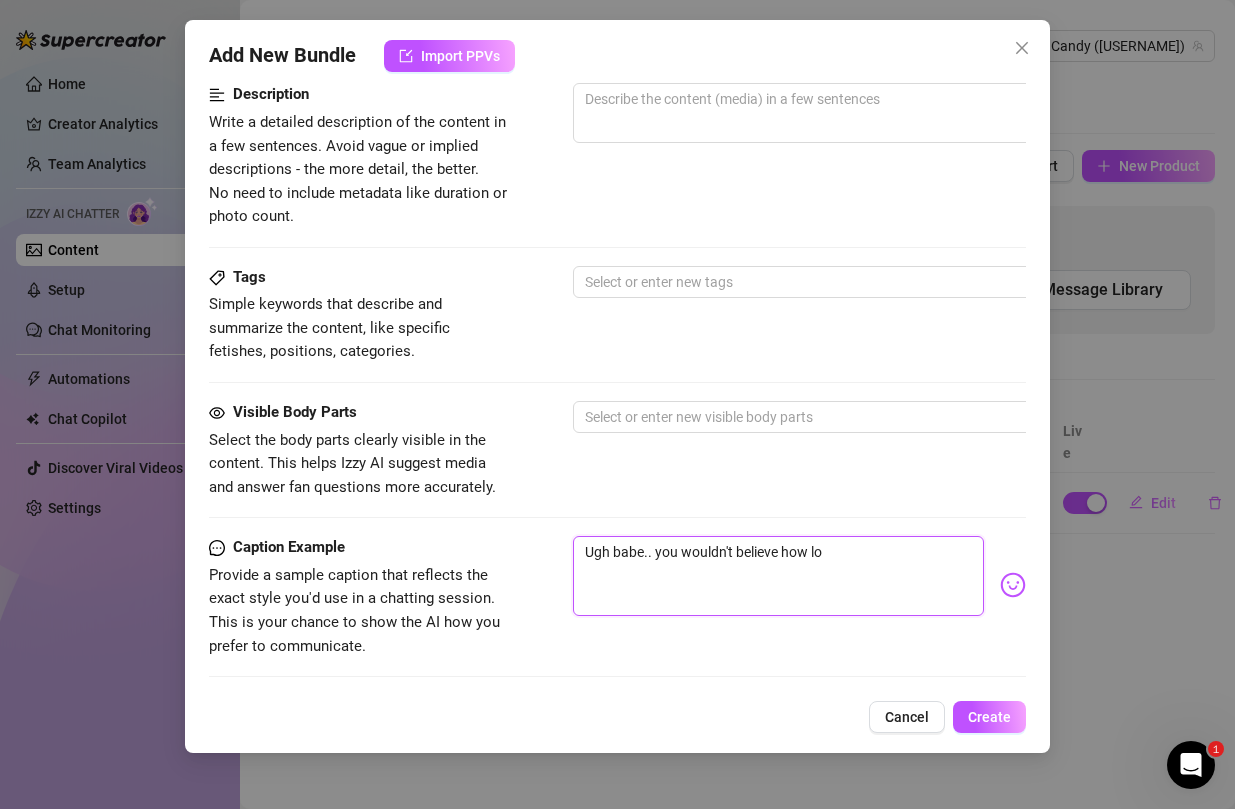 type on "Ugh babe.. you wouldn't believe how lon" 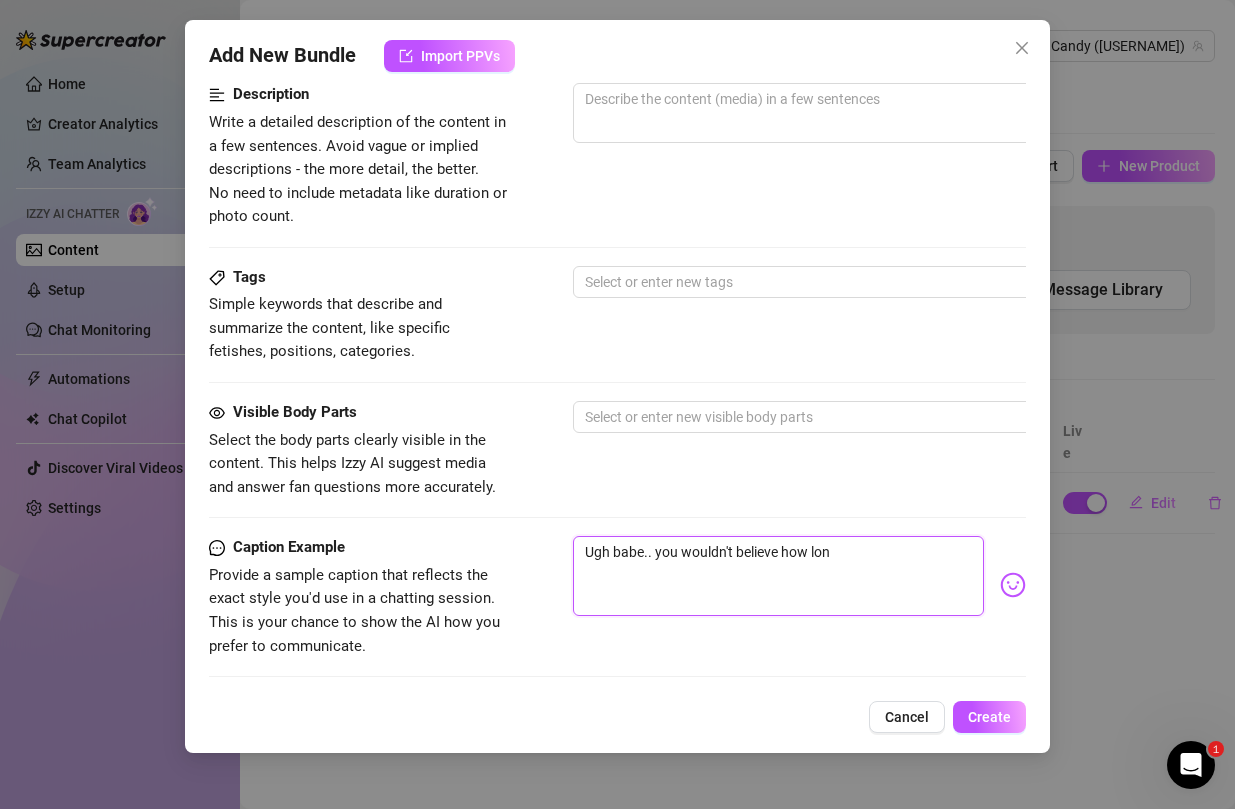 type on "Ugh babe.. you wouldn't believe how long" 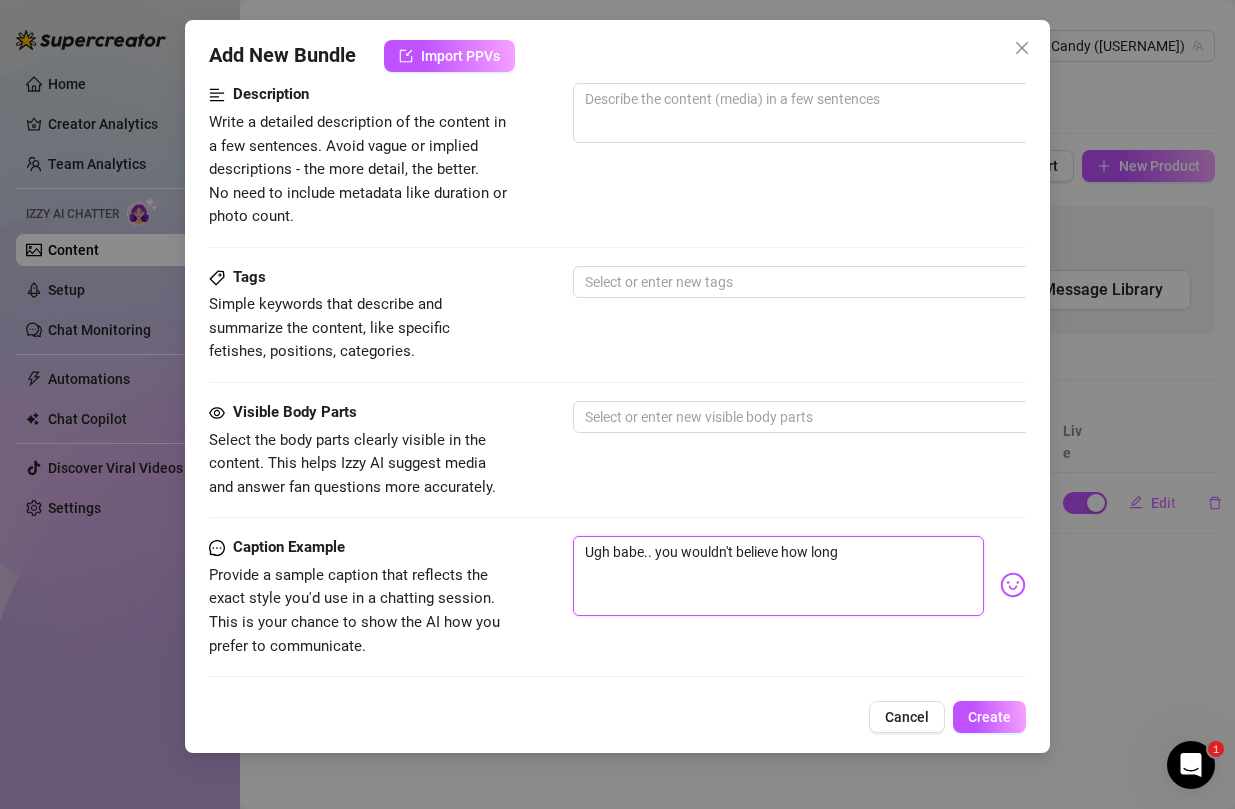 type on "Ugh babe.. you wouldn't believe how long" 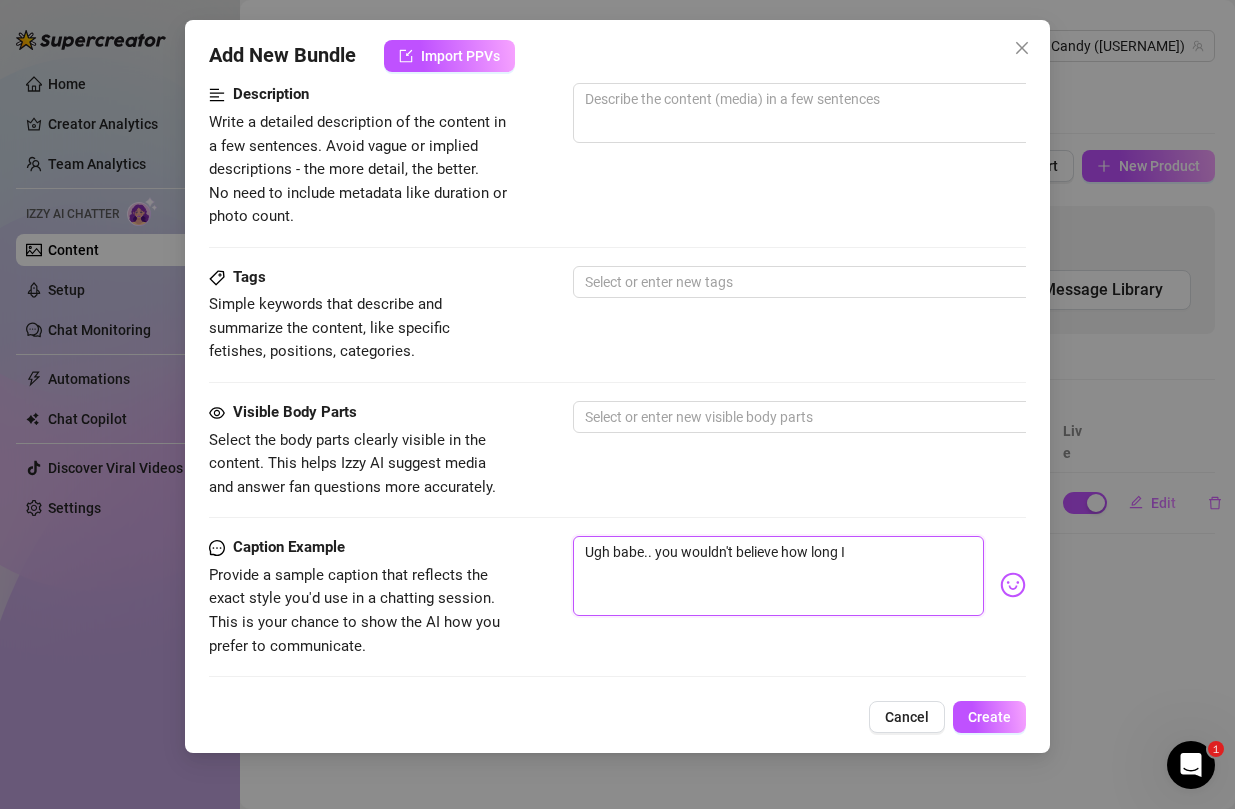 type on "Ugh babe.. you wouldn't believe how long" 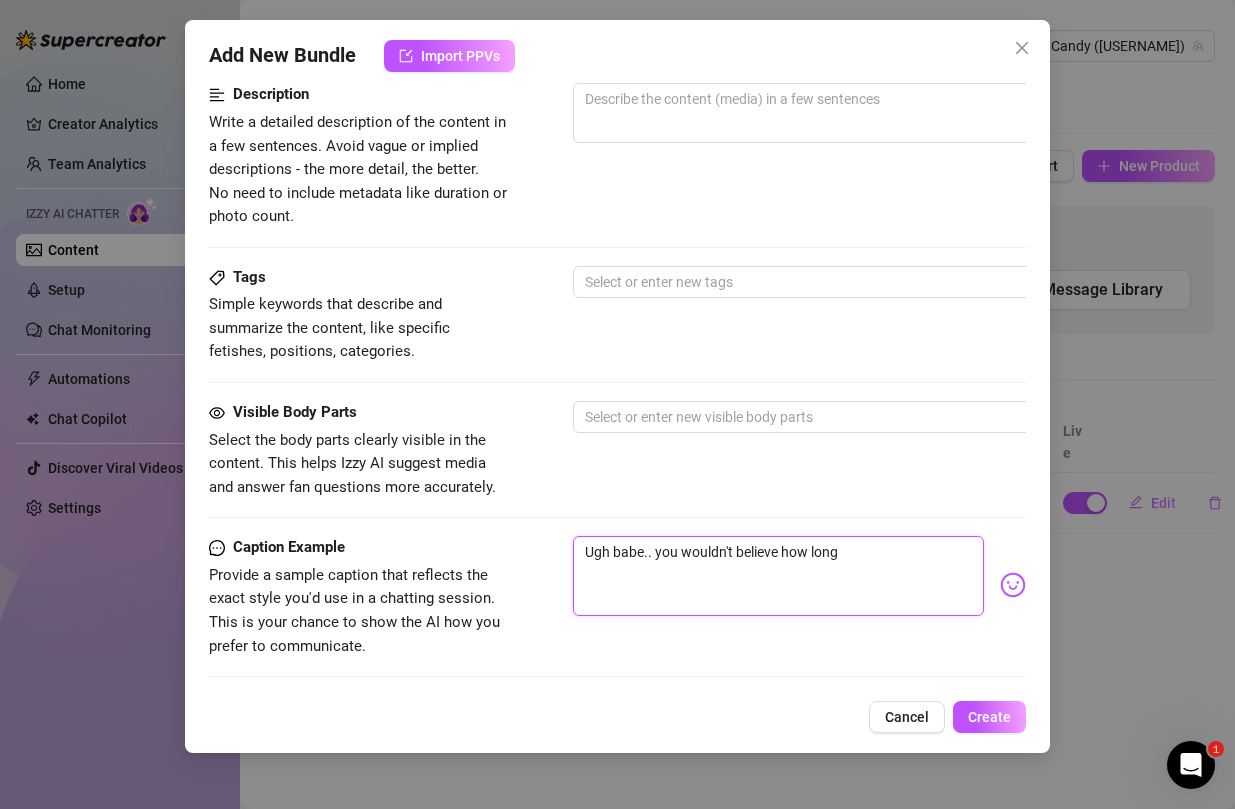 type on "Ugh babe.. you wouldn't believe how long" 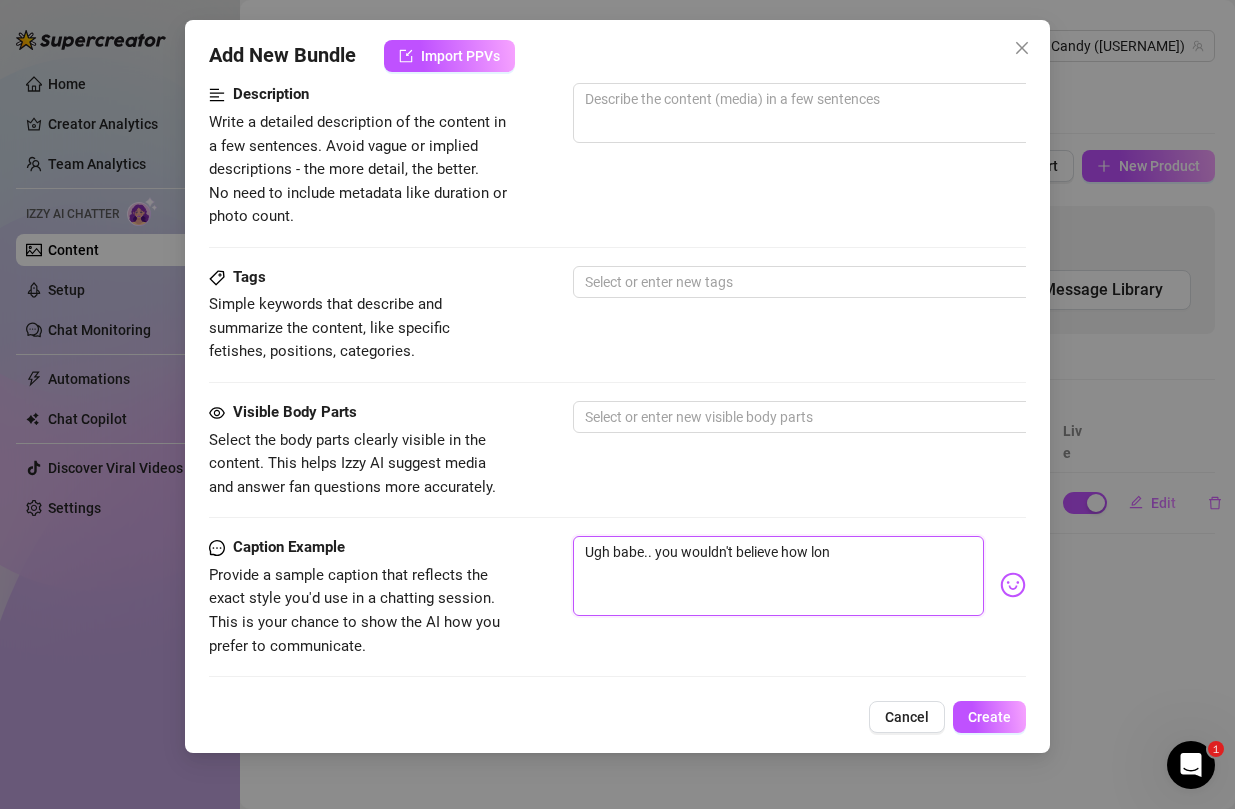 type on "Ugh babe.. you wouldn't believe how lo" 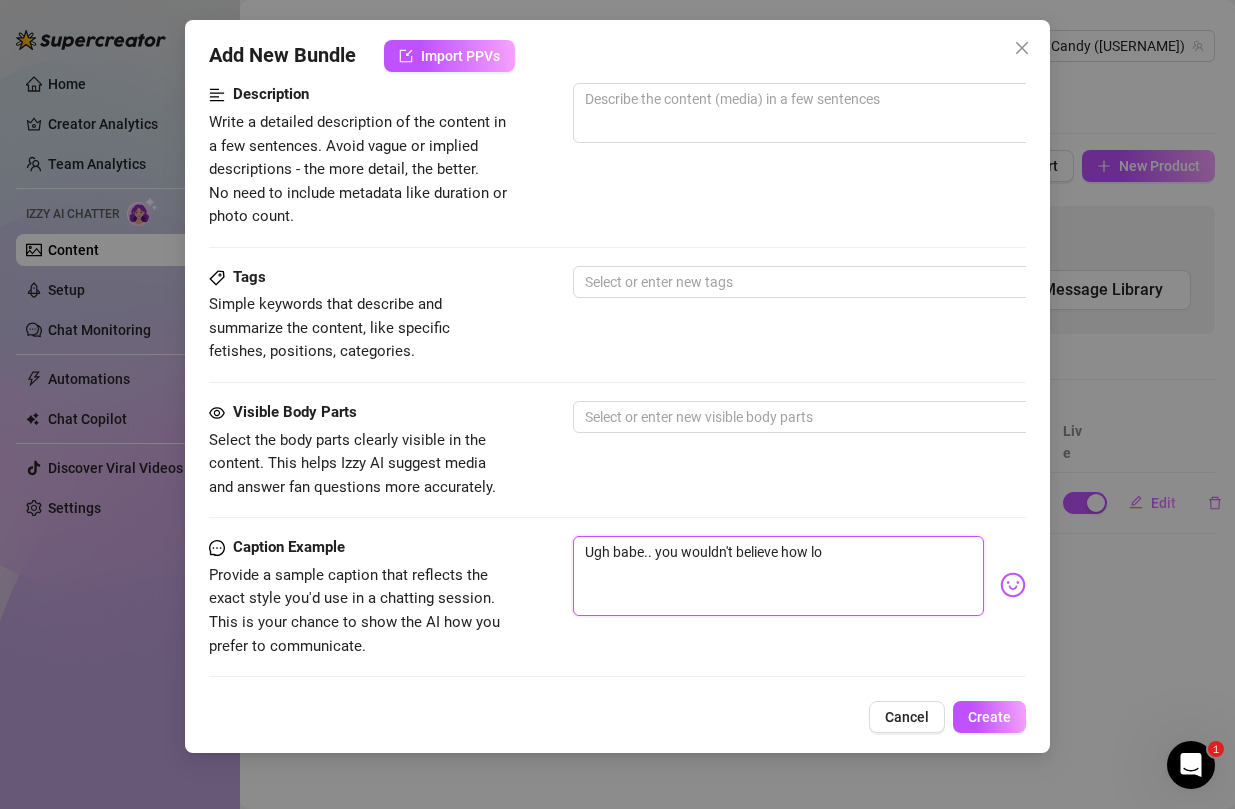 type on "Ugh babe.. you wouldn't believe how l" 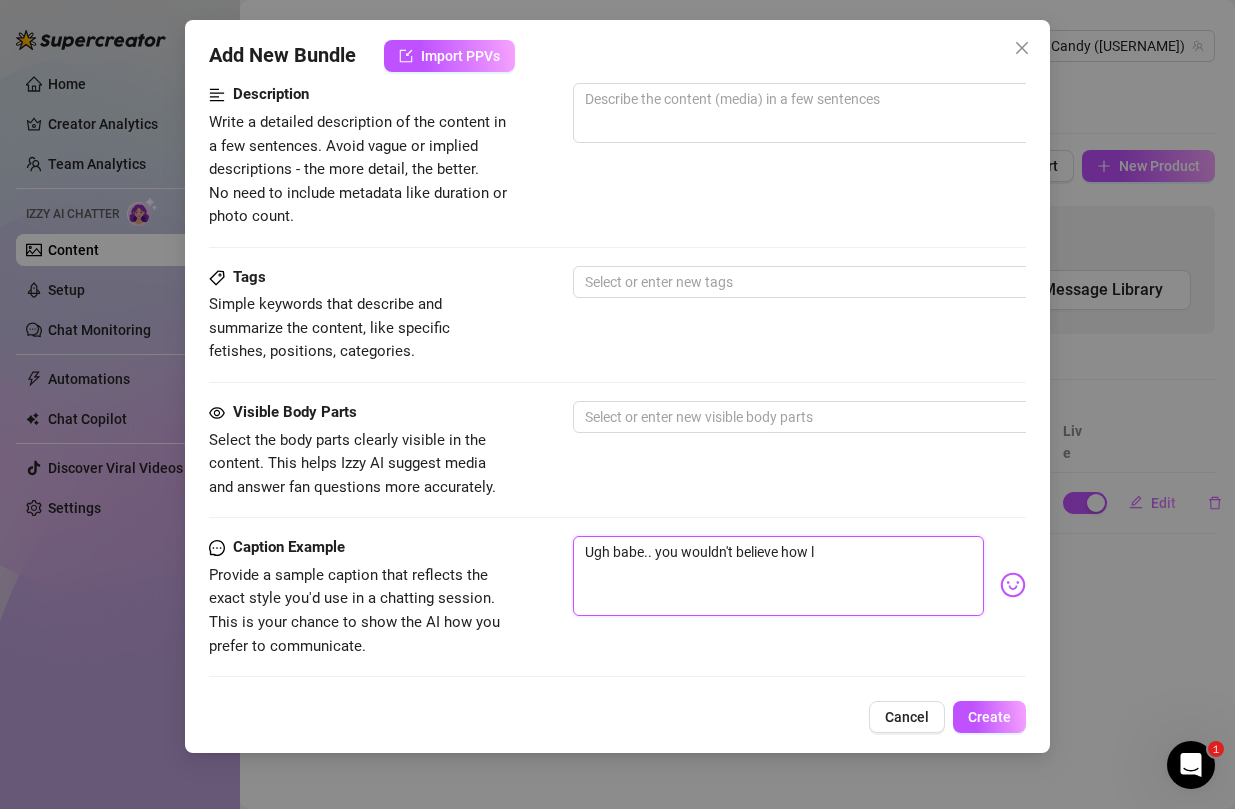 type on "Ugh babe.. you wouldn't believe how" 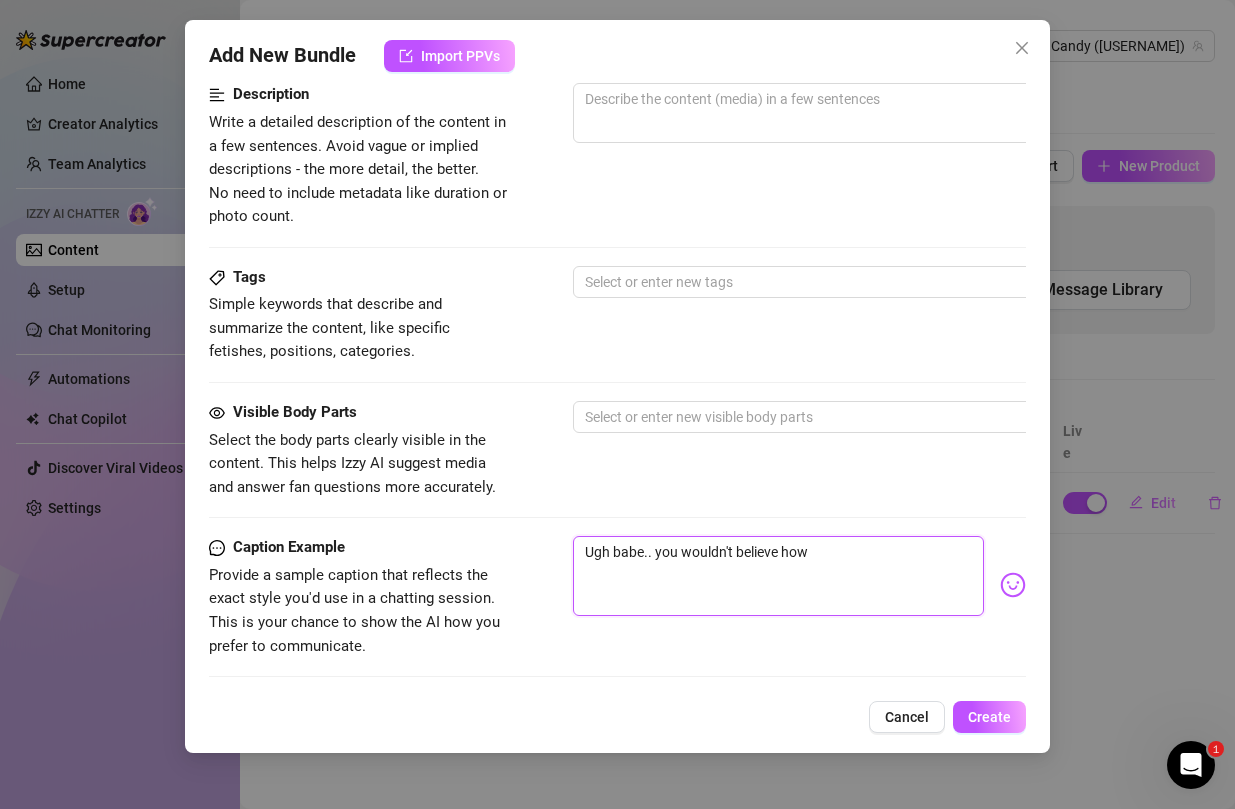 type on "Ugh babe.. you wouldn't believe how h" 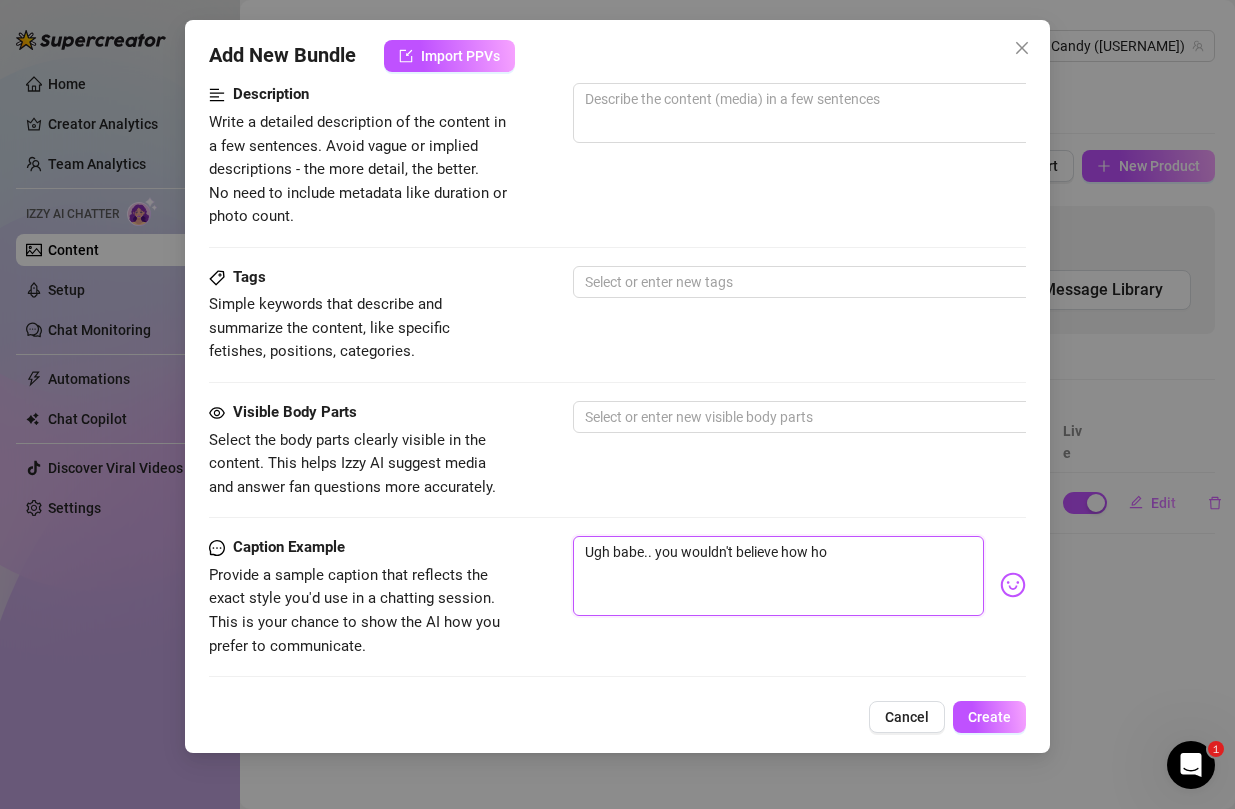type on "Ugh babe.. you wouldn't believe how hot" 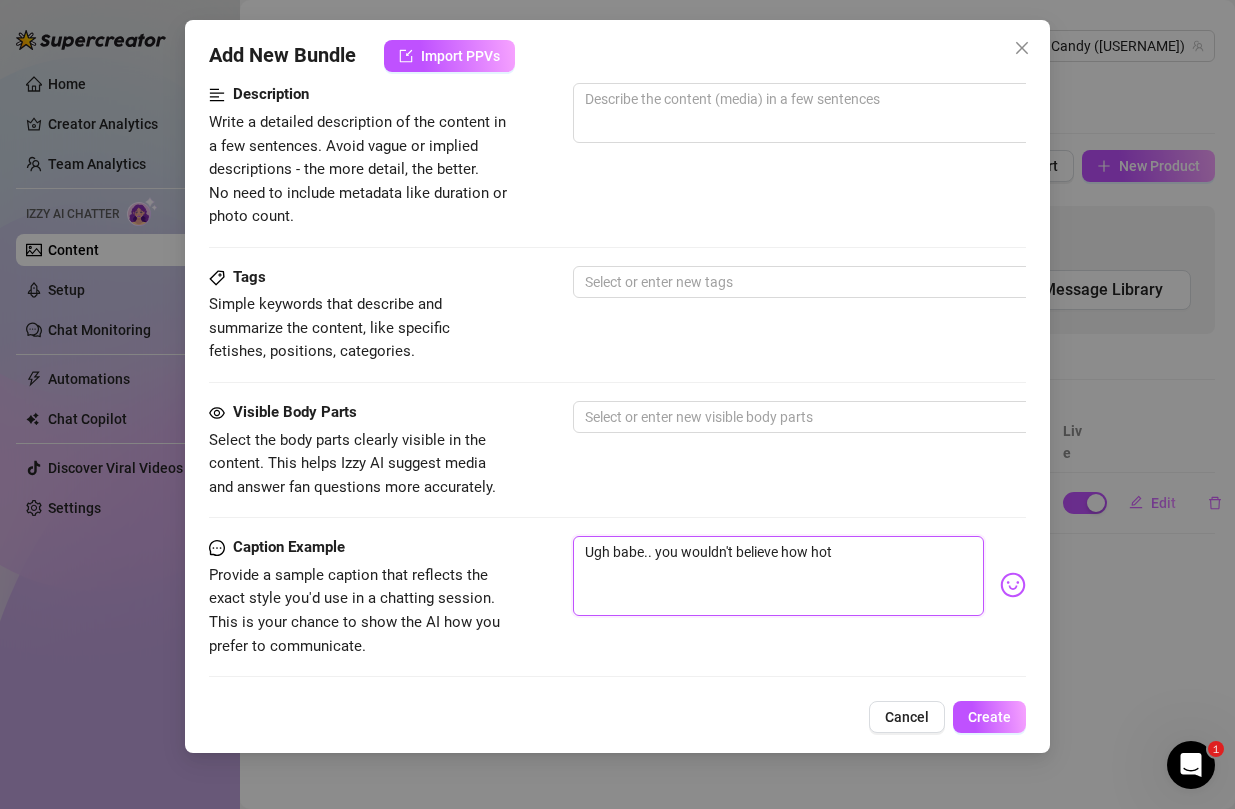 type on "Ugh babe.. you wouldn't believe how hot" 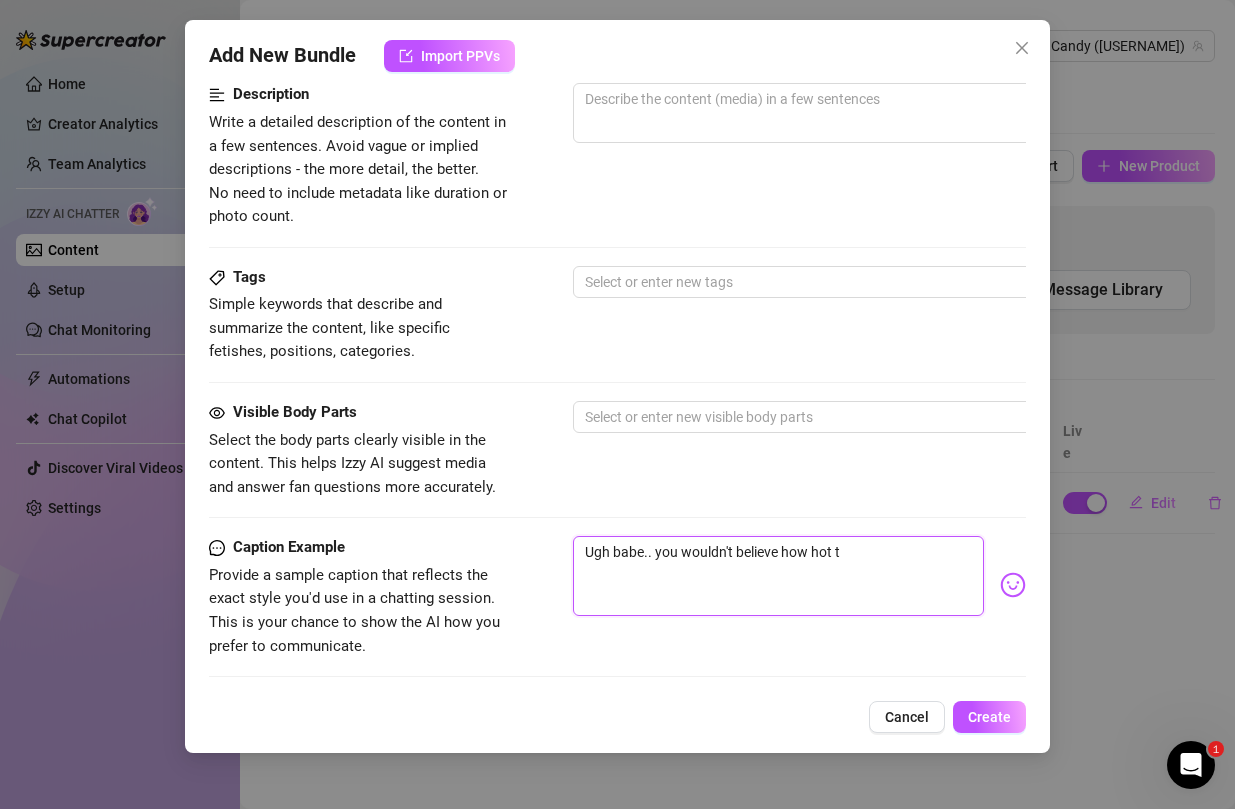type on "Ugh babe.. you wouldn't believe how hot t" 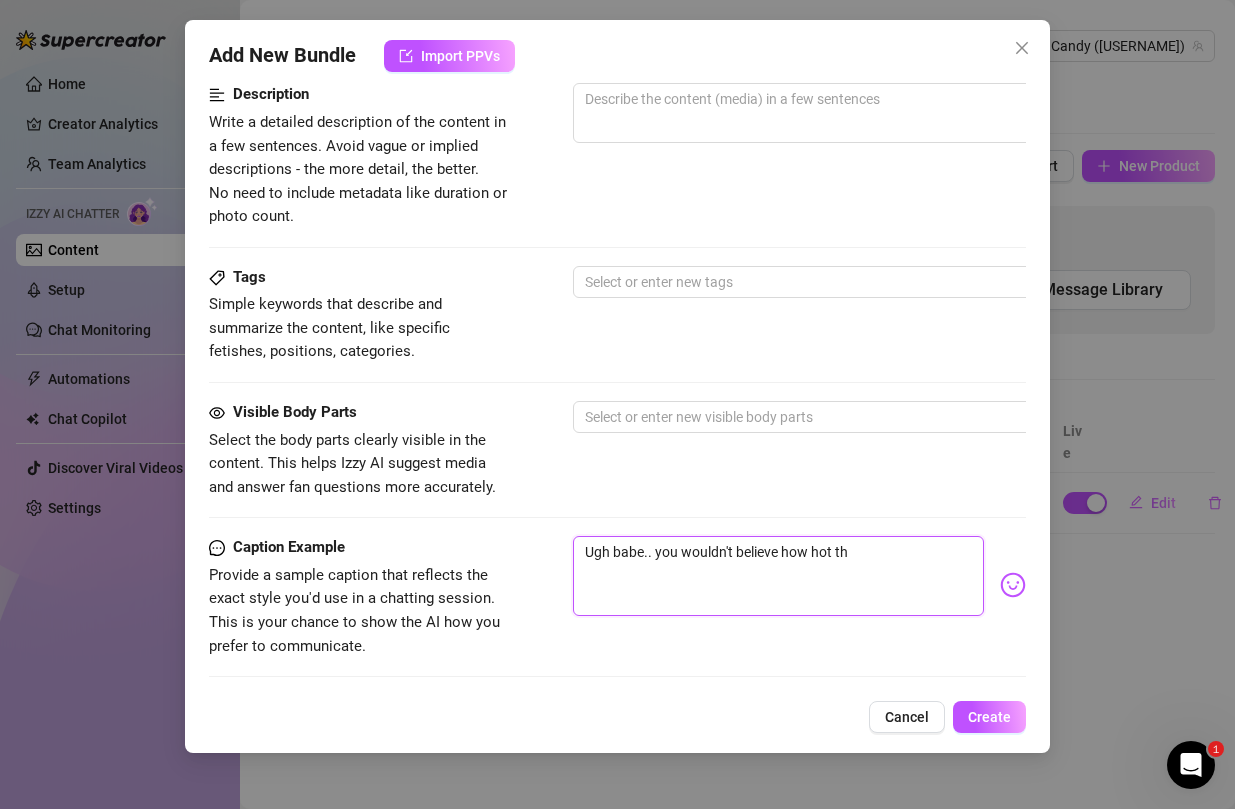 type on "Ugh babe.. you wouldn't believe how hot th" 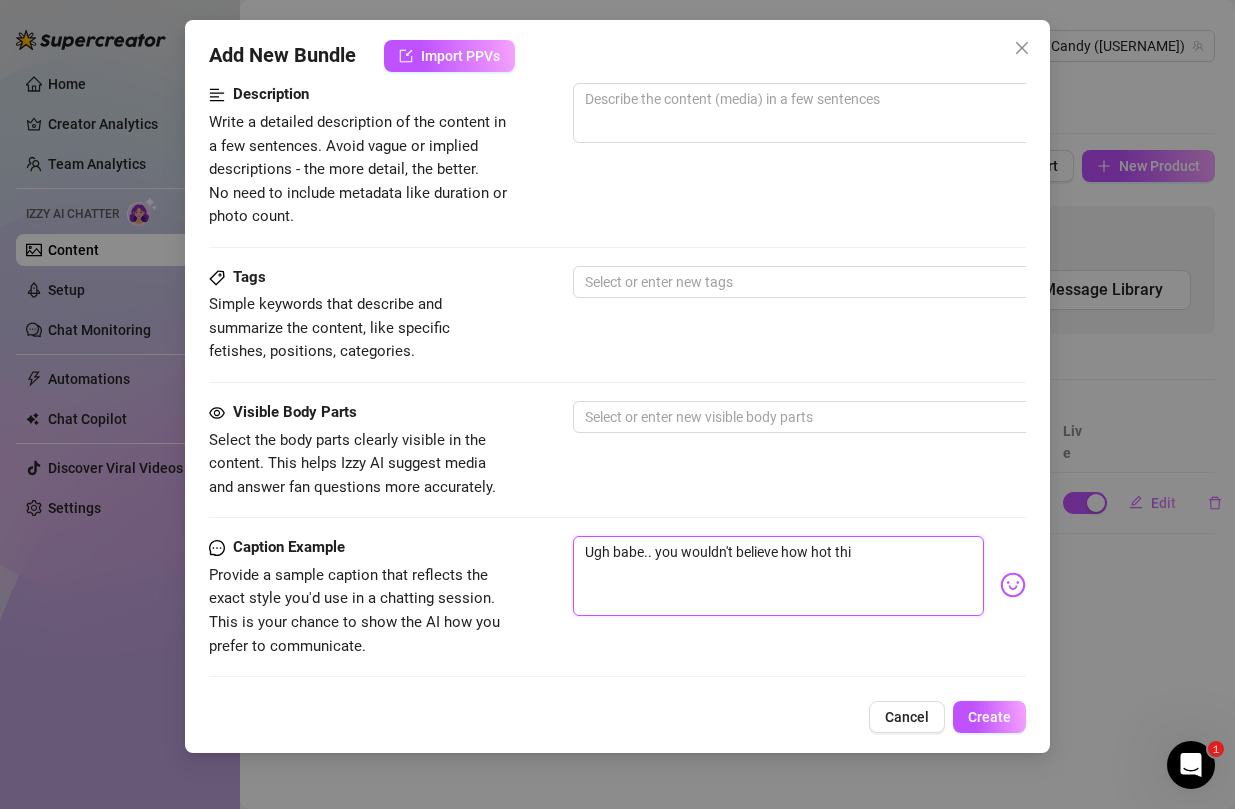 type on "Ugh babe.. you wouldn't believe how hot this" 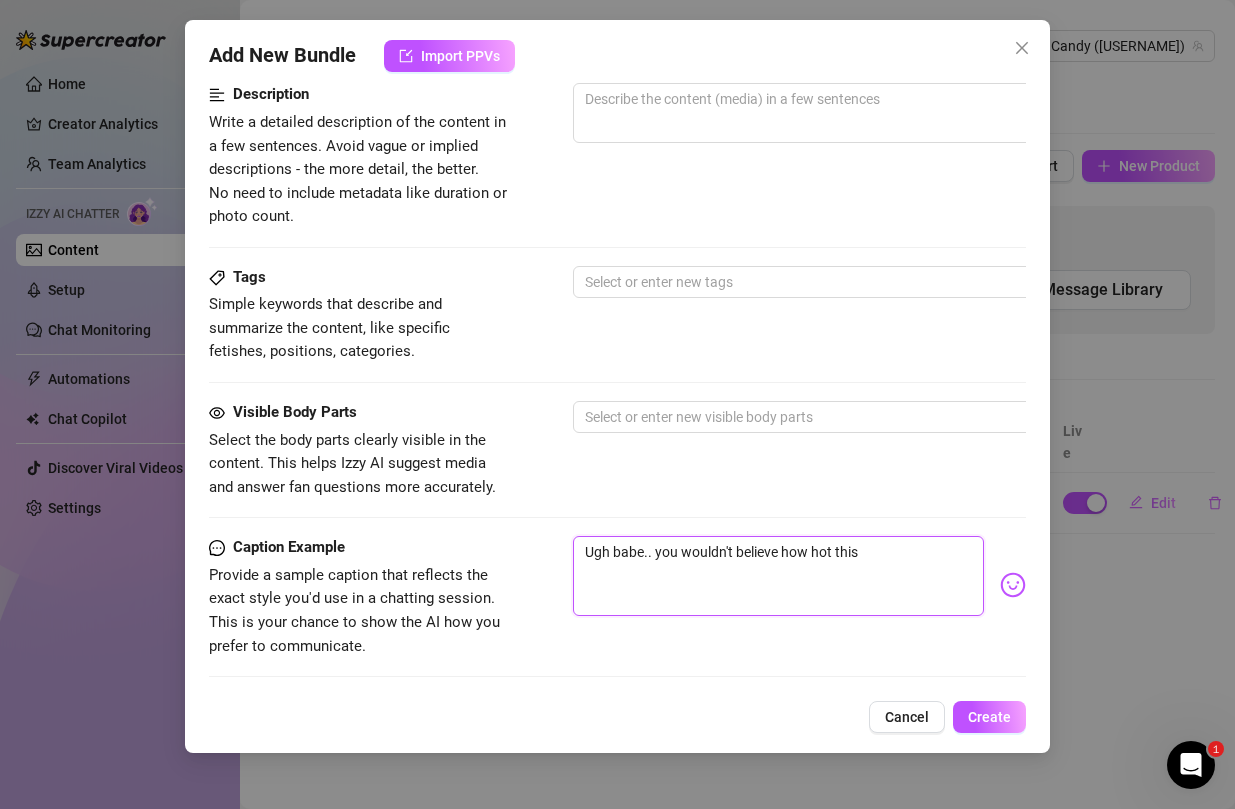 type on "Ugh babe.. you wouldn't believe how hot this" 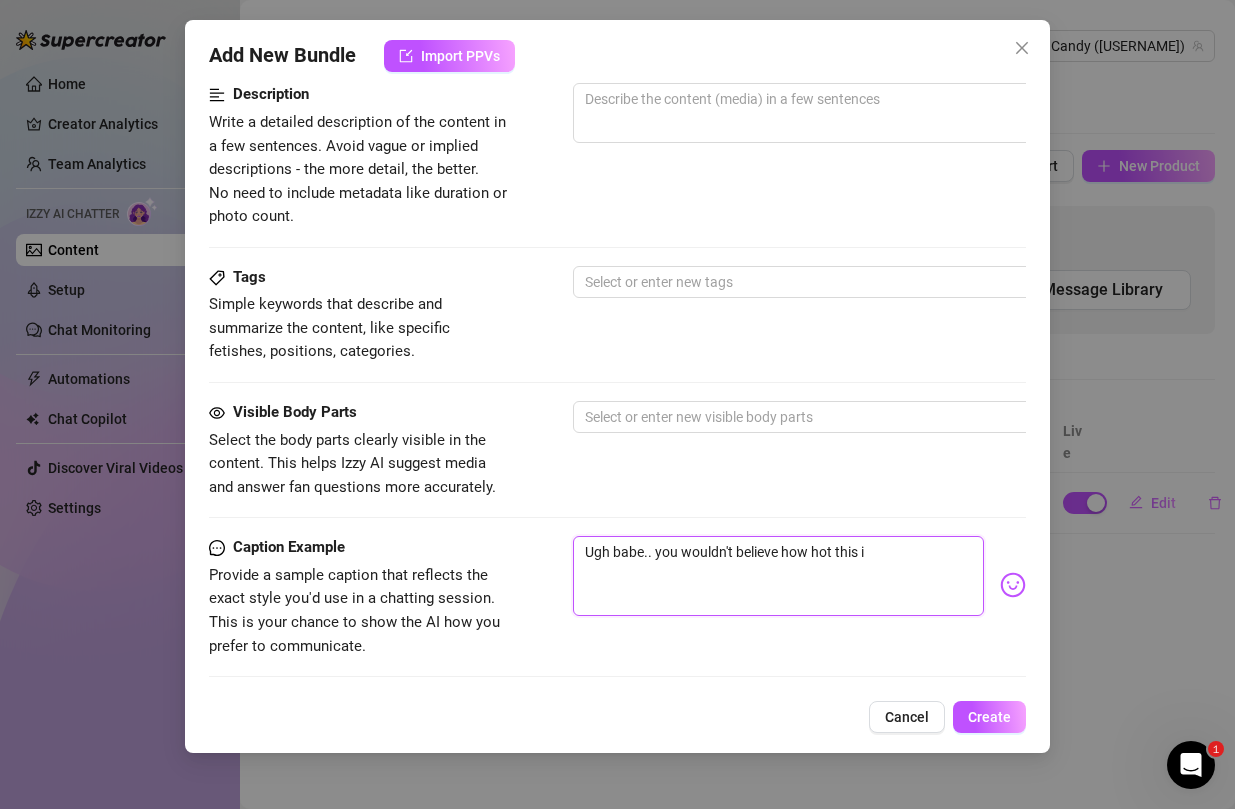 type on "Ugh babe.. you wouldn't believe how hot this is" 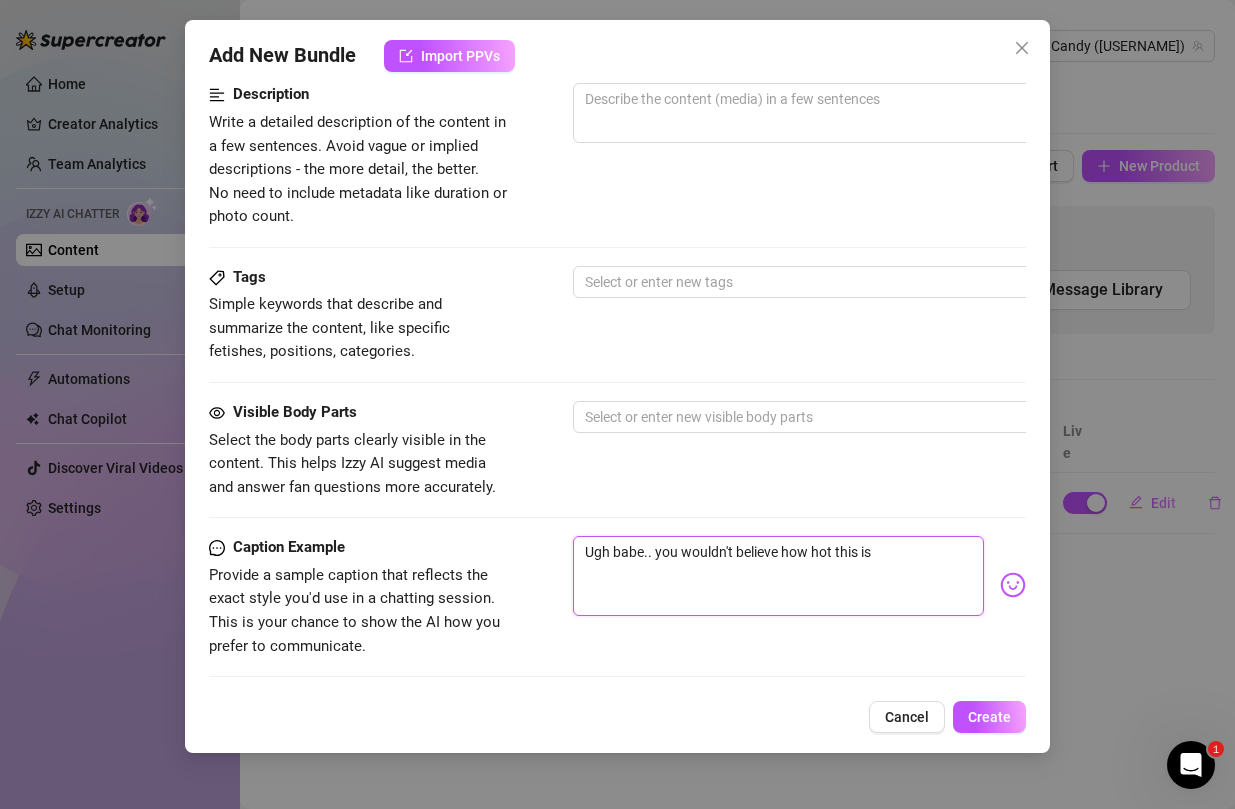 type on "Ugh babe.. you wouldn't believe how hot this is" 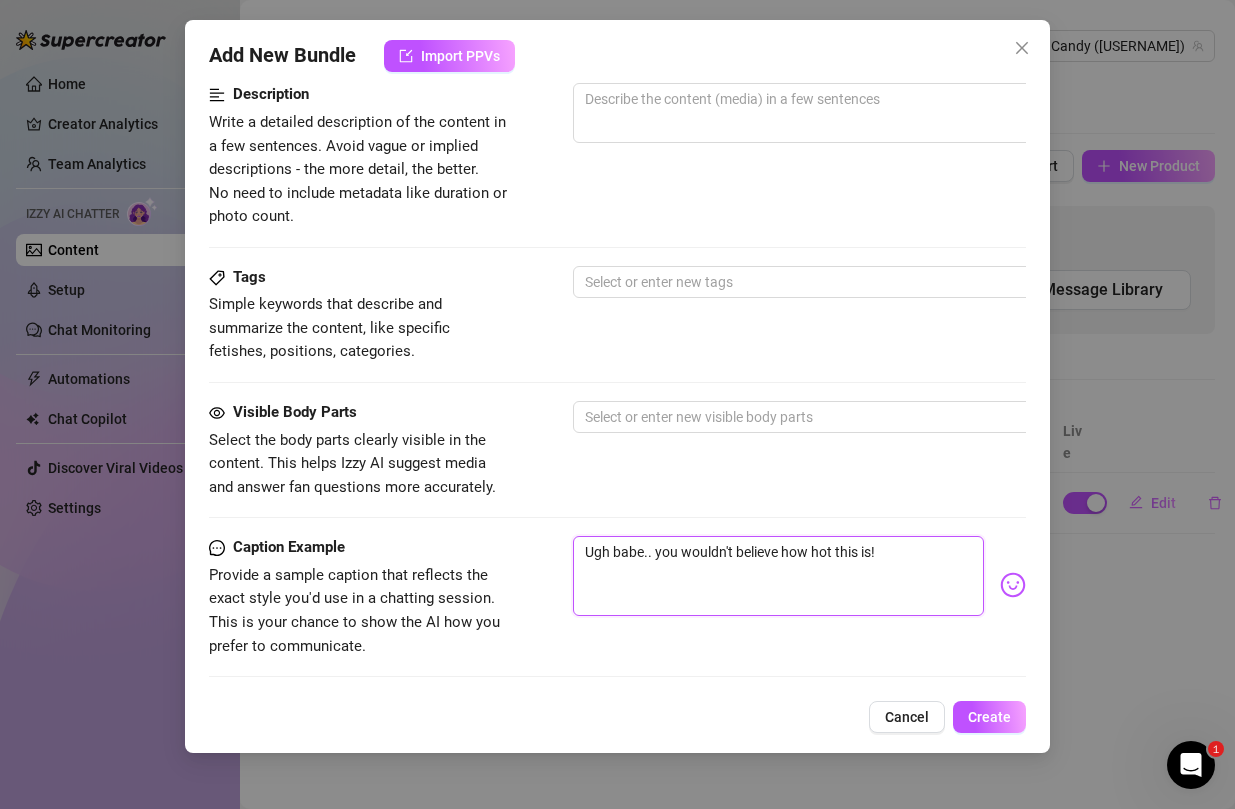 type on "Ugh babe.. you wouldn't believe how hot this is!" 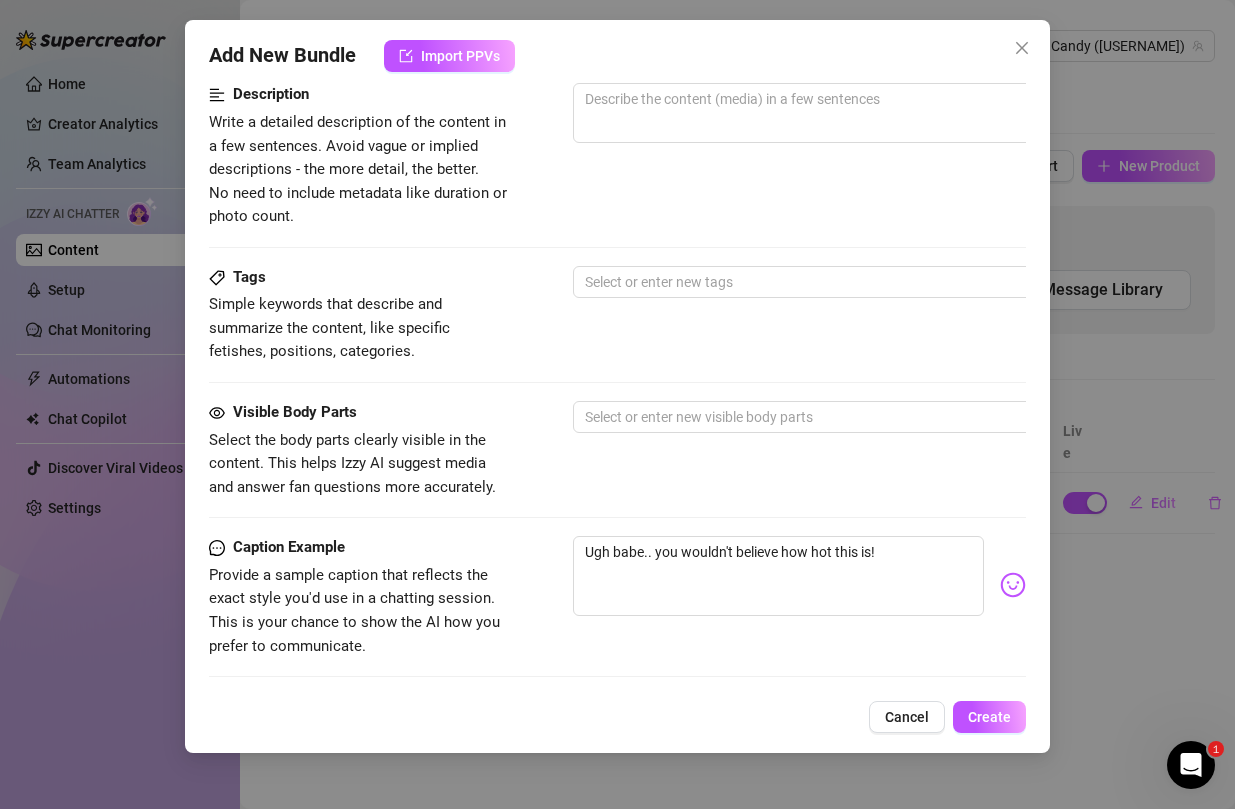click at bounding box center [1013, 585] 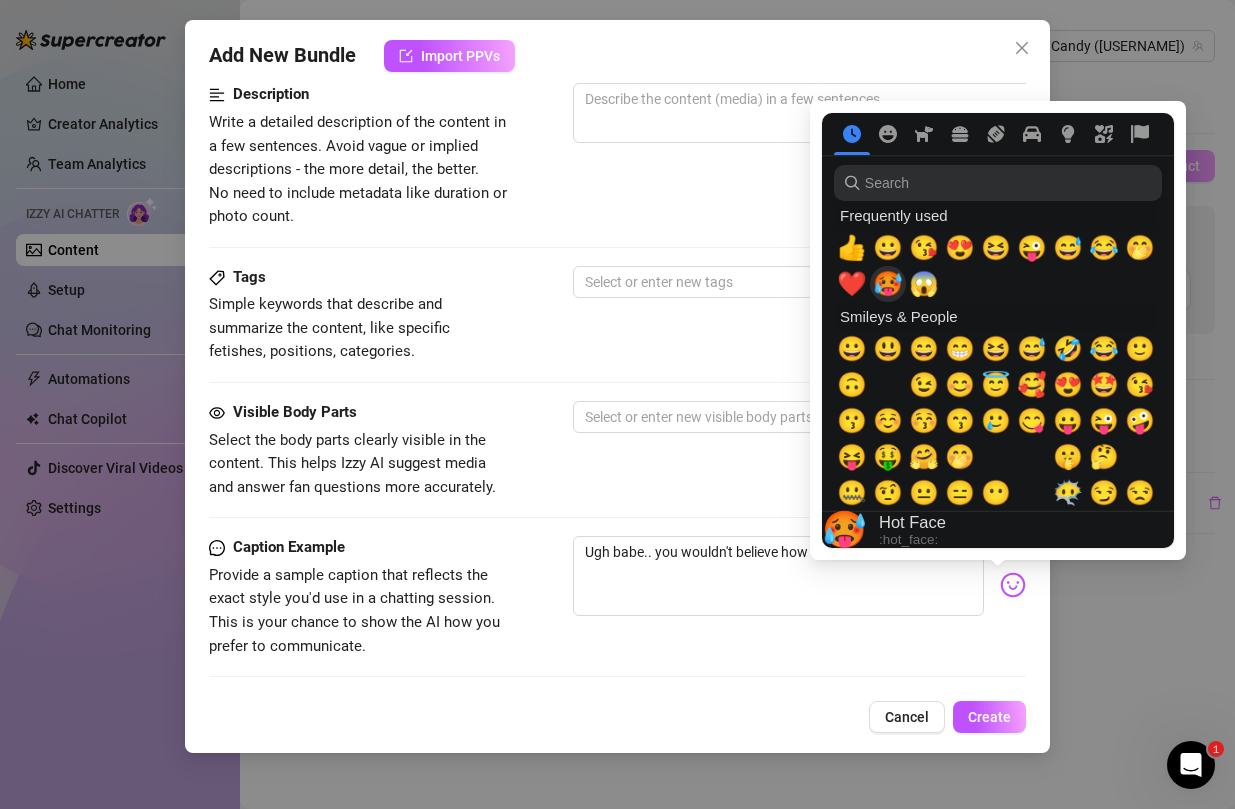 click on "🥵" at bounding box center (888, 284) 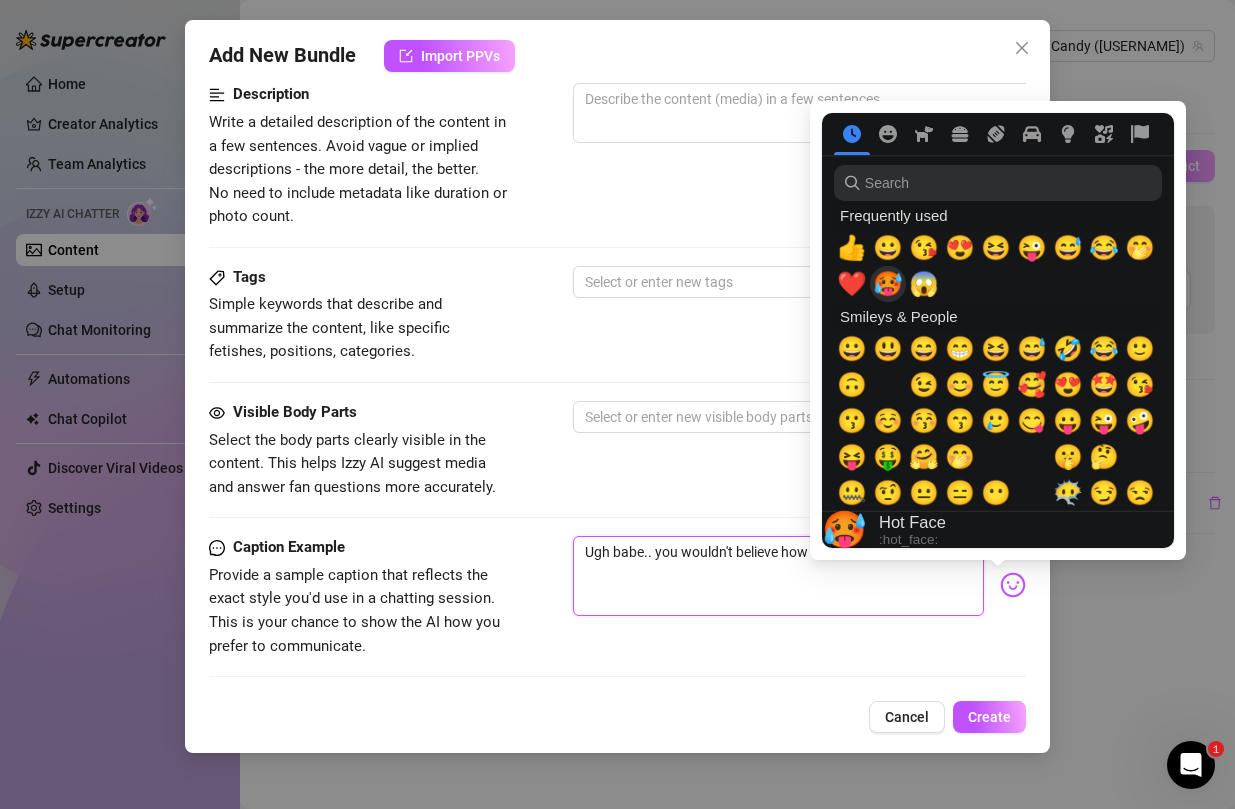 type on "Ugh babe.. you wouldn't believe how hot this is!🥵" 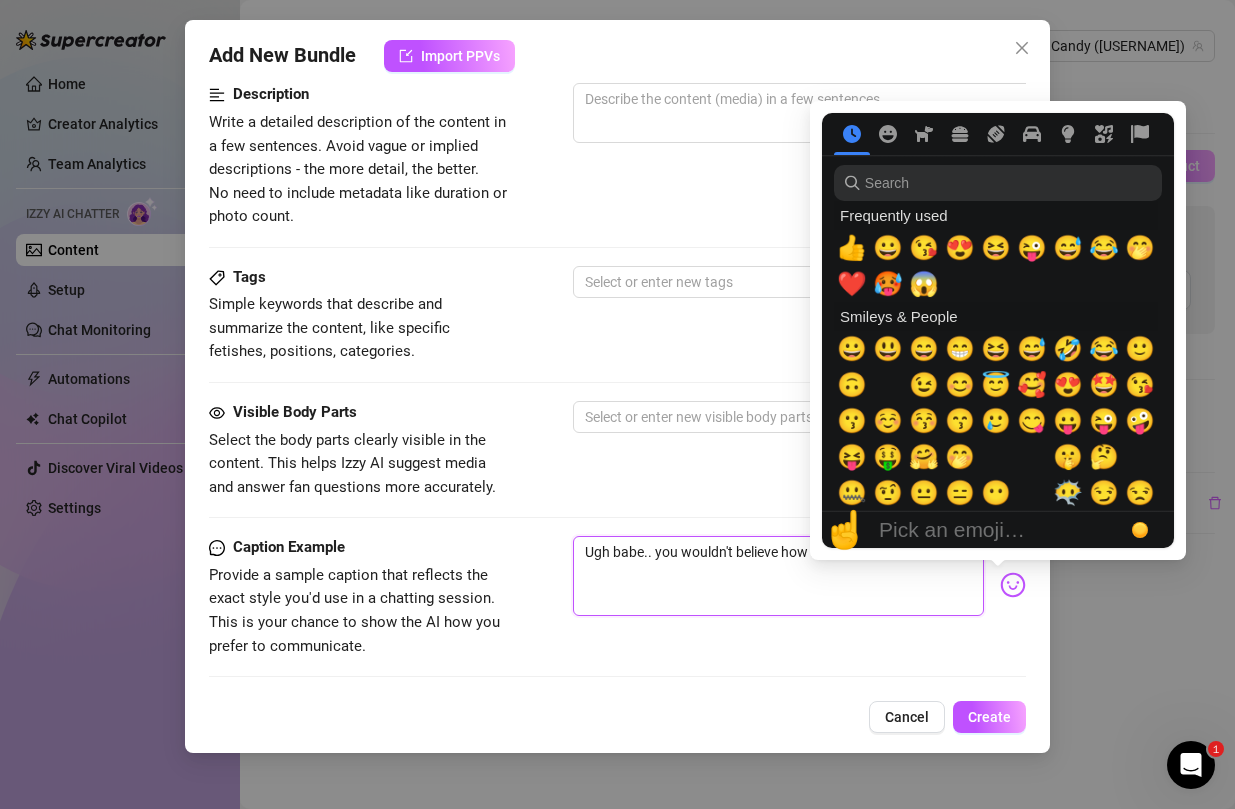 click on "Ugh babe.. you wouldn't believe how hot this is!🥵" at bounding box center [778, 576] 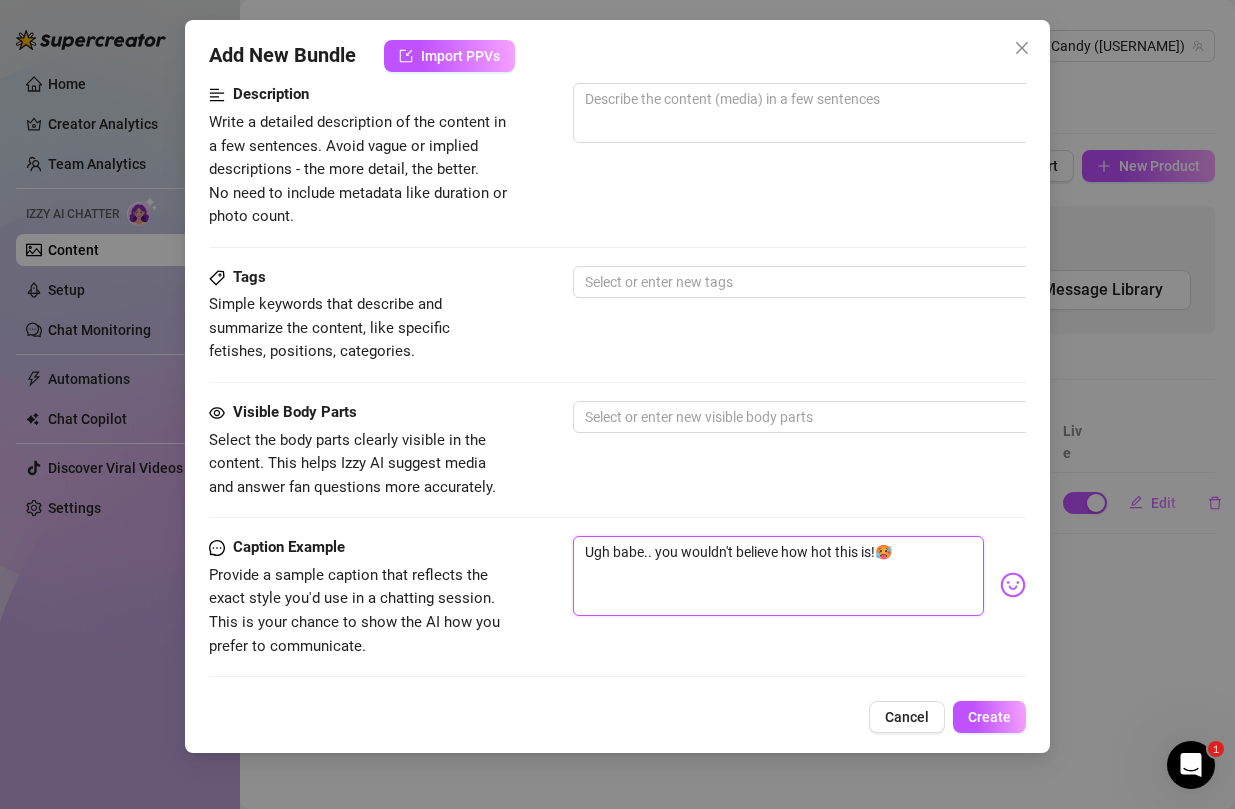 type on "Ugh babe.. you wouldn't believe how hot this is!🥵" 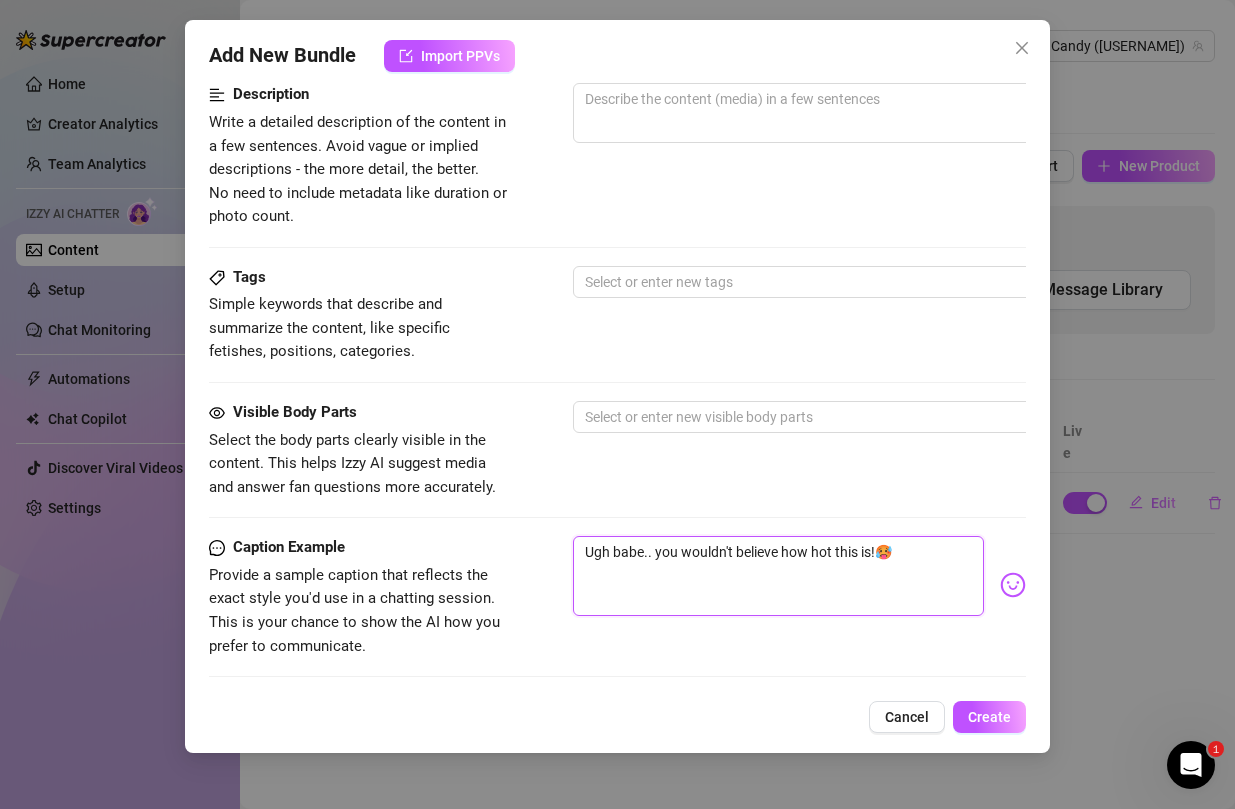 type on "Ugh babe.. you wouldn't believe how hot this is!🥵" 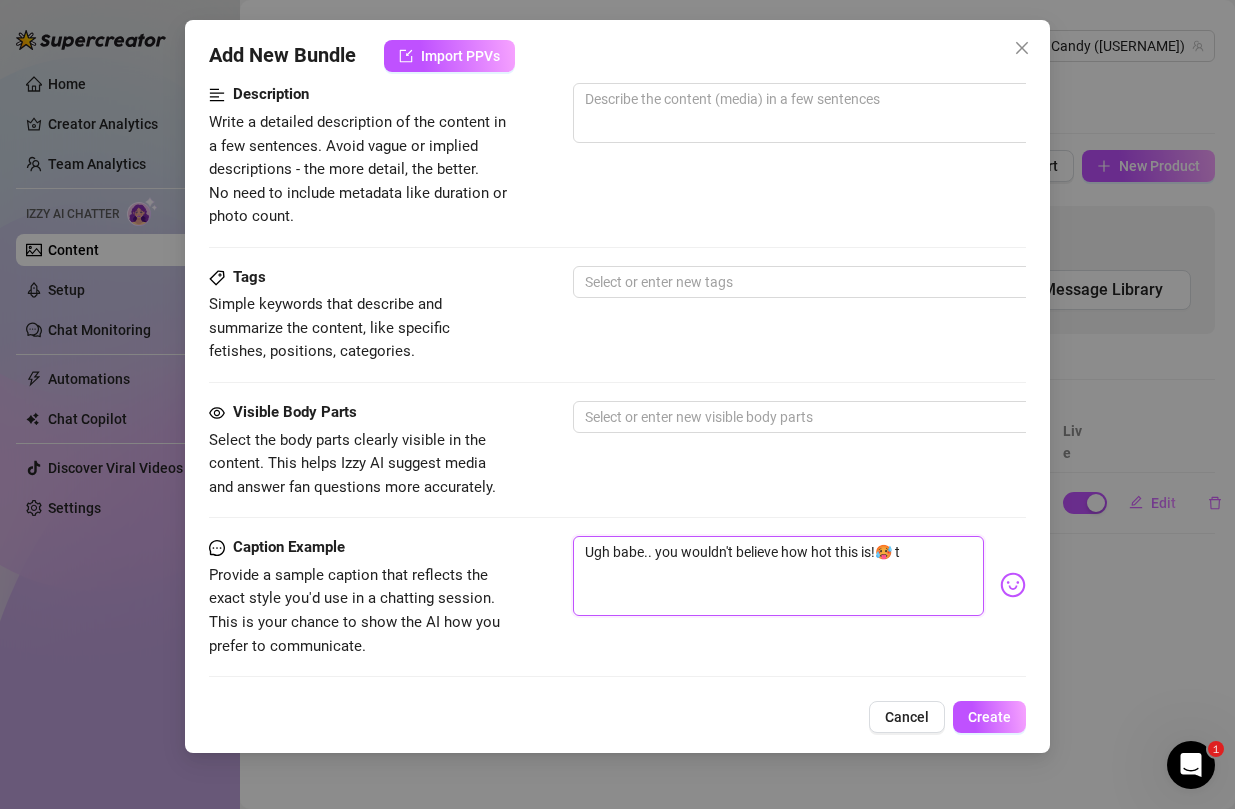 type on "Ugh babe.. you wouldn't believe how hot this is!🥵 th" 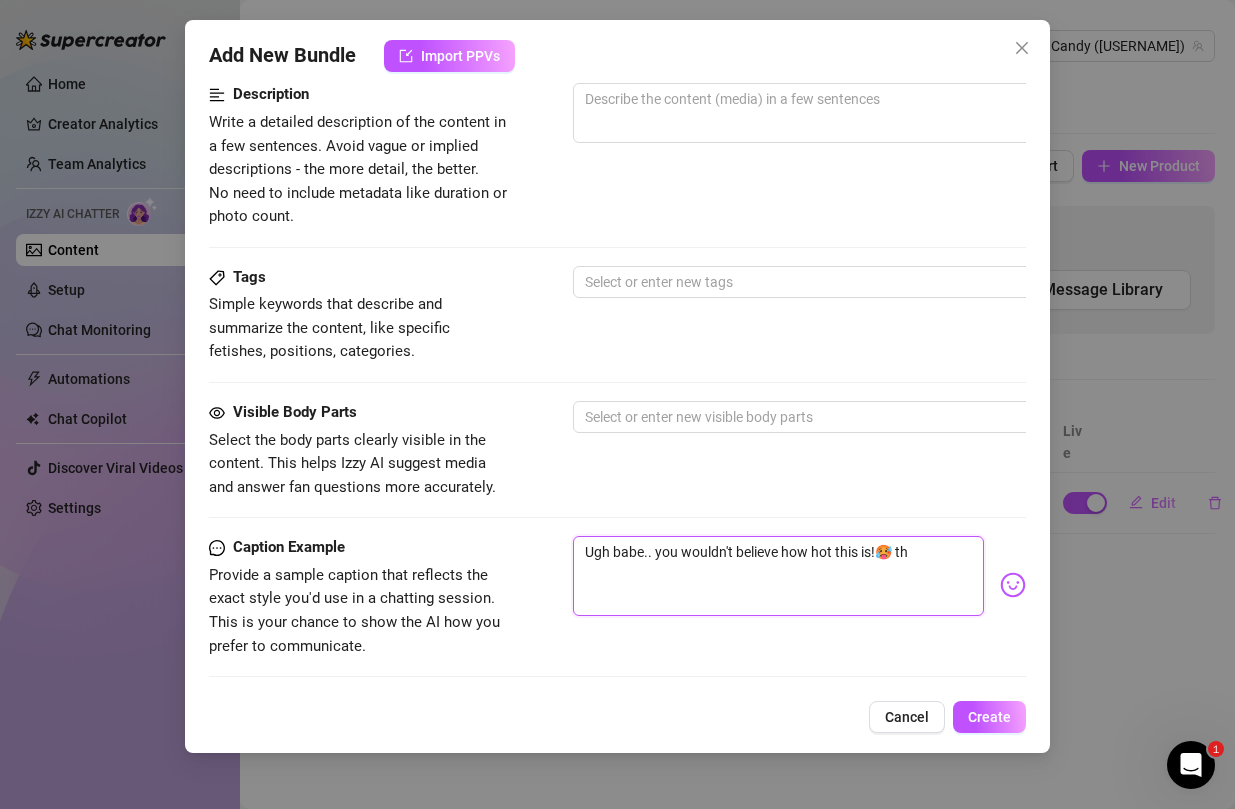 type on "Ugh babe.. you wouldn't believe how hot this is!🥵 thi" 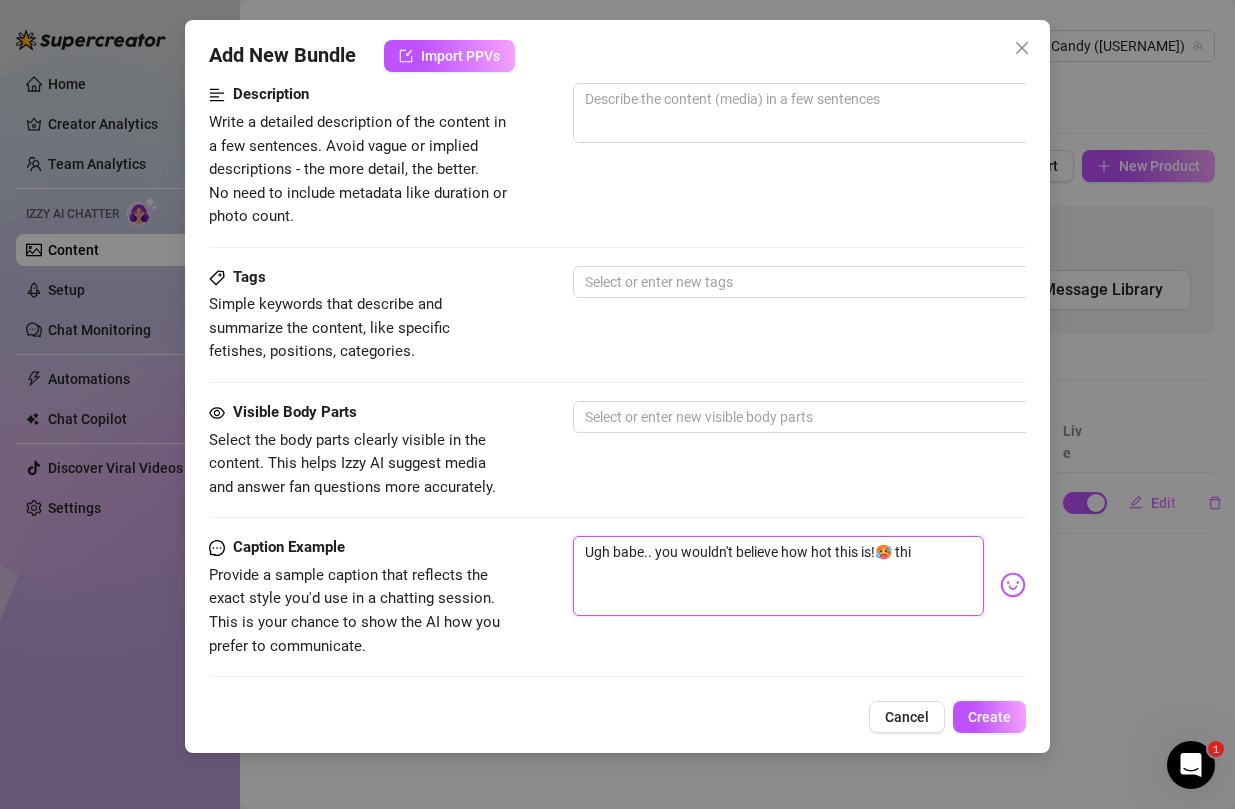 type on "Ugh babe.. you wouldn't believe how hot this is!🥵 this" 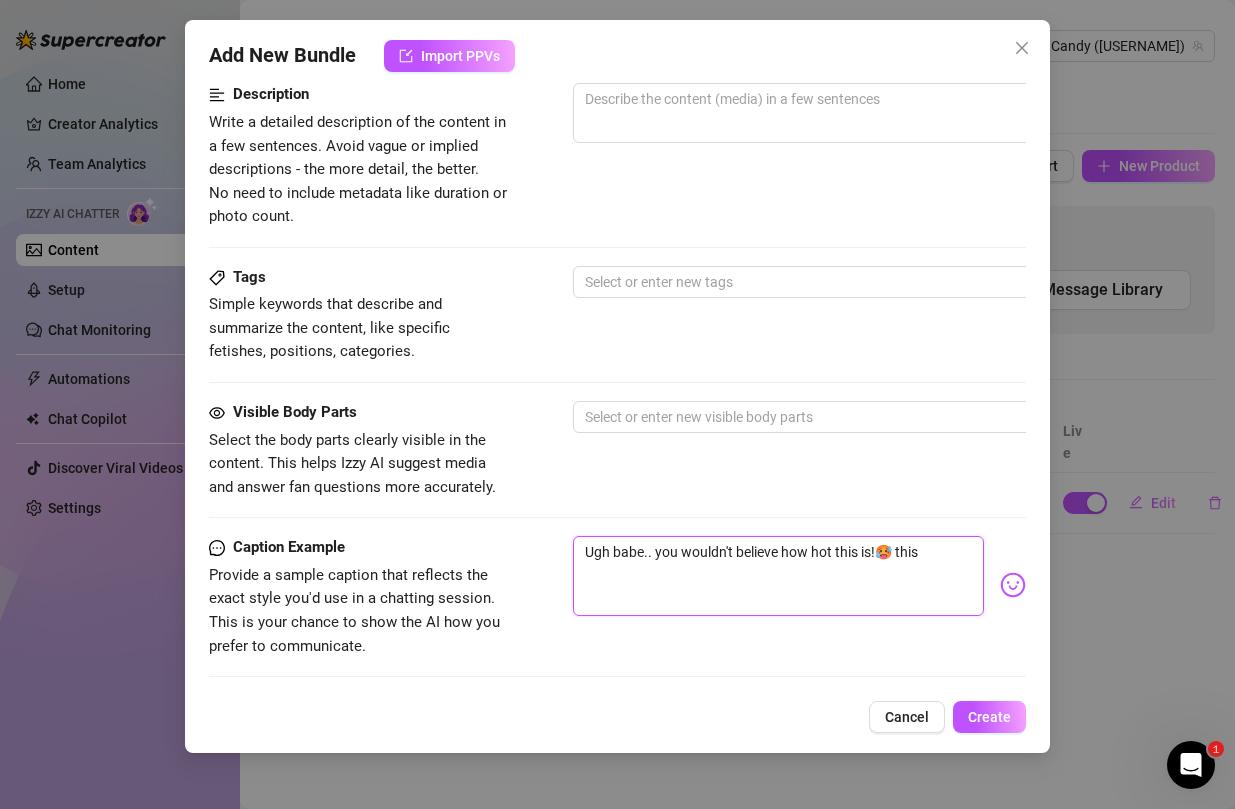 type on "Ugh babe.. you wouldn't believe how hot this is!🥵 this" 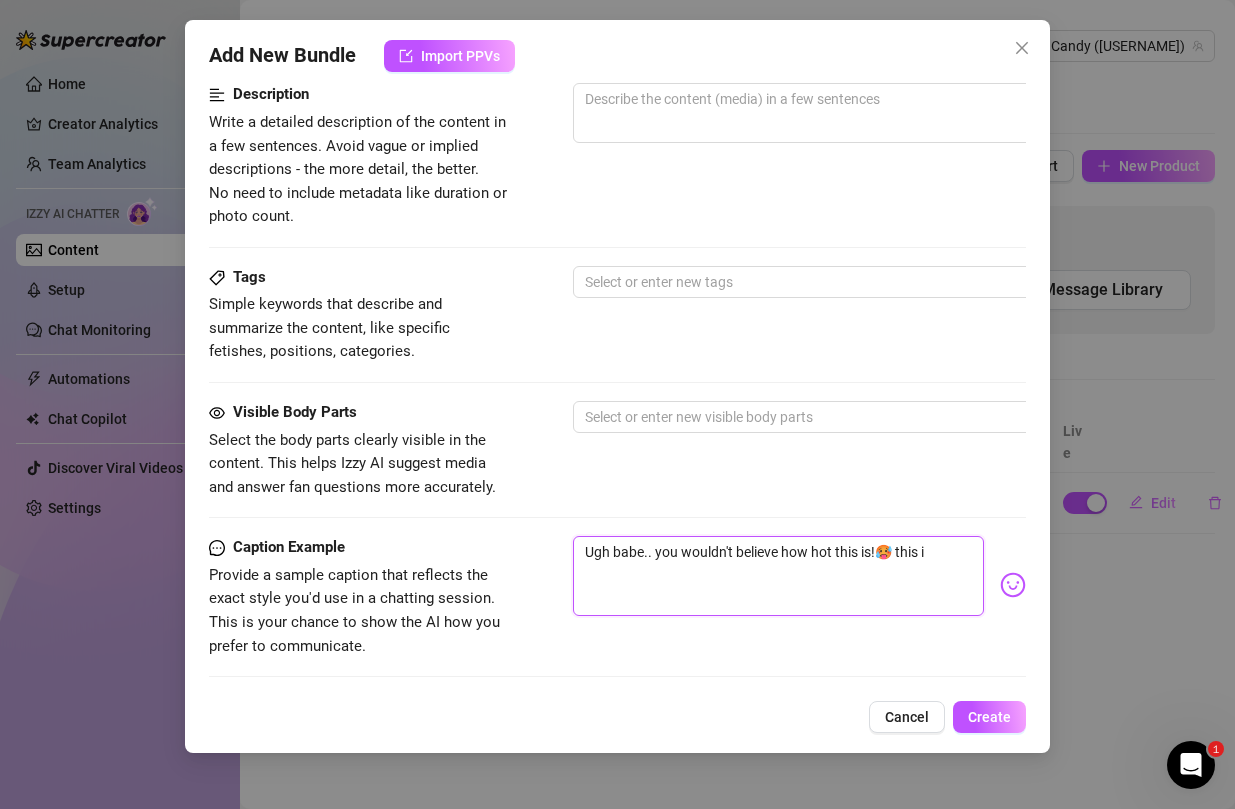 type on "Ugh babe.. you wouldn't believe how hot this is!🥵 this is" 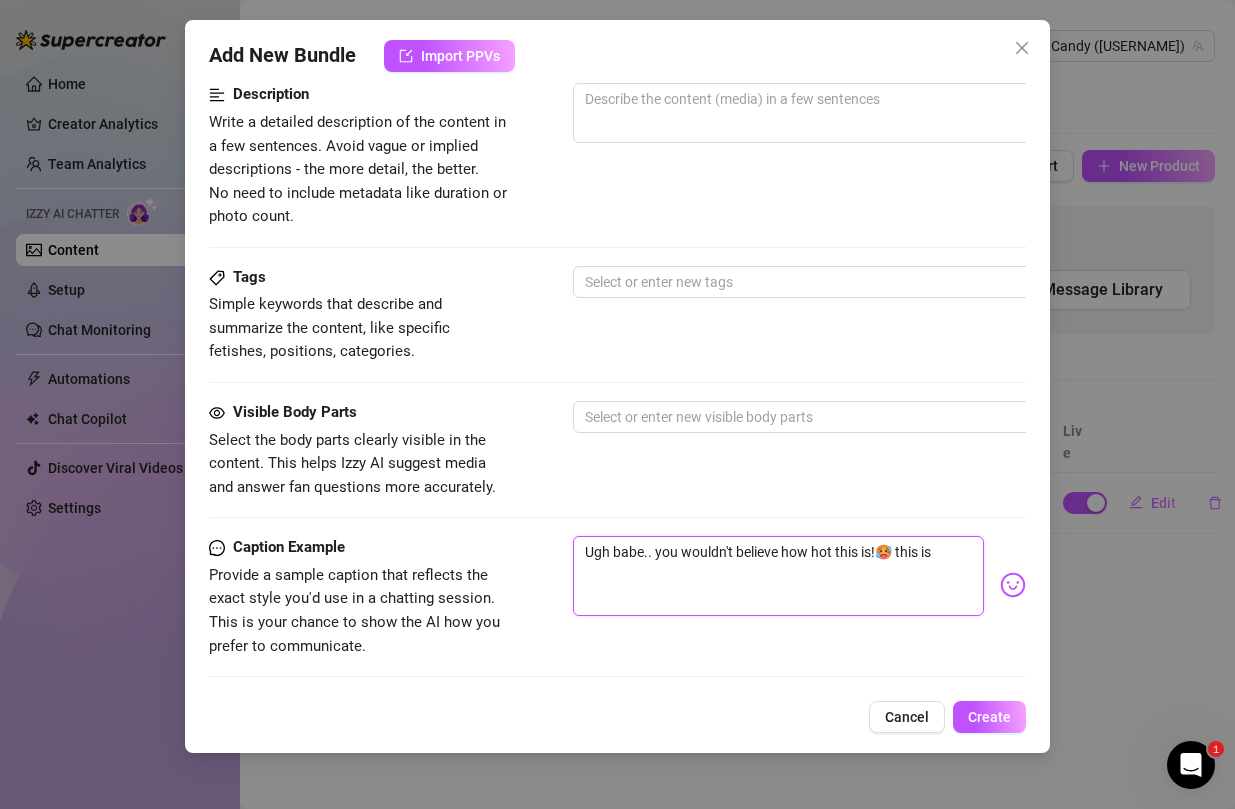 type on "Ugh babe.. you wouldn't believe how hot this is!🥵 this is" 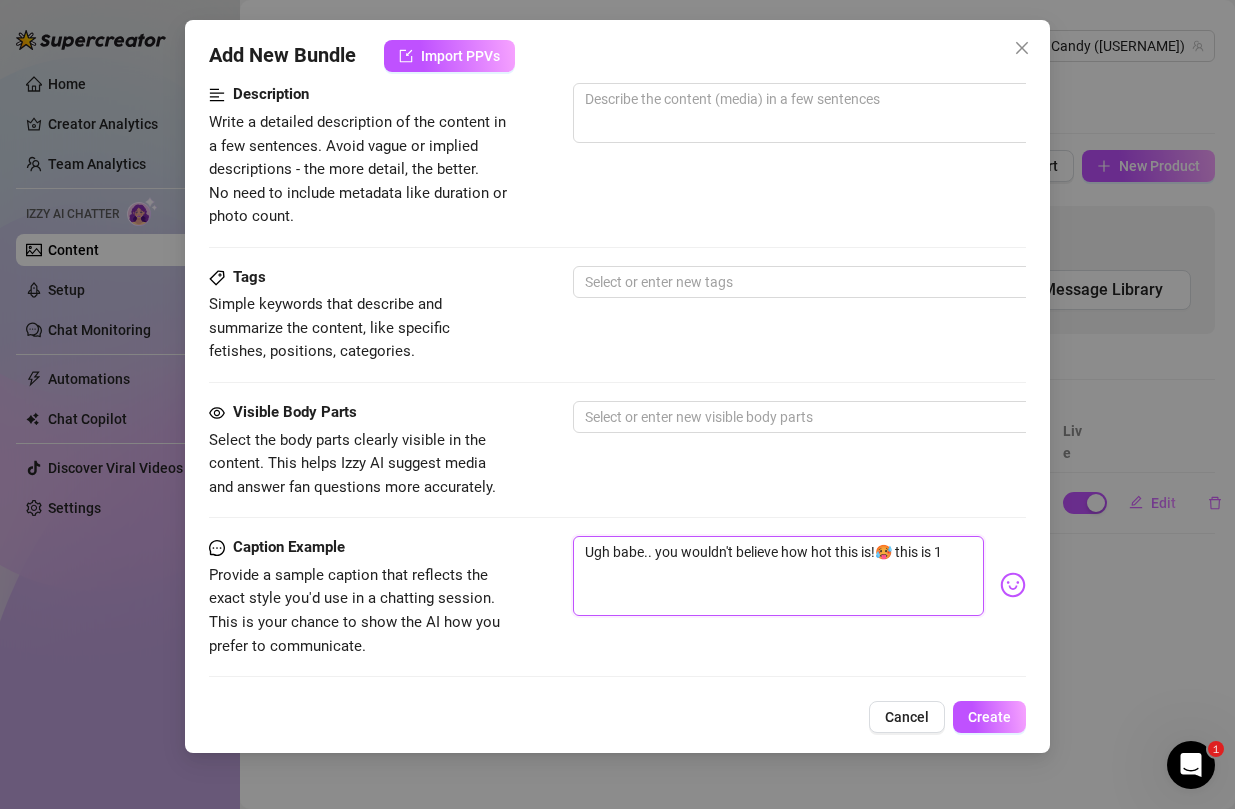 type on "Ugh babe.. you wouldn't believe how hot this is!🥵 this is 10" 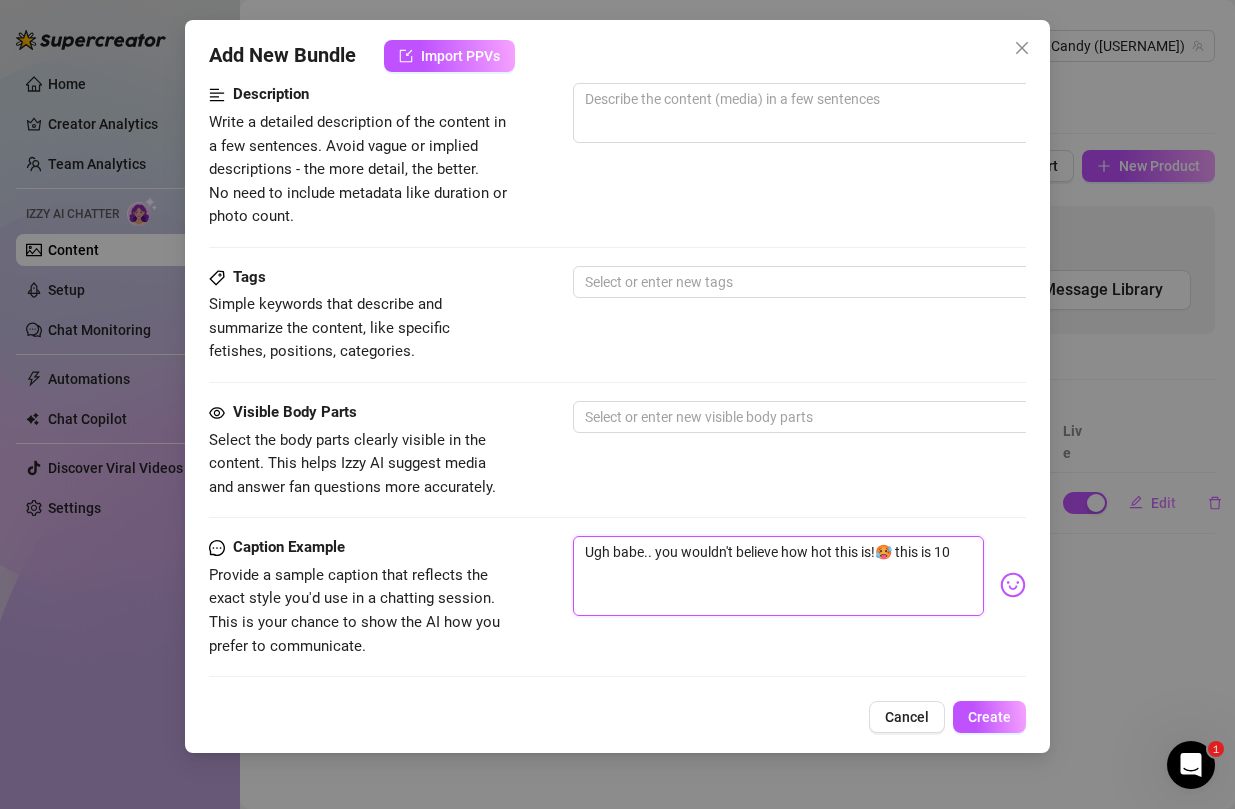 type on "Ugh babe.. you wouldn't believe how hot this is!🥵 this is 10" 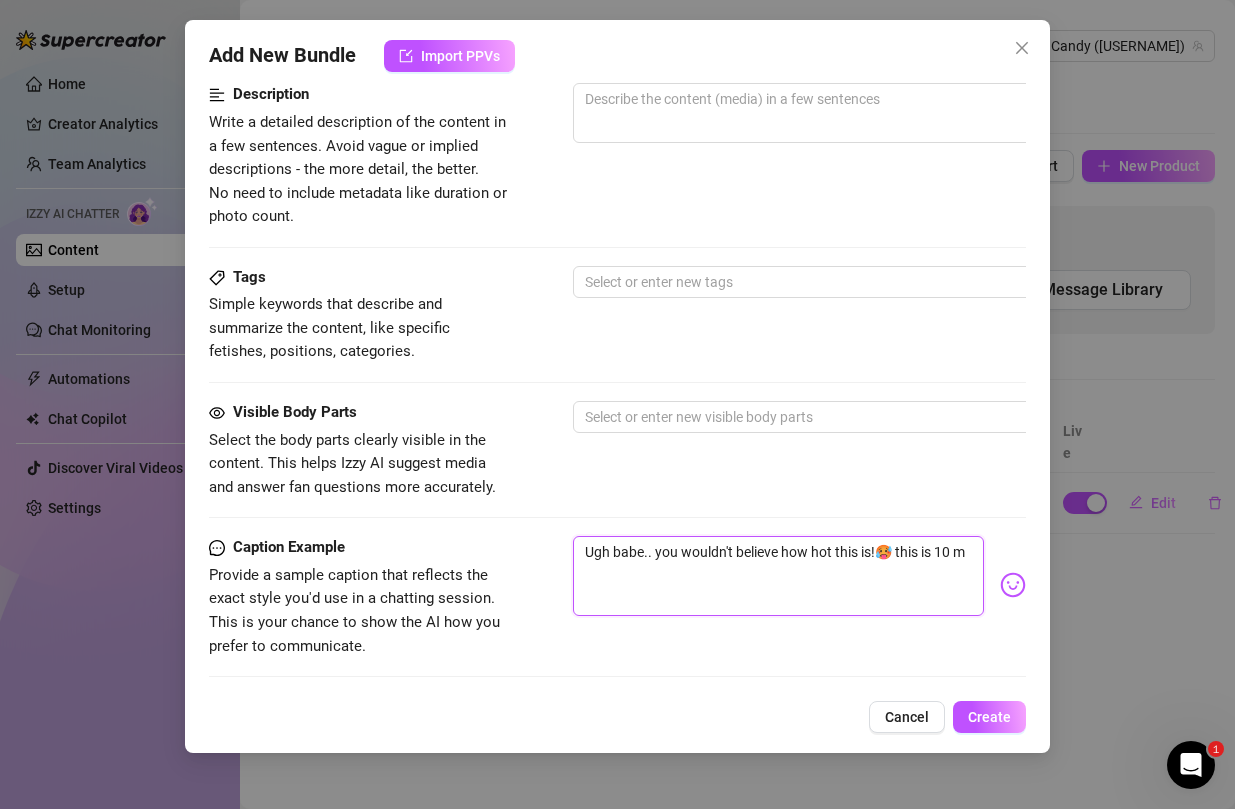 type on "Ugh babe.. you wouldn't believe how hot this is!🥵 this is 10 mi" 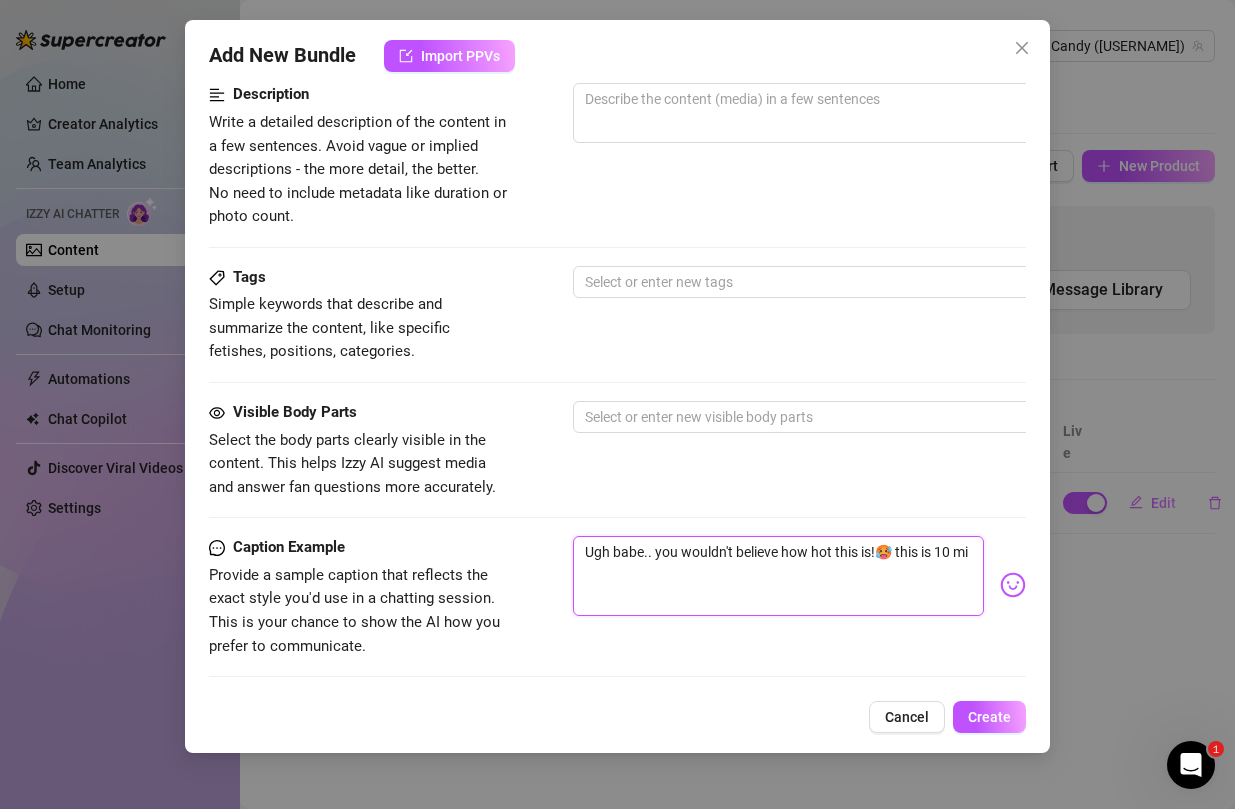 type on "Ugh babe.. you wouldn't believe how hot this is!🥵 this is 10 min" 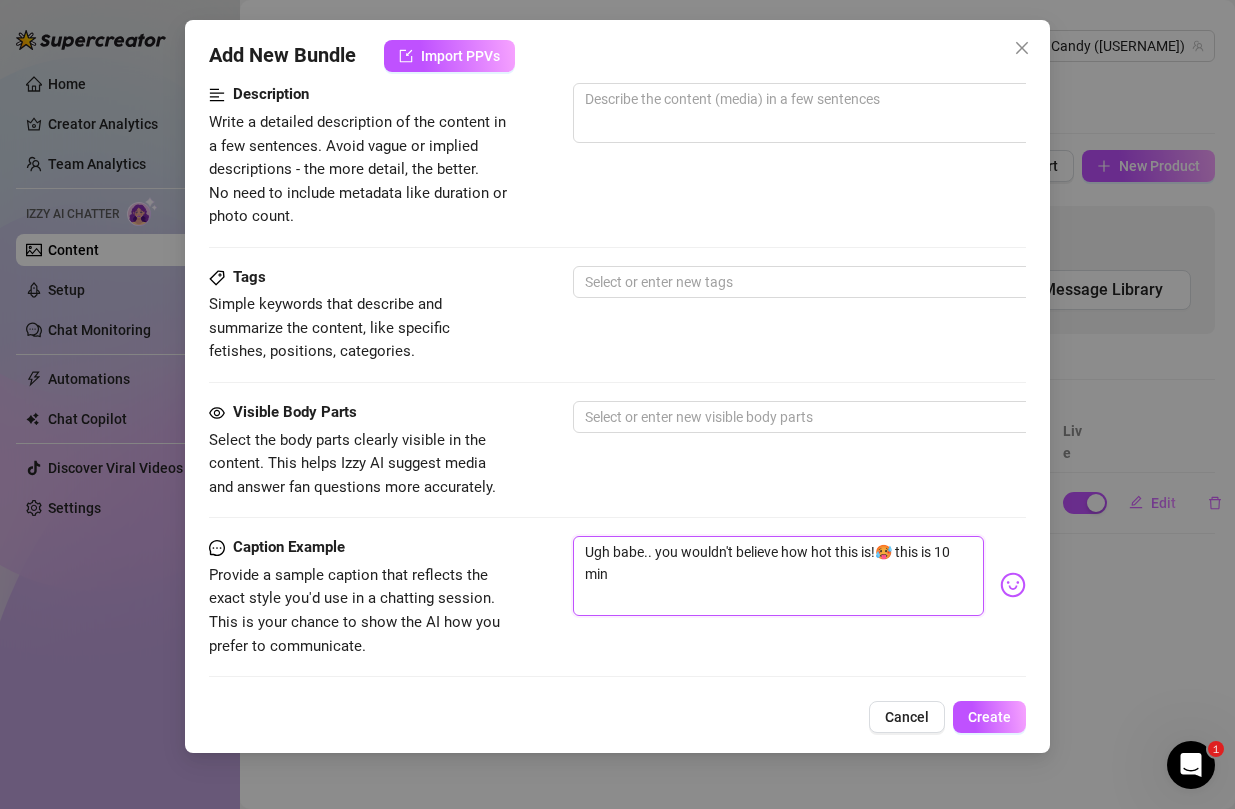 type on "Ugh babe.. you wouldn't believe how hot this is!🥵 this is 10 minu" 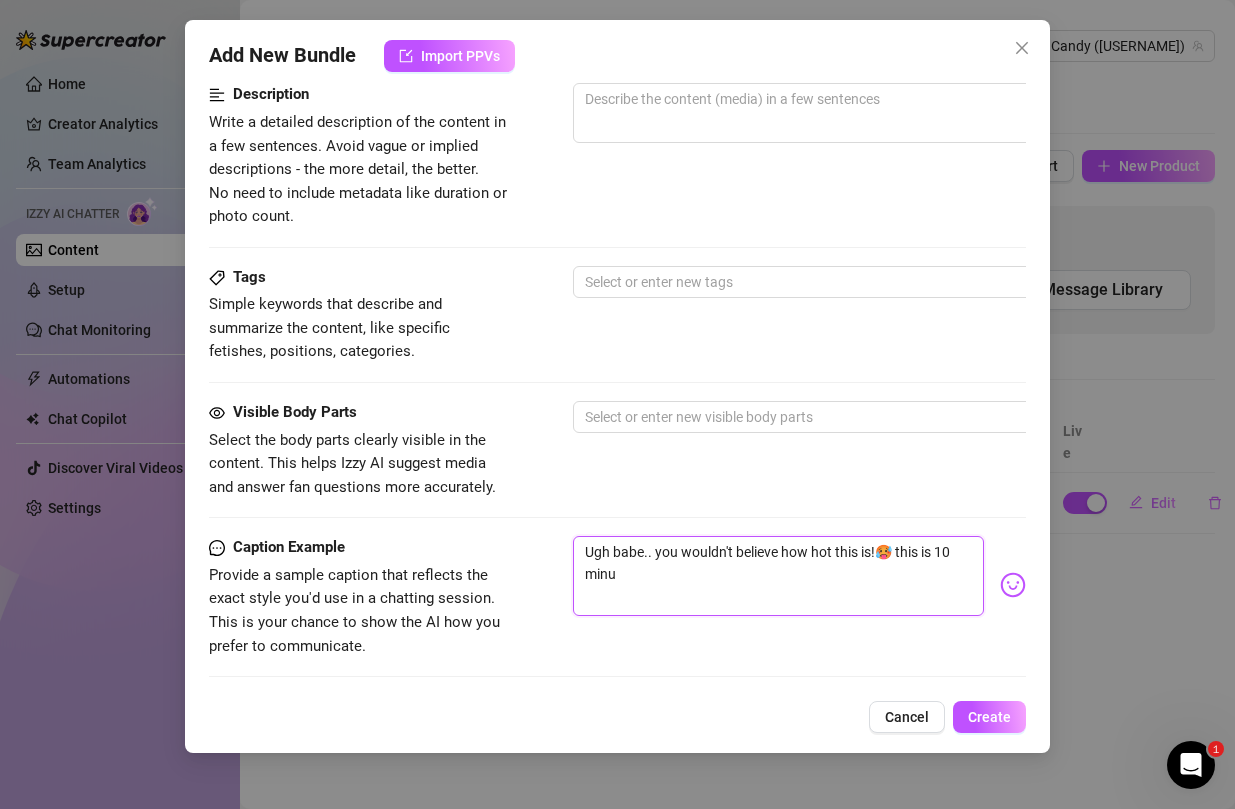 type on "Ugh babe.. you wouldn't believe how hot this is!🥵 this is 10 minut" 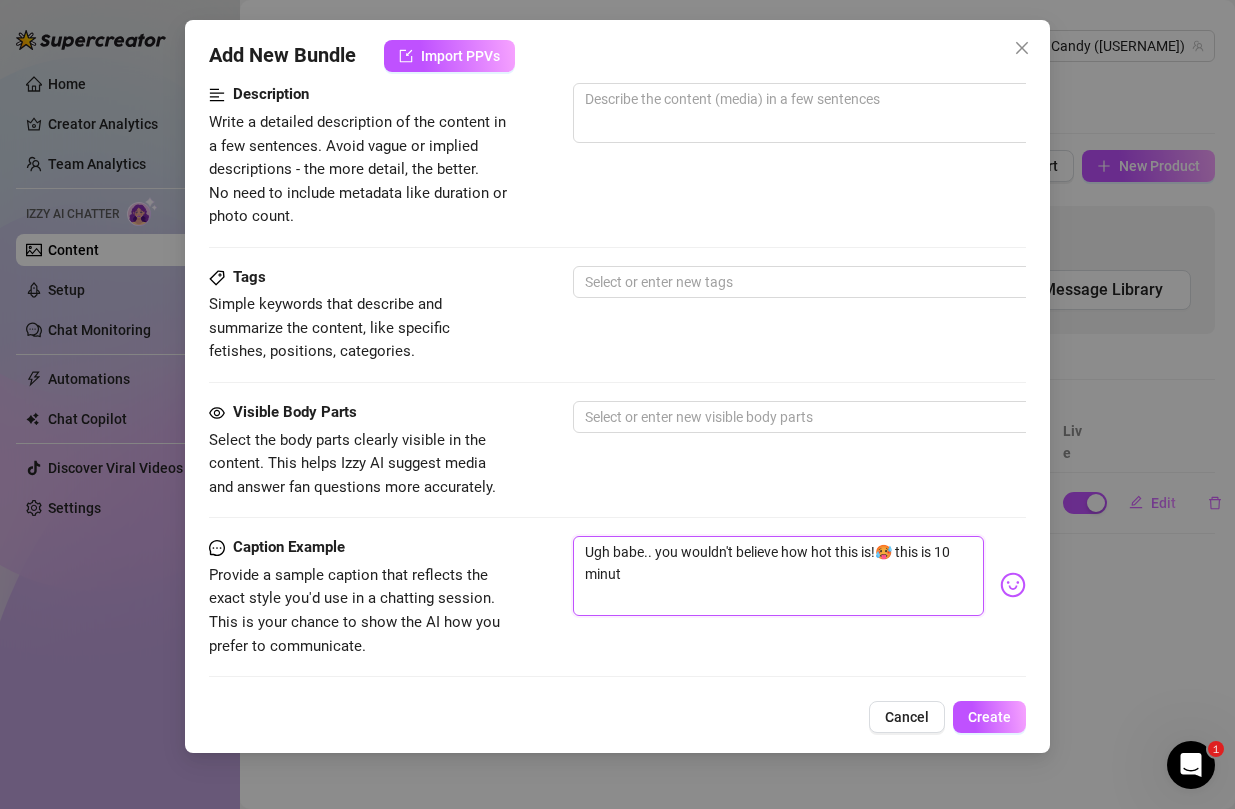 type on "Ugh babe.. you wouldn't believe how hot this is!🥵 this is 10 minute" 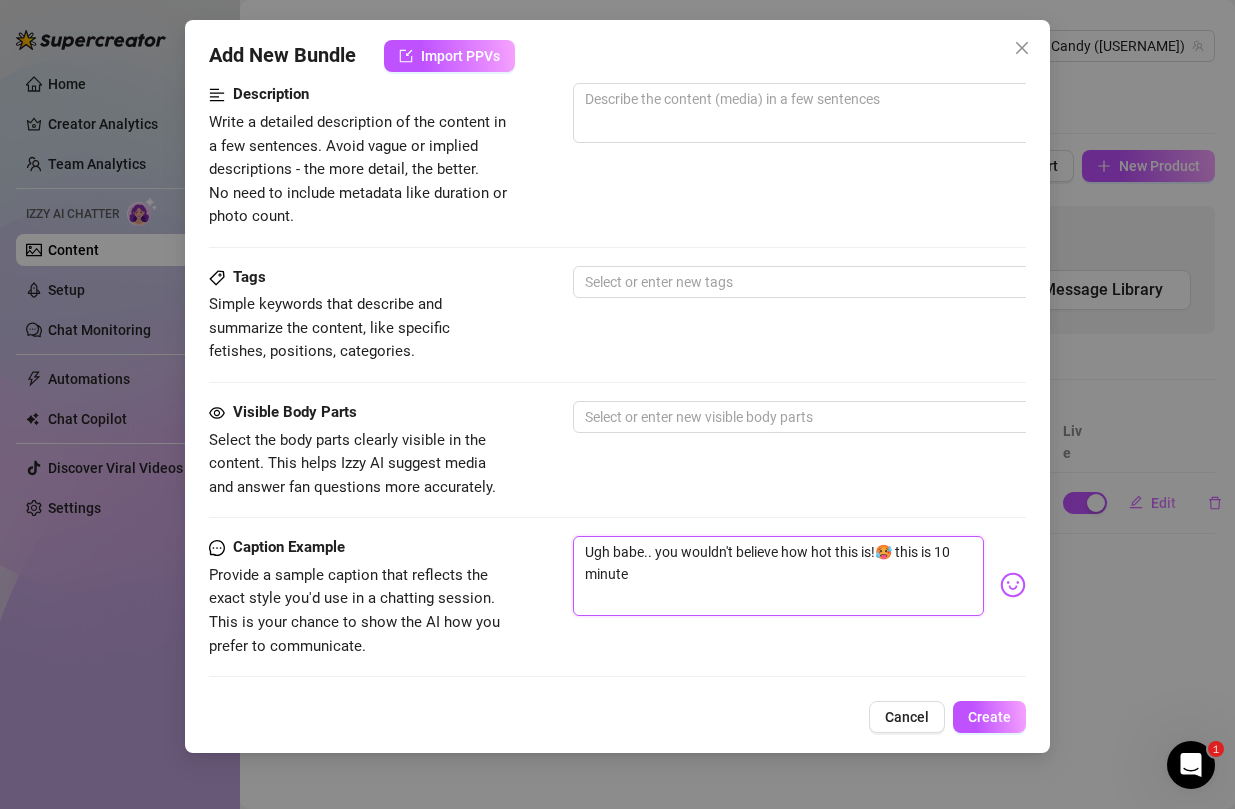 type on "Ugh babe.. you wouldn't believe how hot this is!🥵 this is 10 minutes" 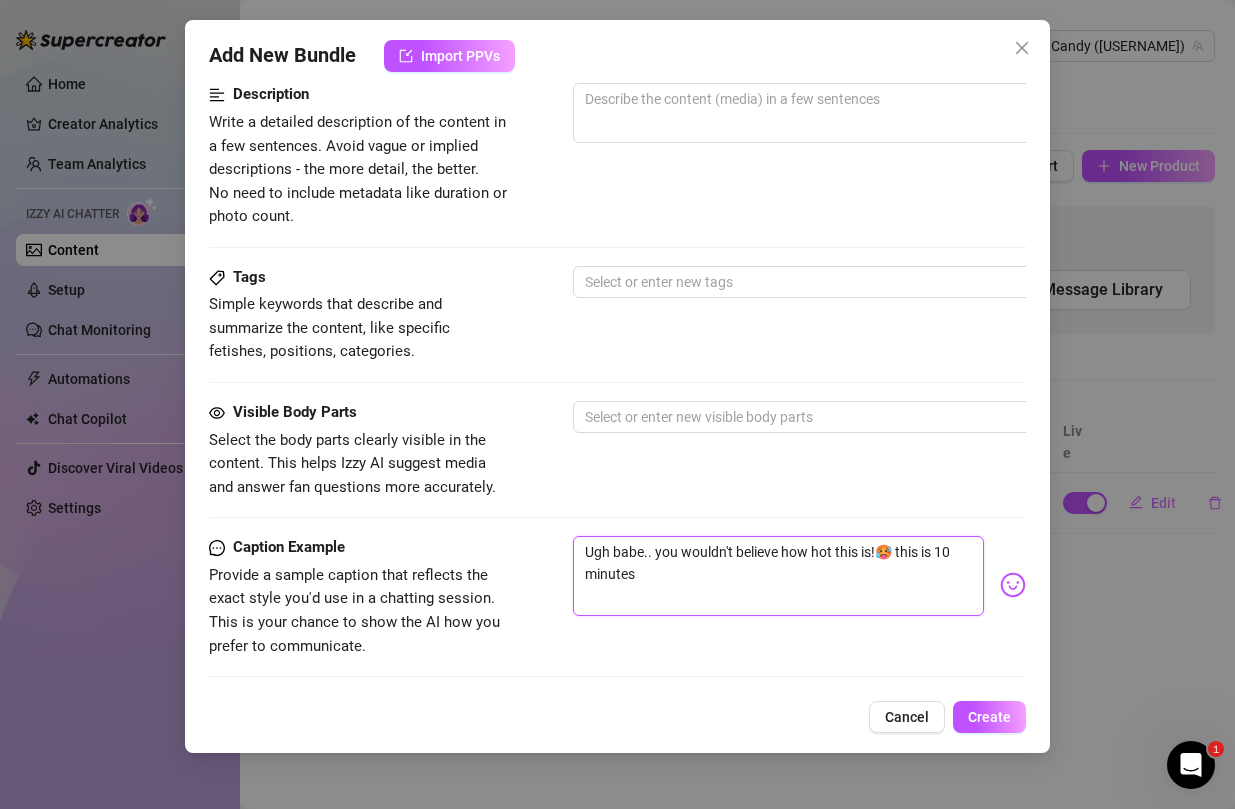 type on "Ugh babe.. you wouldn't believe how hot this is!🥵 this is 10 minutes" 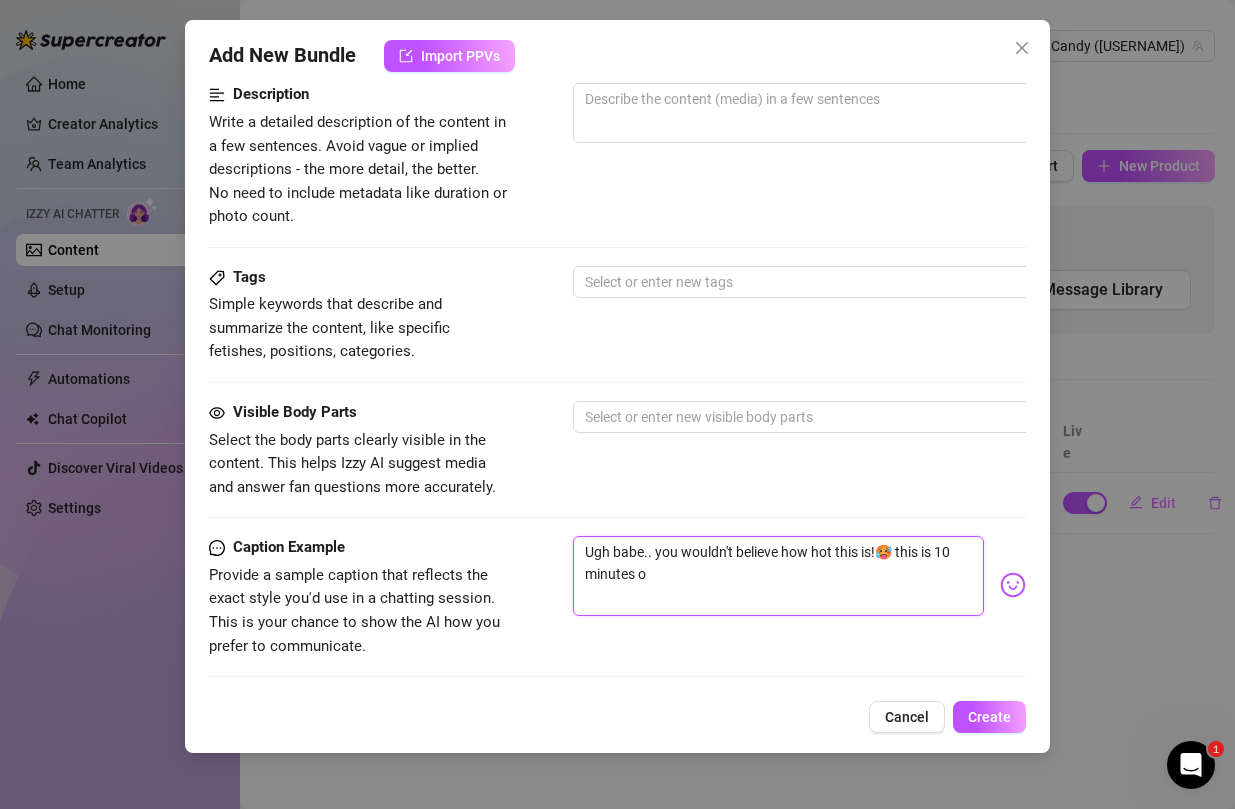 type on "Ugh babe.. you wouldn't believe how hot this is!🥵 this is 10 minutes of" 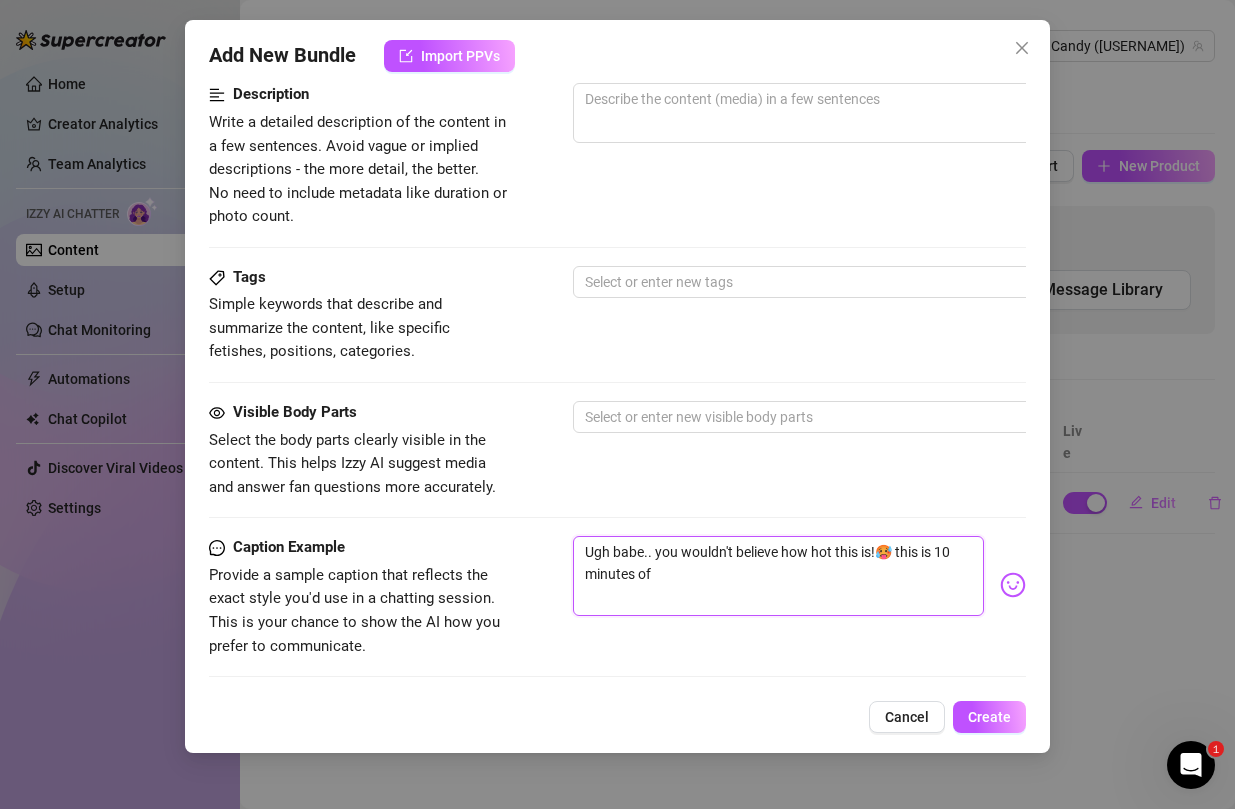 type on "Ugh babe.. you wouldn't believe how hot this is!🥵 this is 10 minutes of" 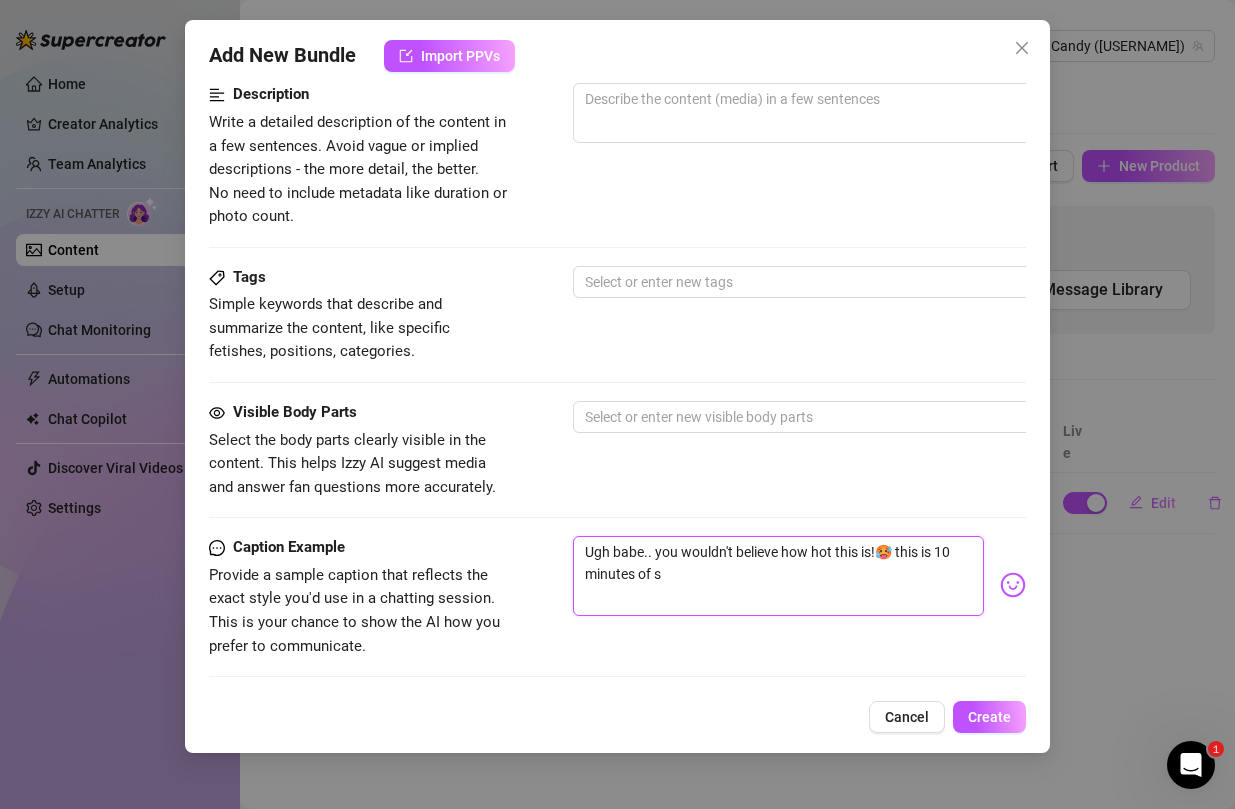 type on "Ugh babe.. you wouldn't believe how hot this is!🥵 this is 10 minutes of sq" 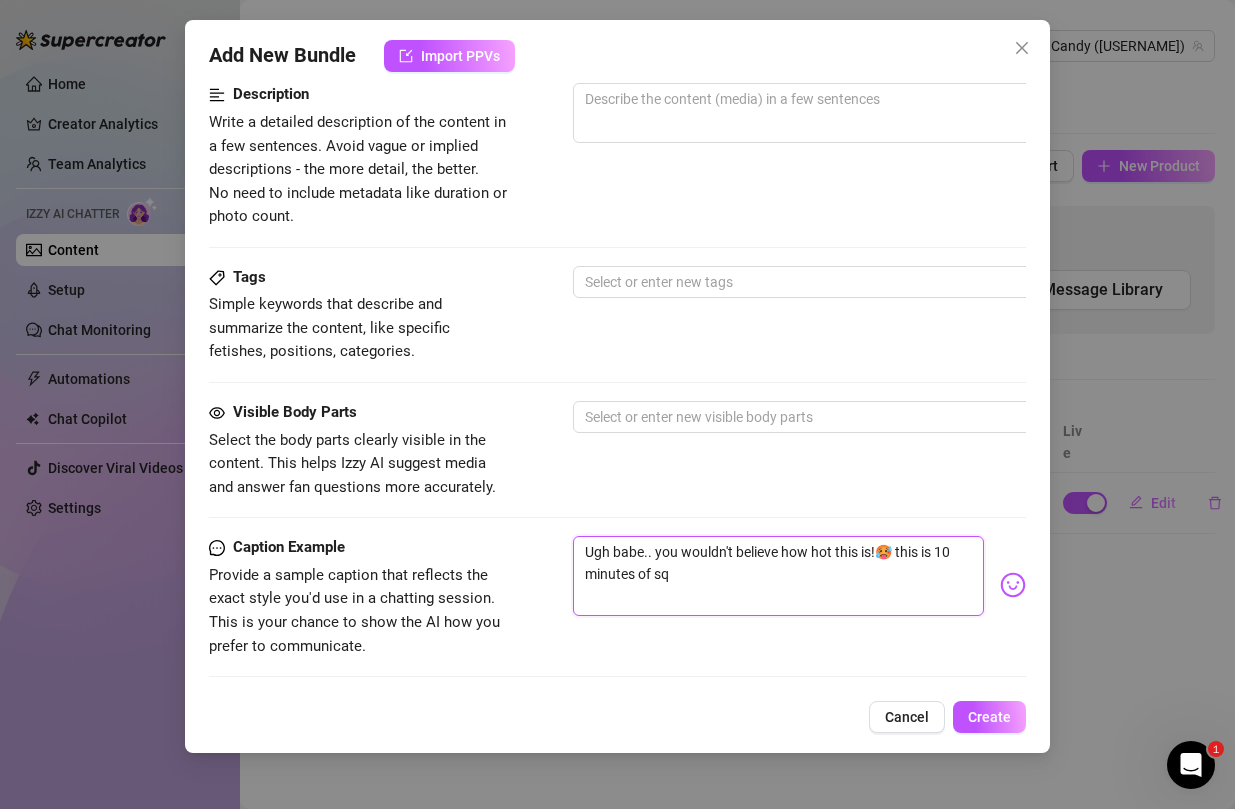 type on "Ugh babe.. you wouldn't believe how hot this is!🥵 this is 10 minutes of squ" 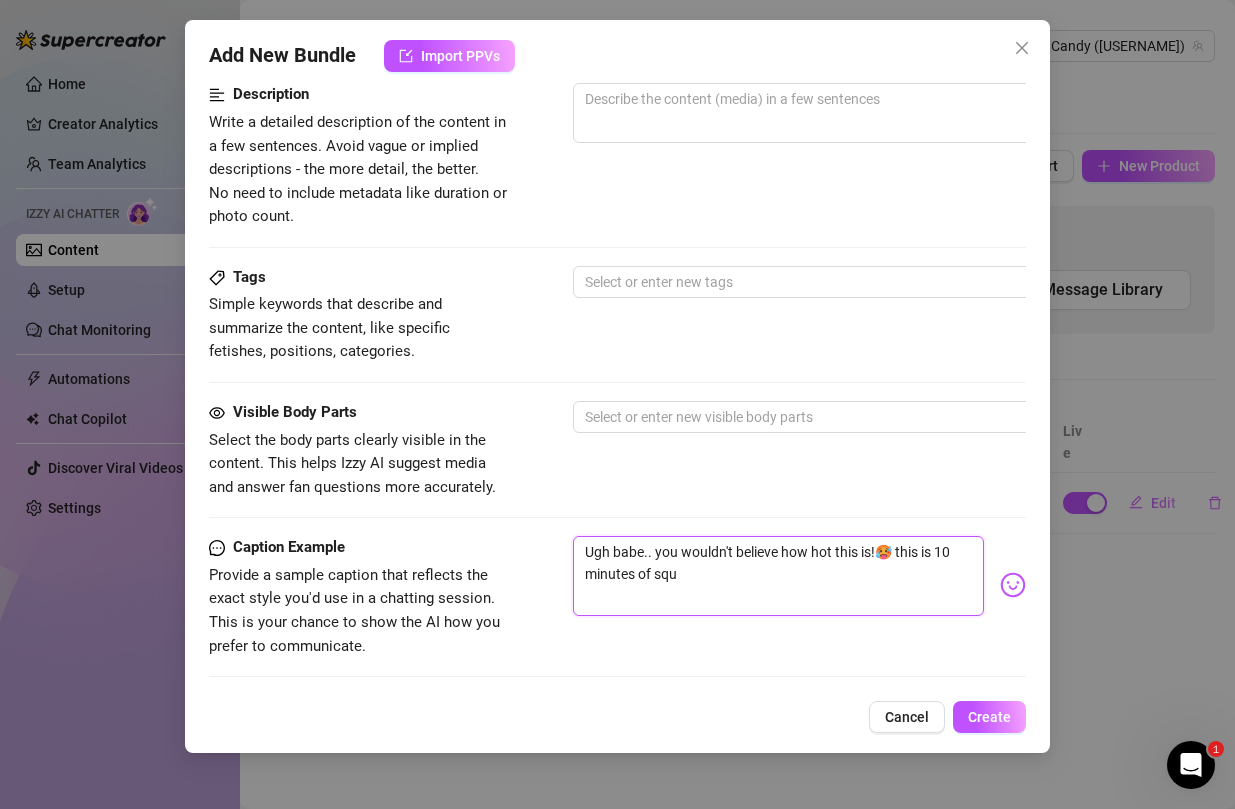 type on "Ugh babe.. you wouldn't believe how hot this is!🥵 this is 10 minutes of squi" 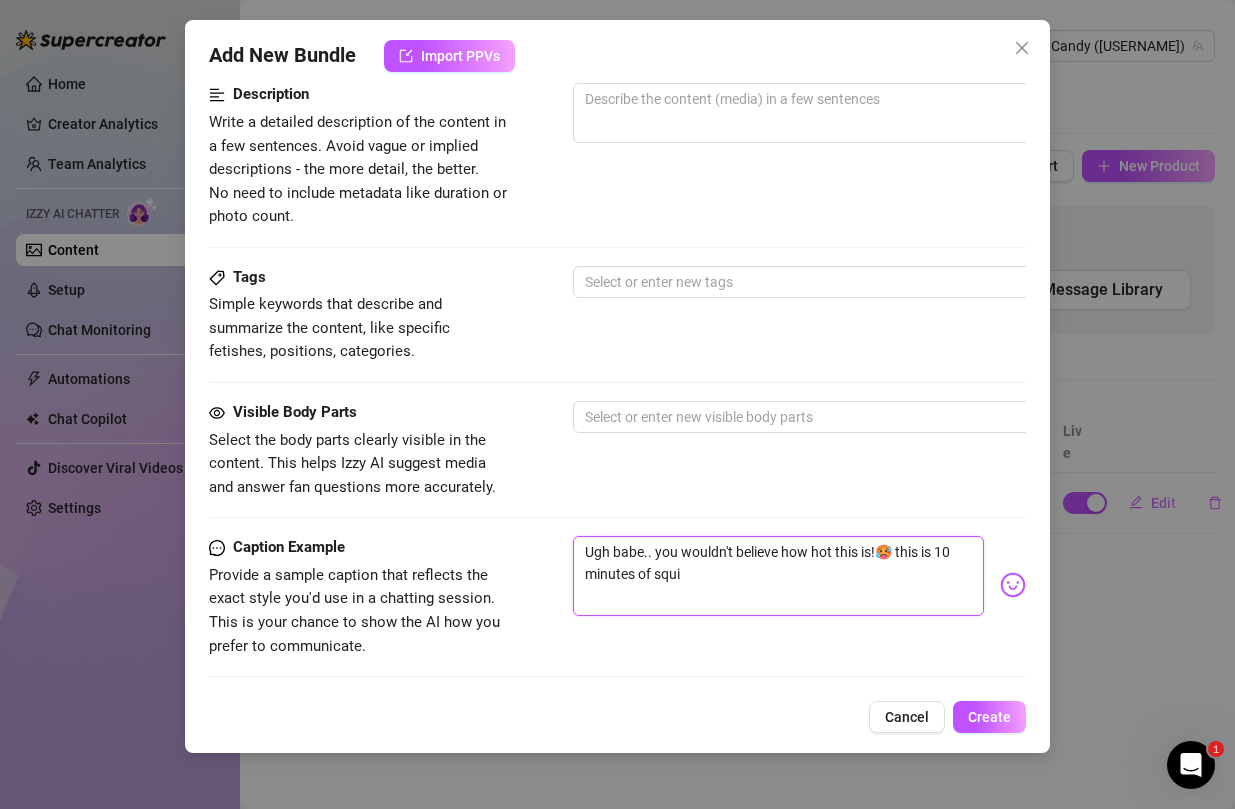 type on "Ugh babe.. you wouldn't believe how hot this is!🥵 this is 10 minutes of squir" 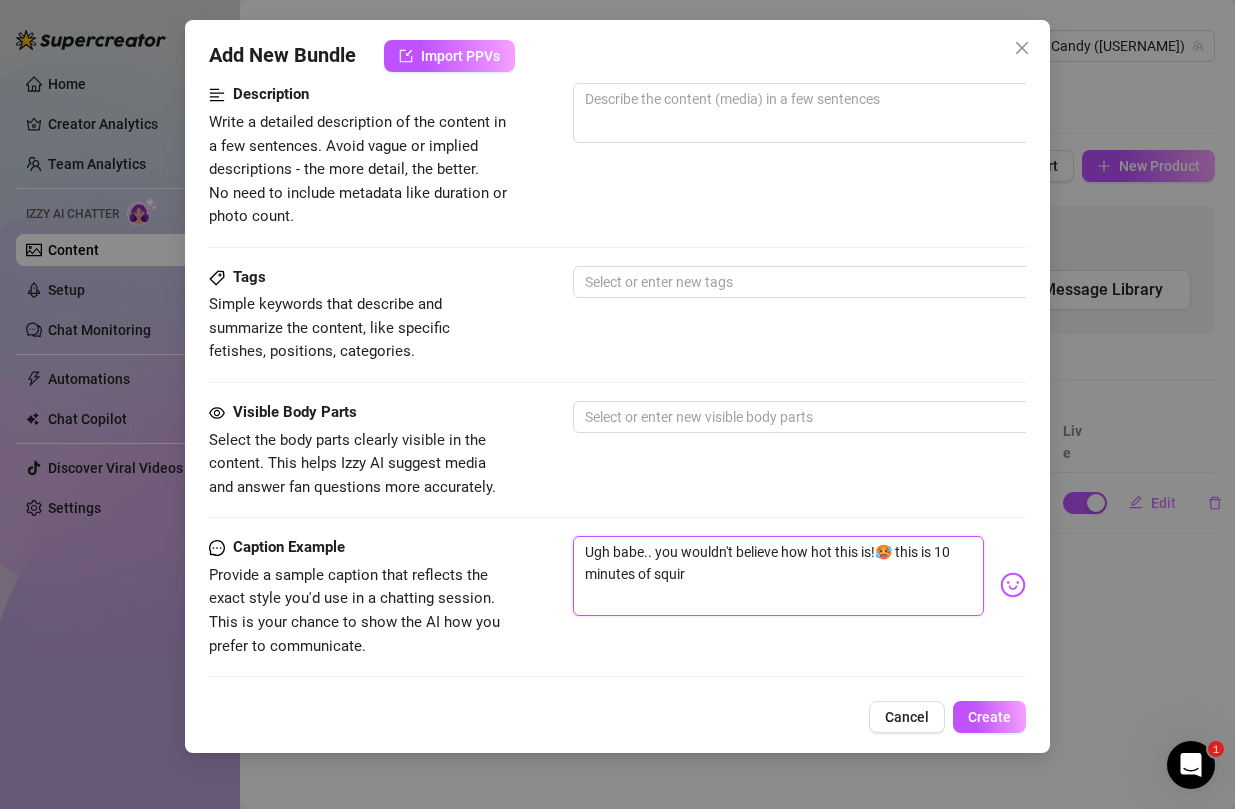 type on "Ugh babe.. you wouldn't believe how hot this is!🥵 this is 10 minutes of squirt" 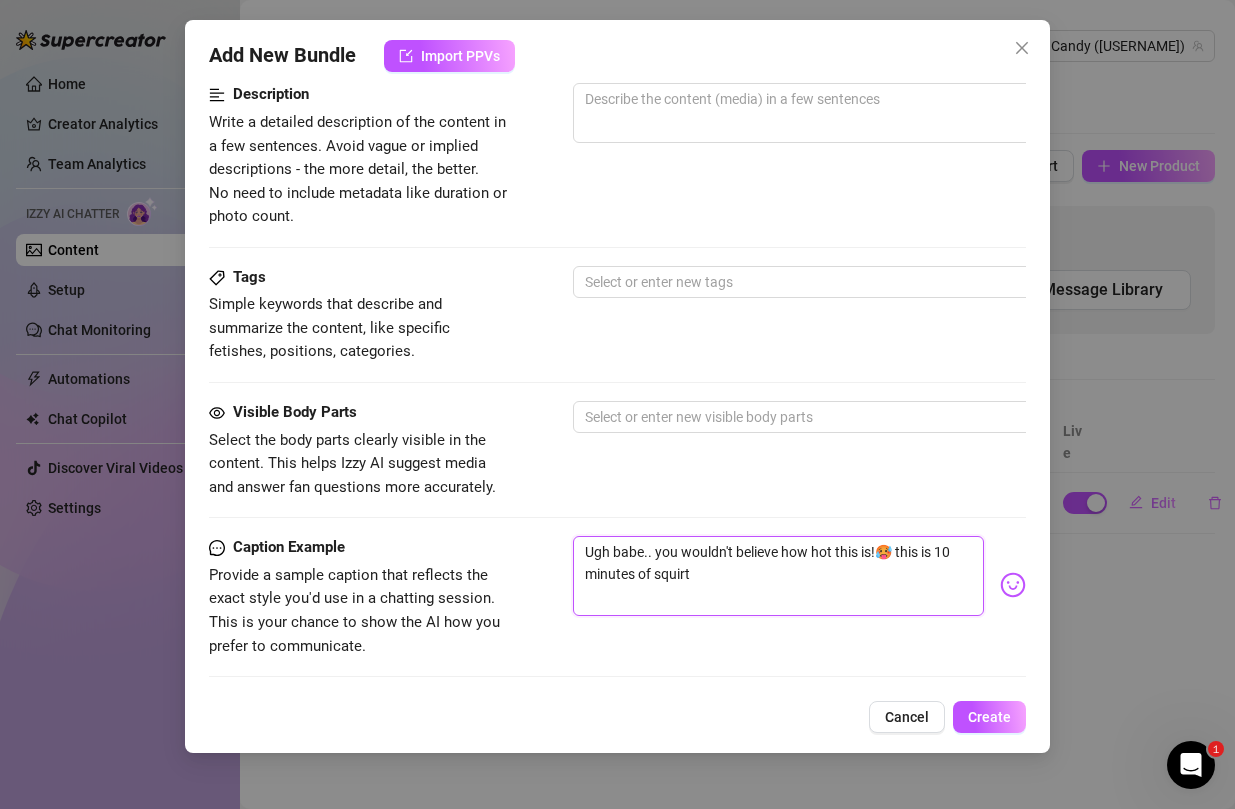 type on "Ugh babe.. you wouldn't believe how hot this is!🥵 this is 10 minutes of squirti" 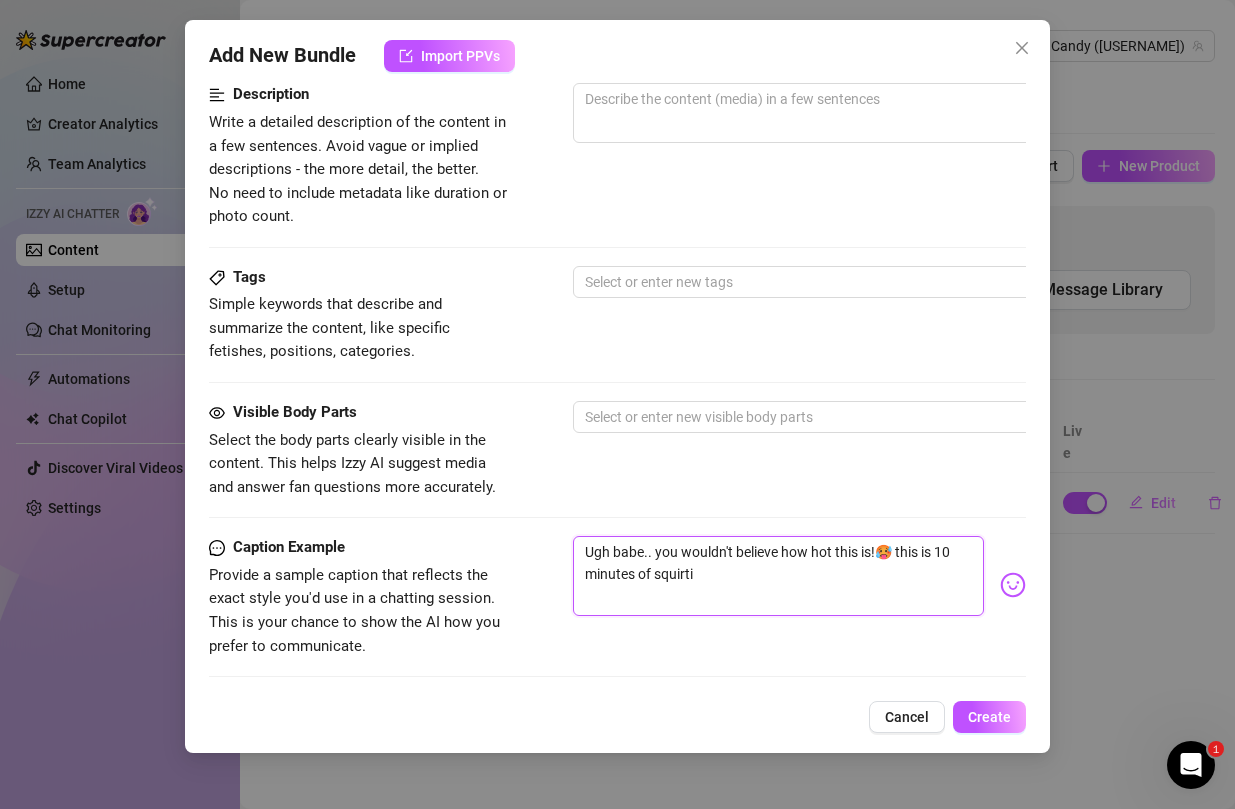 type on "Ugh babe.. you wouldn't believe how hot this is!🥵 this is 10 minutes of squirtin" 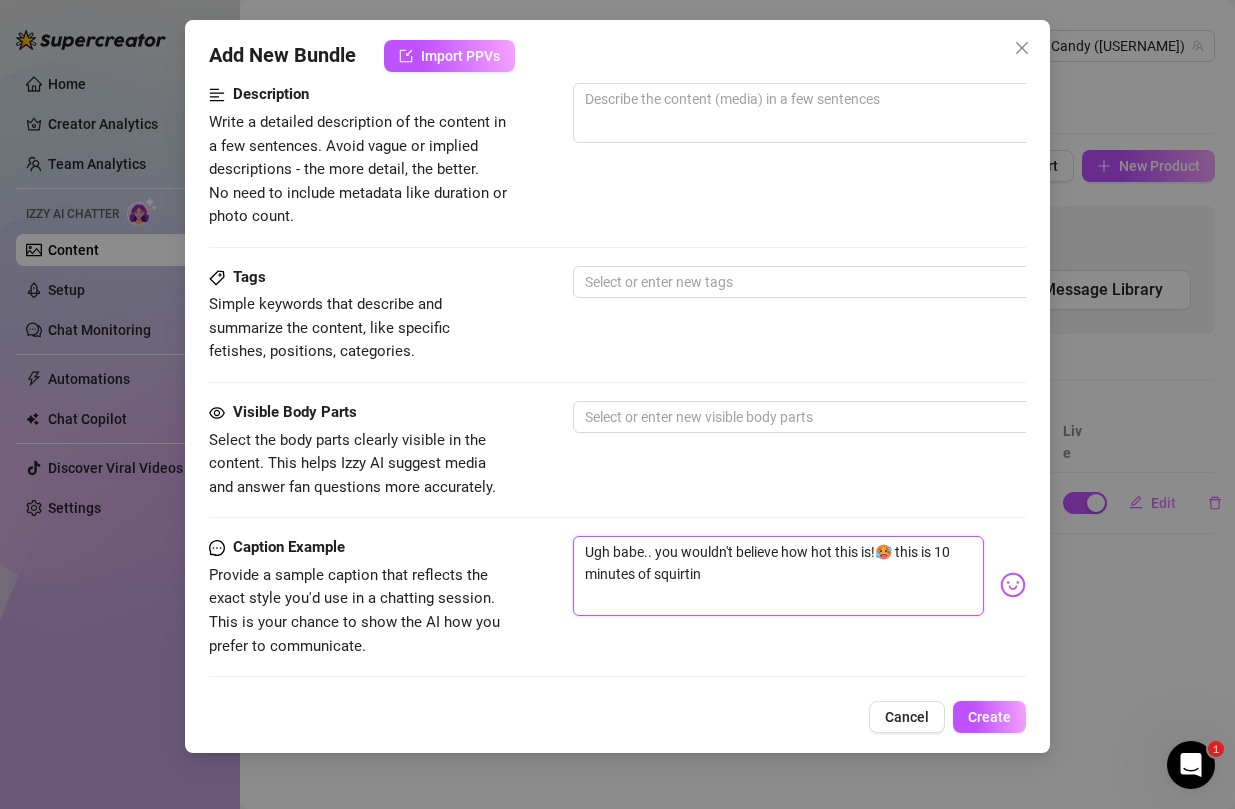 type on "Ugh babe.. you wouldn't believe how hot this is!🥵 this is 10 minutes of squirting" 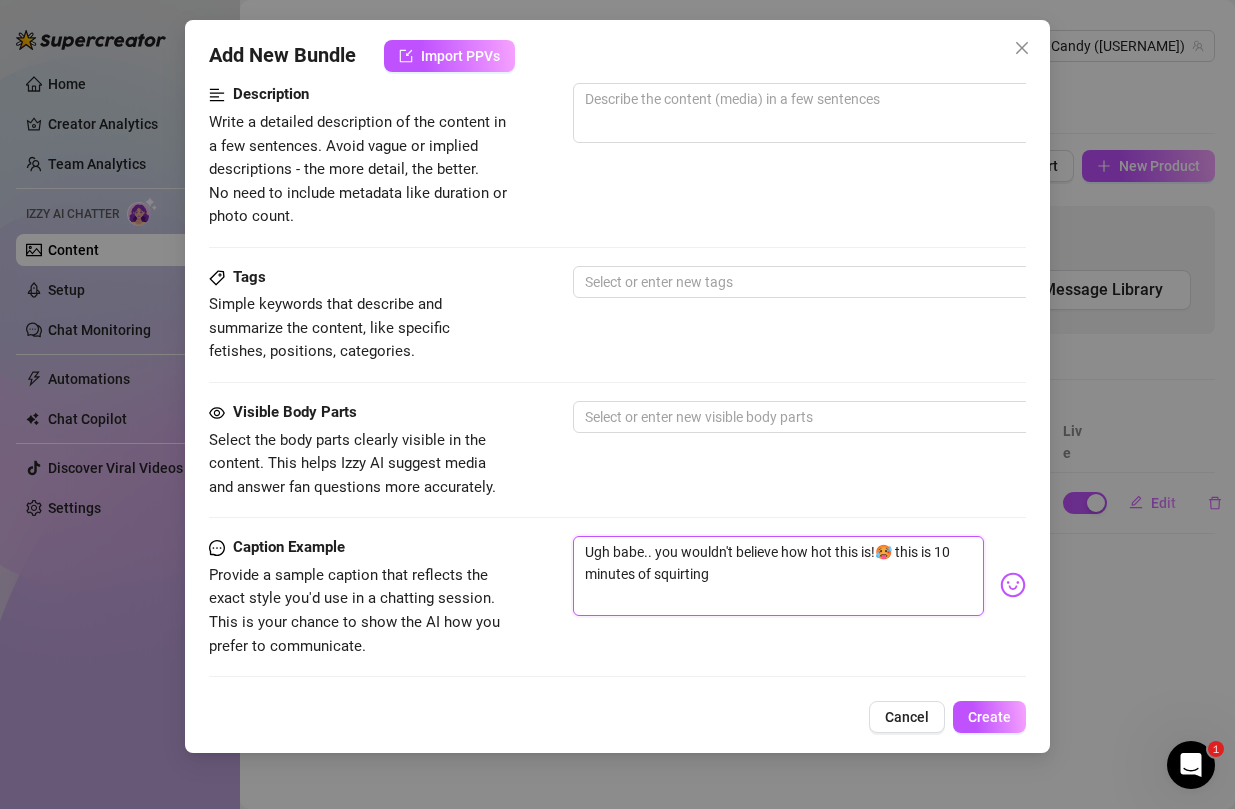 type on "Ugh babe.. you wouldn't believe how hot this is!🥵 this is 10 minutes of squirting" 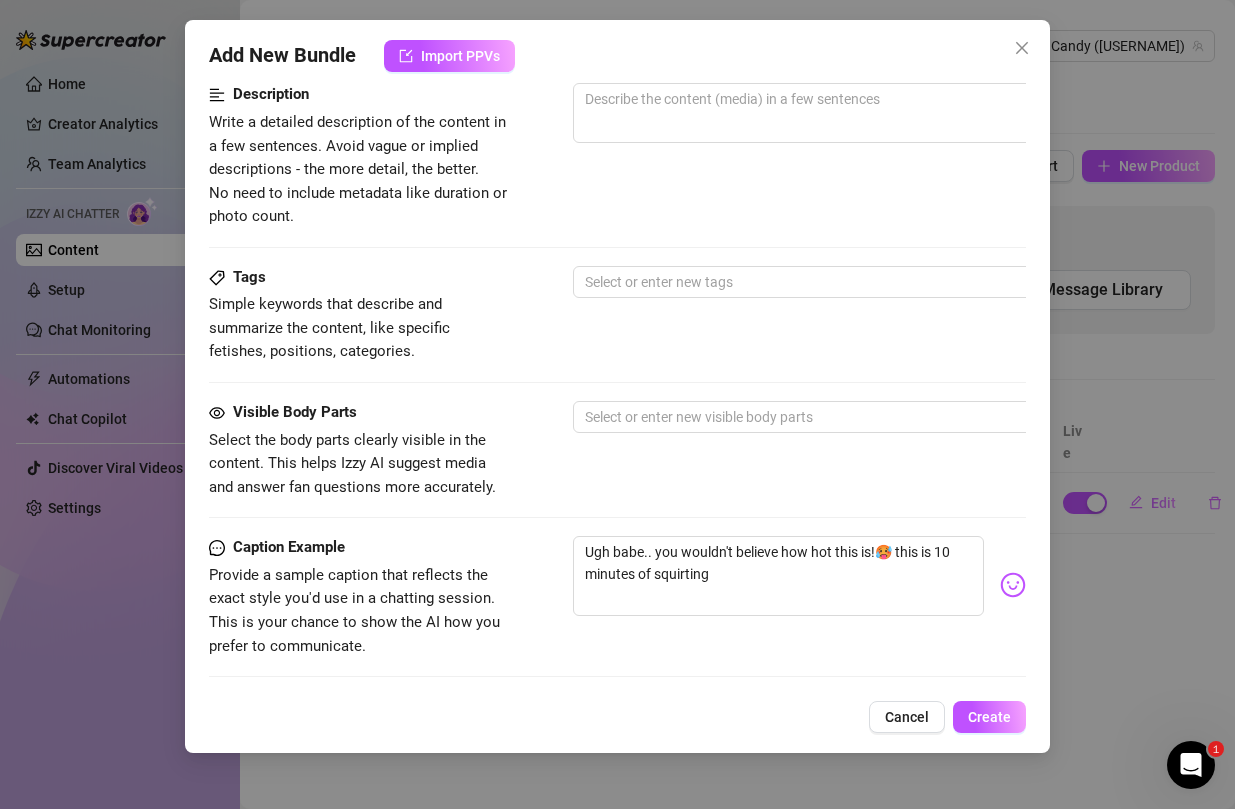 click at bounding box center (1013, 585) 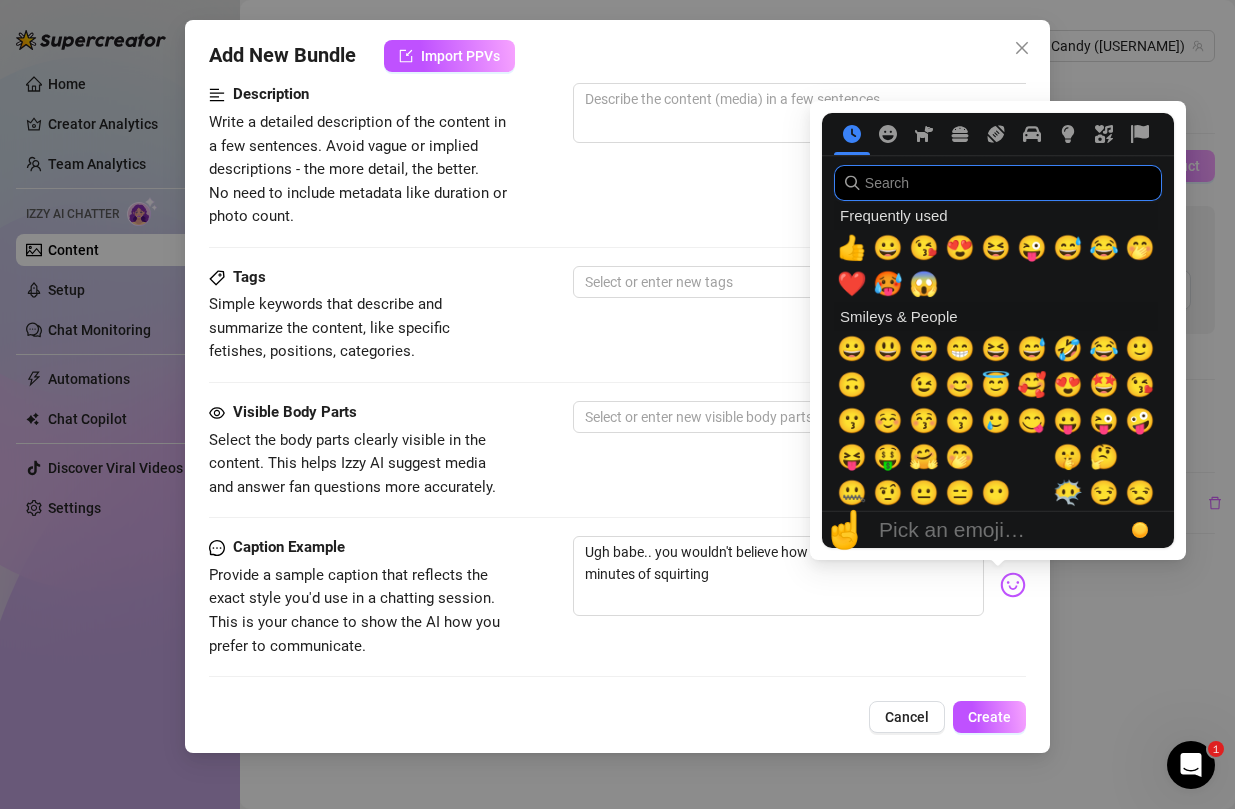 click at bounding box center (998, 183) 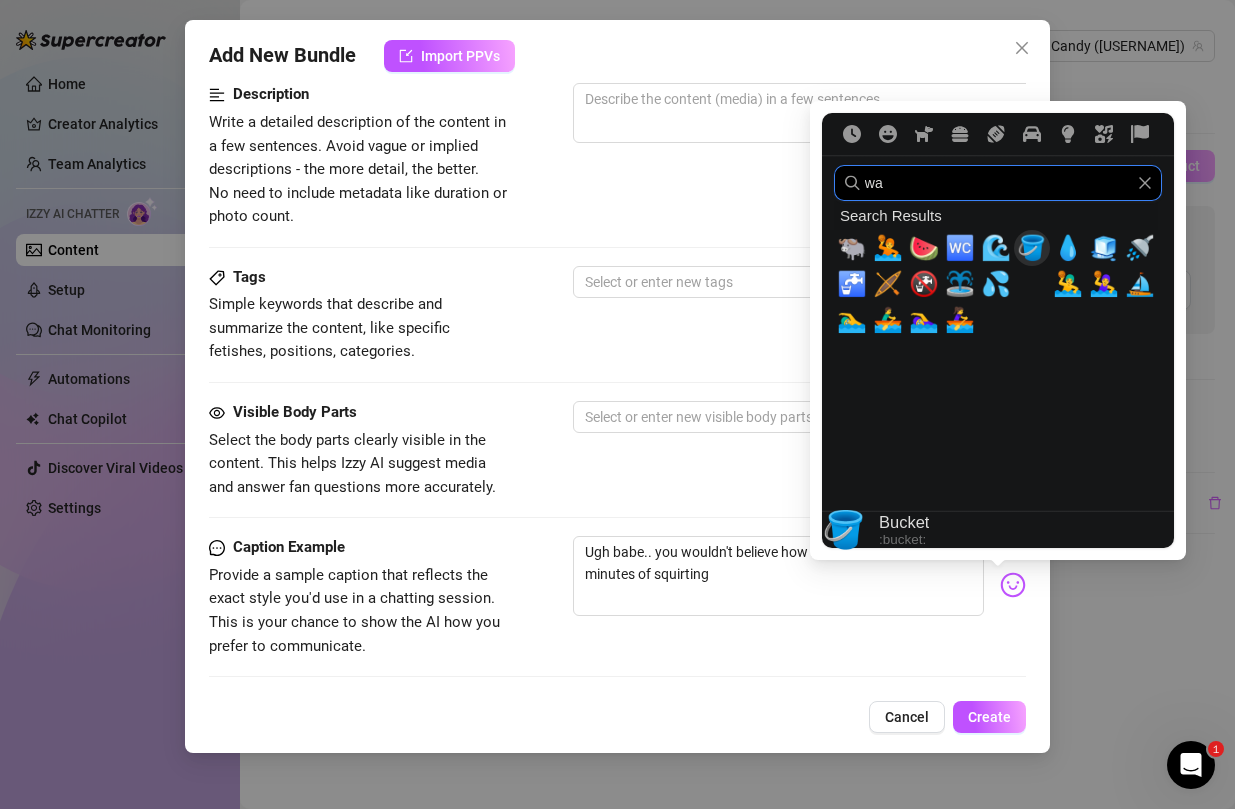 type on "w" 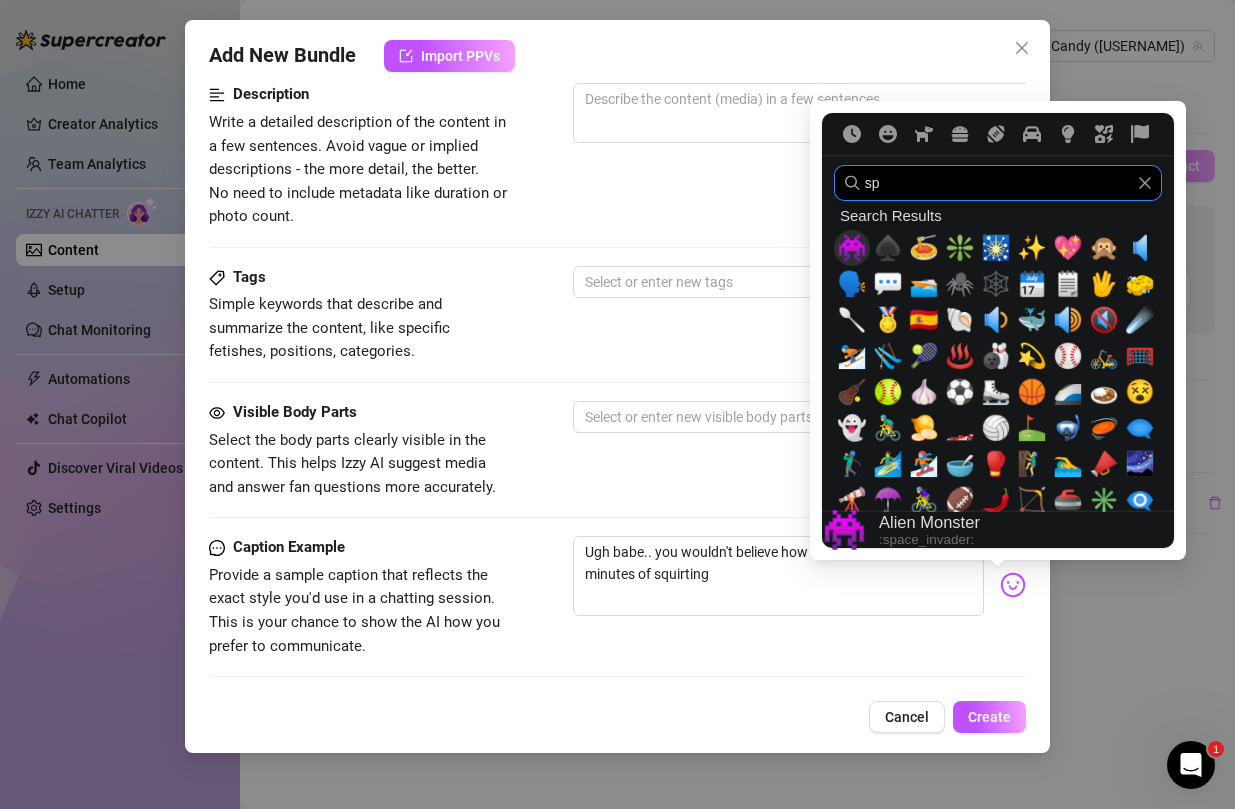 type on "s" 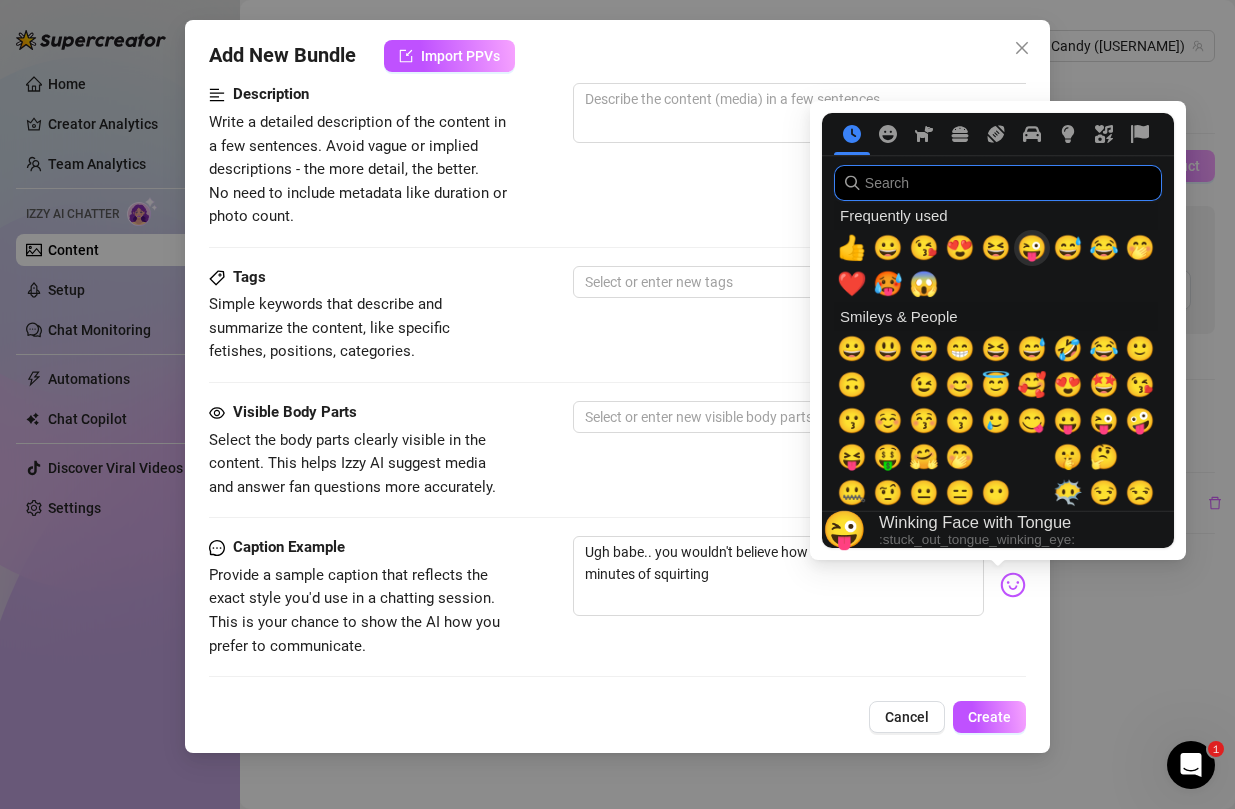 type on "s" 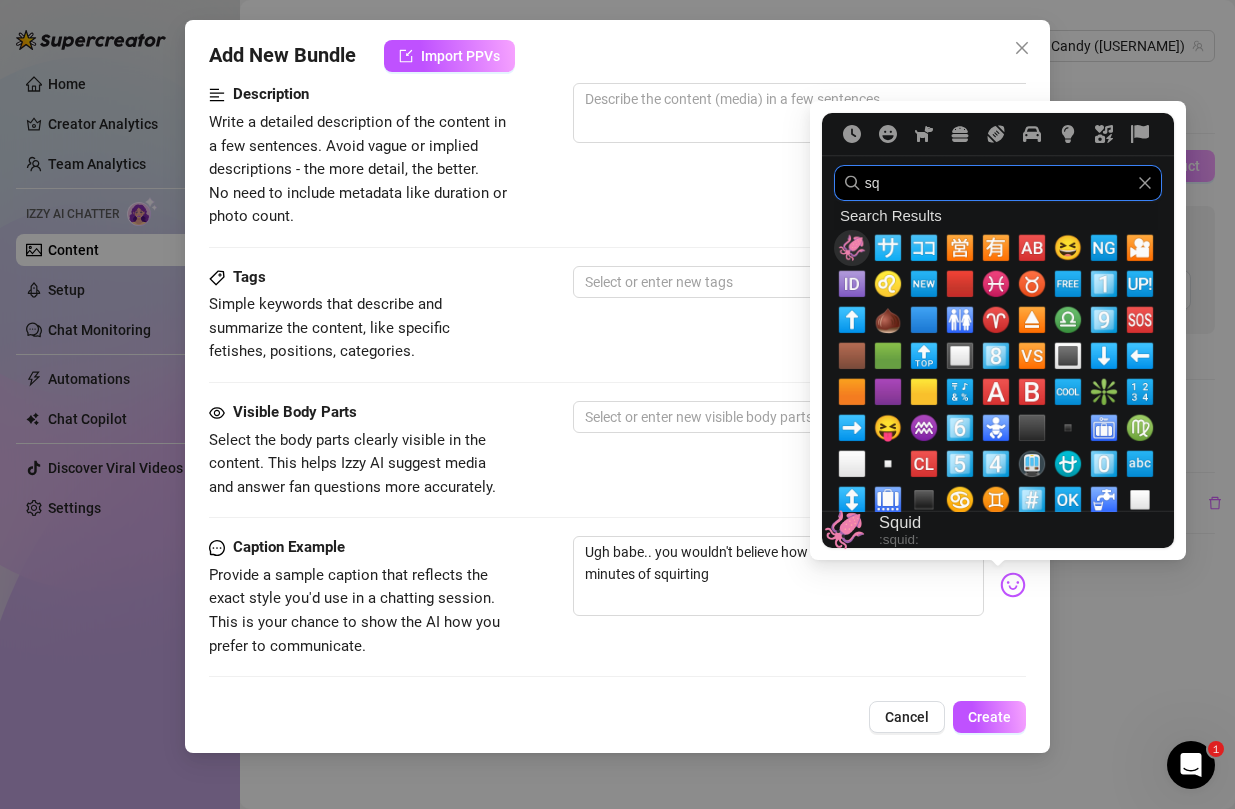 type on "s" 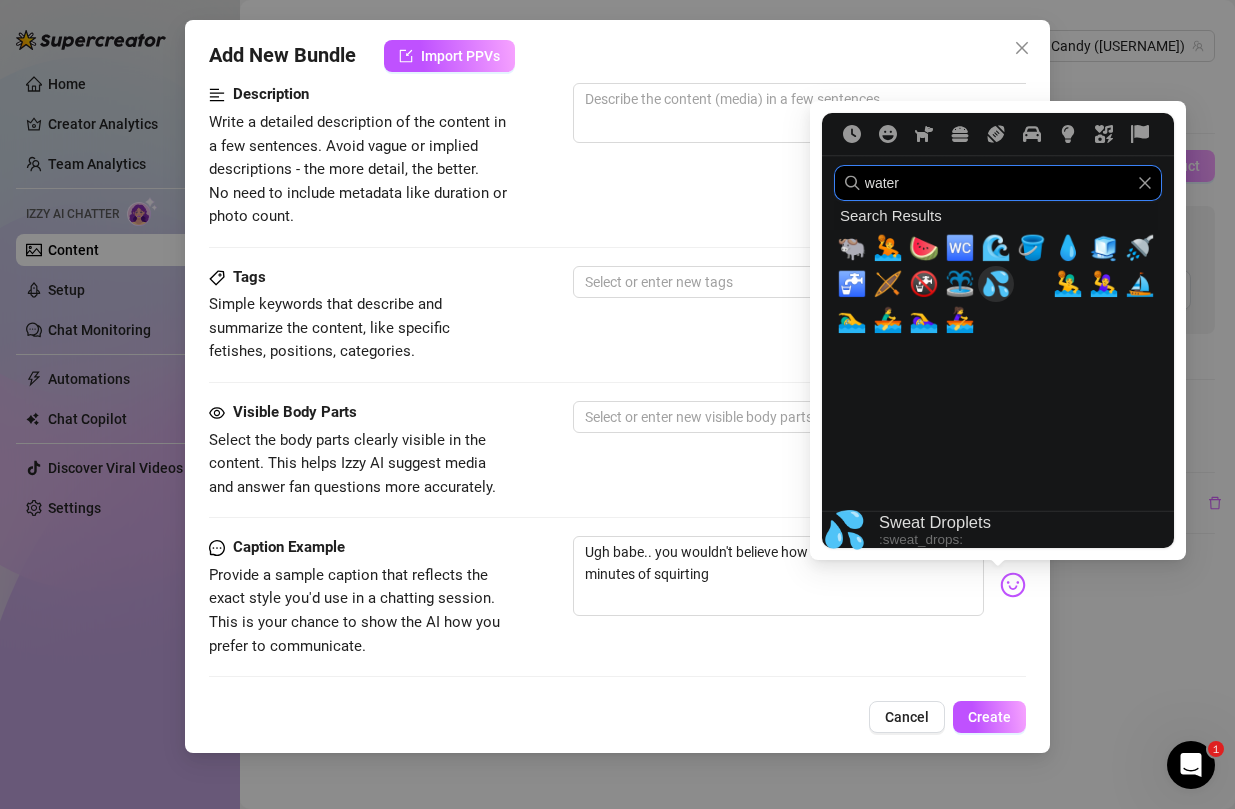 type on "water" 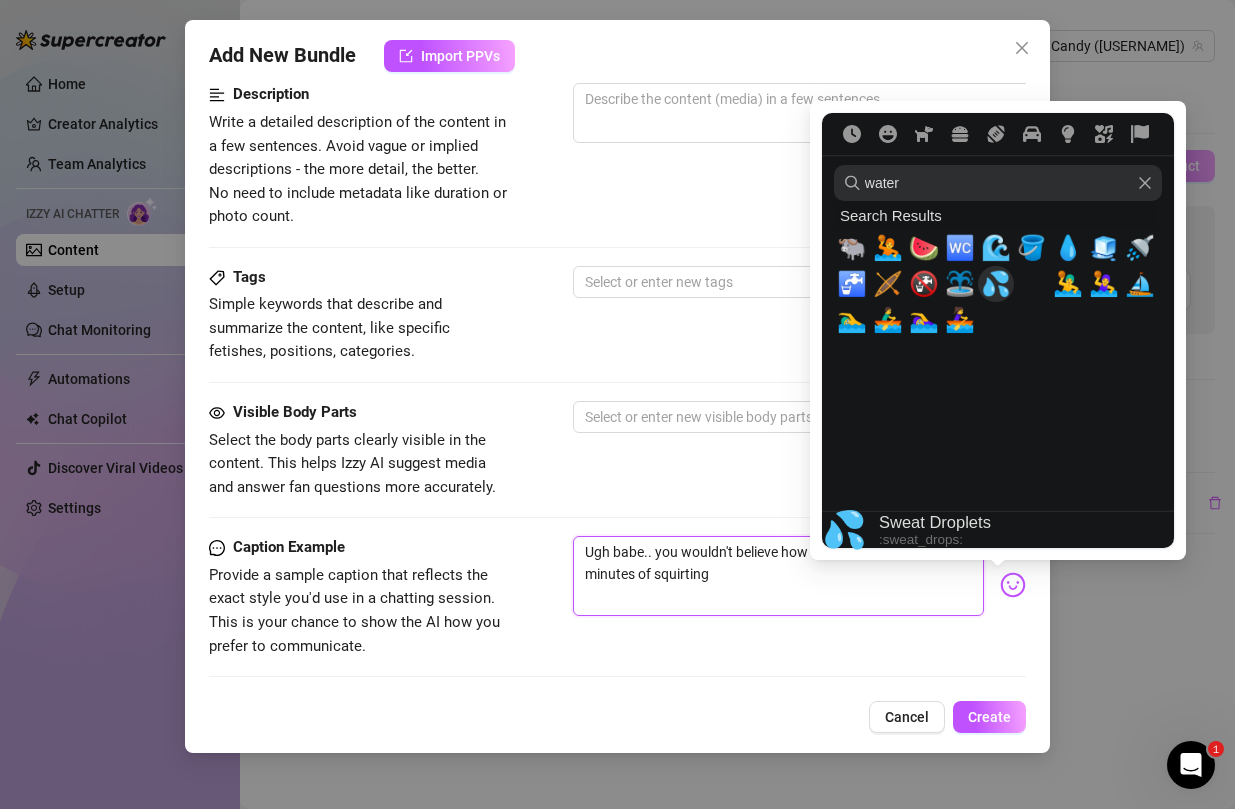 type on "Ugh babe.. you wouldn't believe how hot this is!🥵 this is 10 minutes of squirting💦" 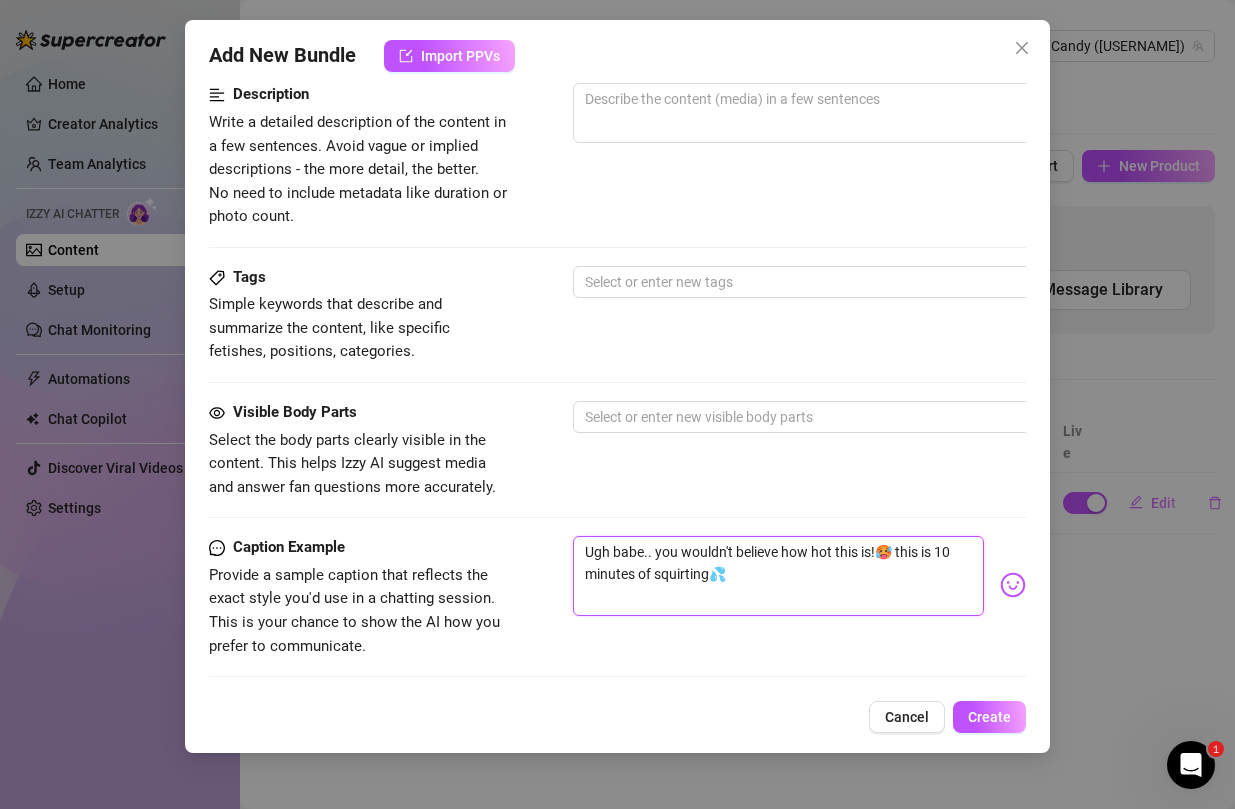click on "Ugh babe.. you wouldn't believe how hot this is!🥵 this is 10 minutes of squirting💦" at bounding box center [778, 576] 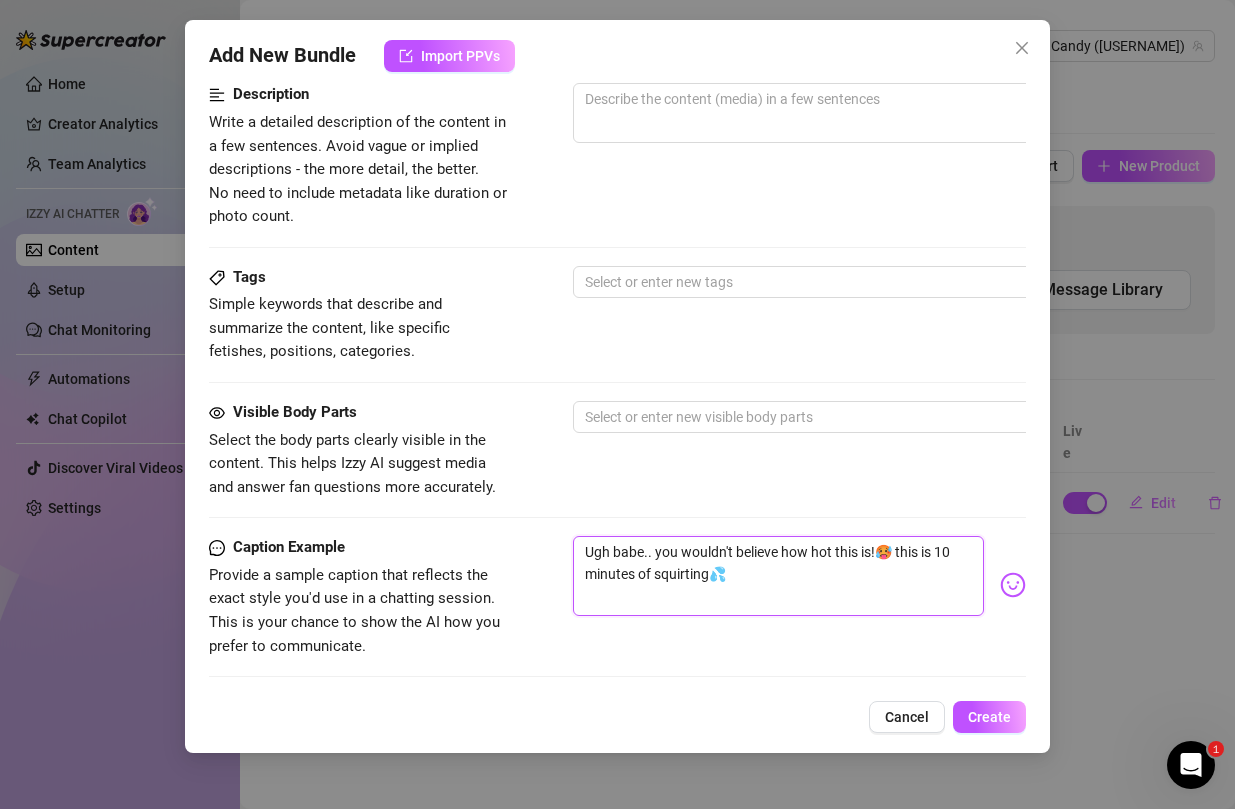 click on "Ugh babe.. you wouldn't believe how hot this is!🥵 this is 10 minutes of squirting💦" at bounding box center [778, 576] 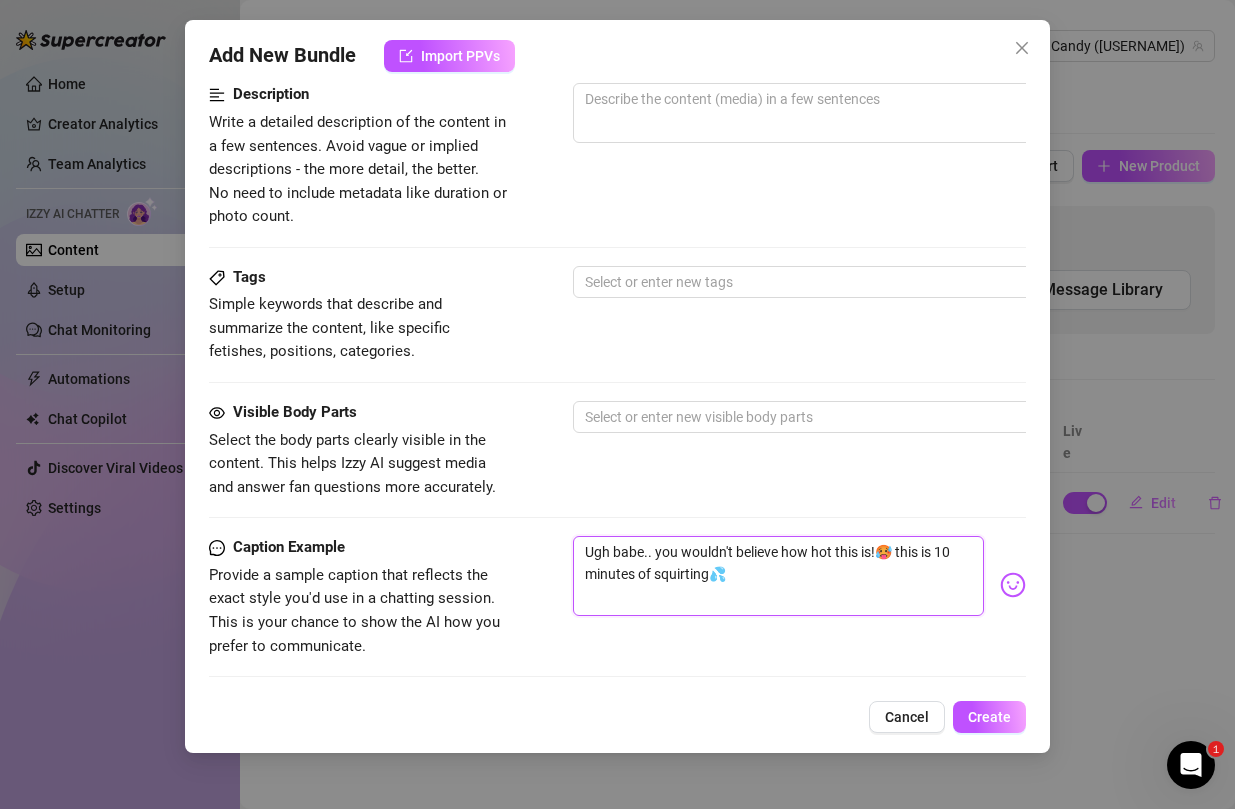 type on "Ugh babe.. you wouldn't believe how hot this is!🥵 this is 10 minutes of squirting💦" 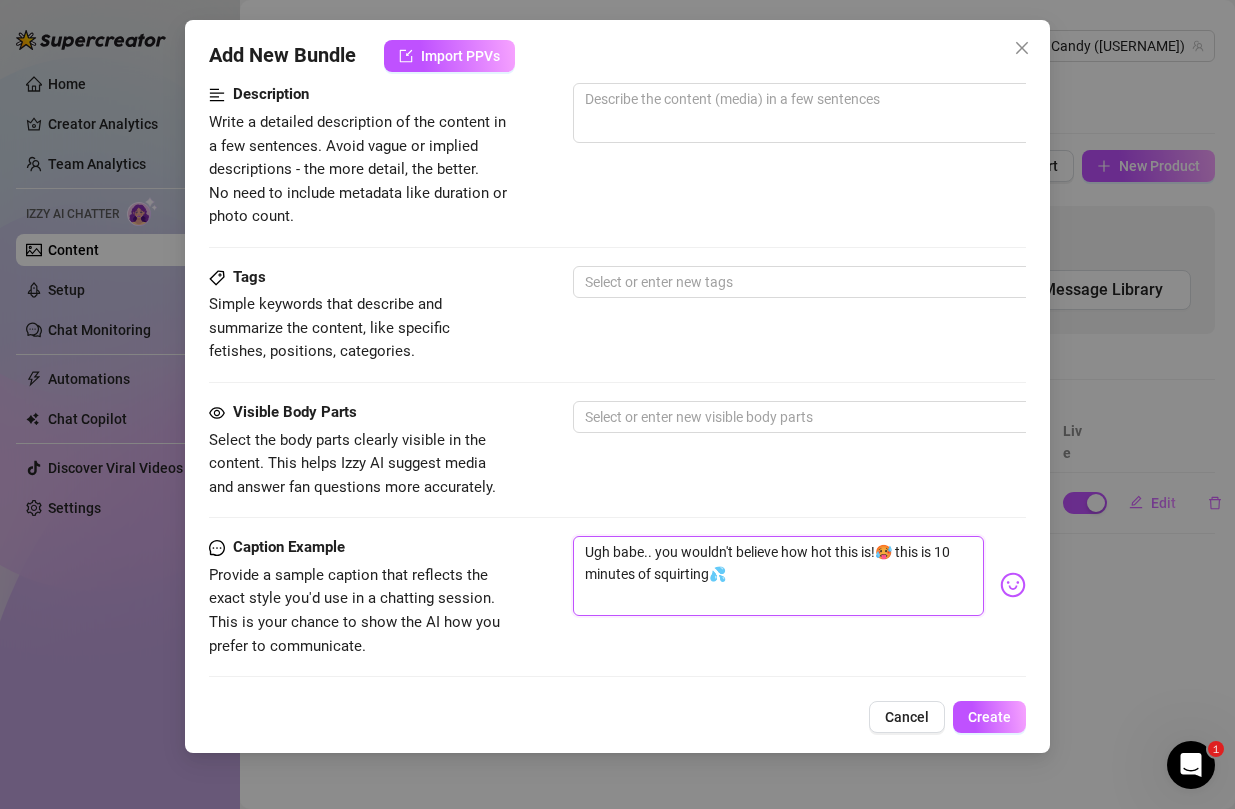 type on "Ugh babe.. you wouldn't believe how hot this is!🥵 this is 10 minutes of squirting💦" 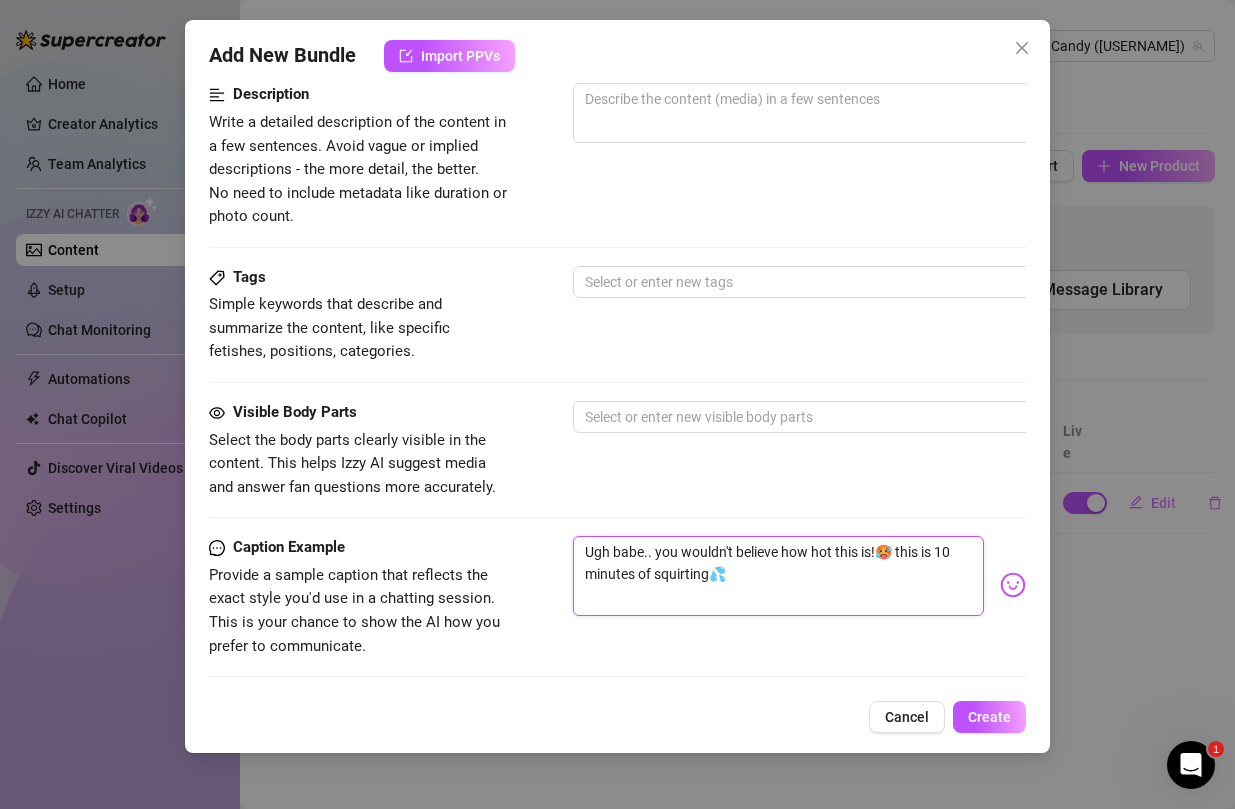 type on "Ugh babe.. you wouldn't believe how hot this is!🥵 this is 10 minutes of squirting💦 i" 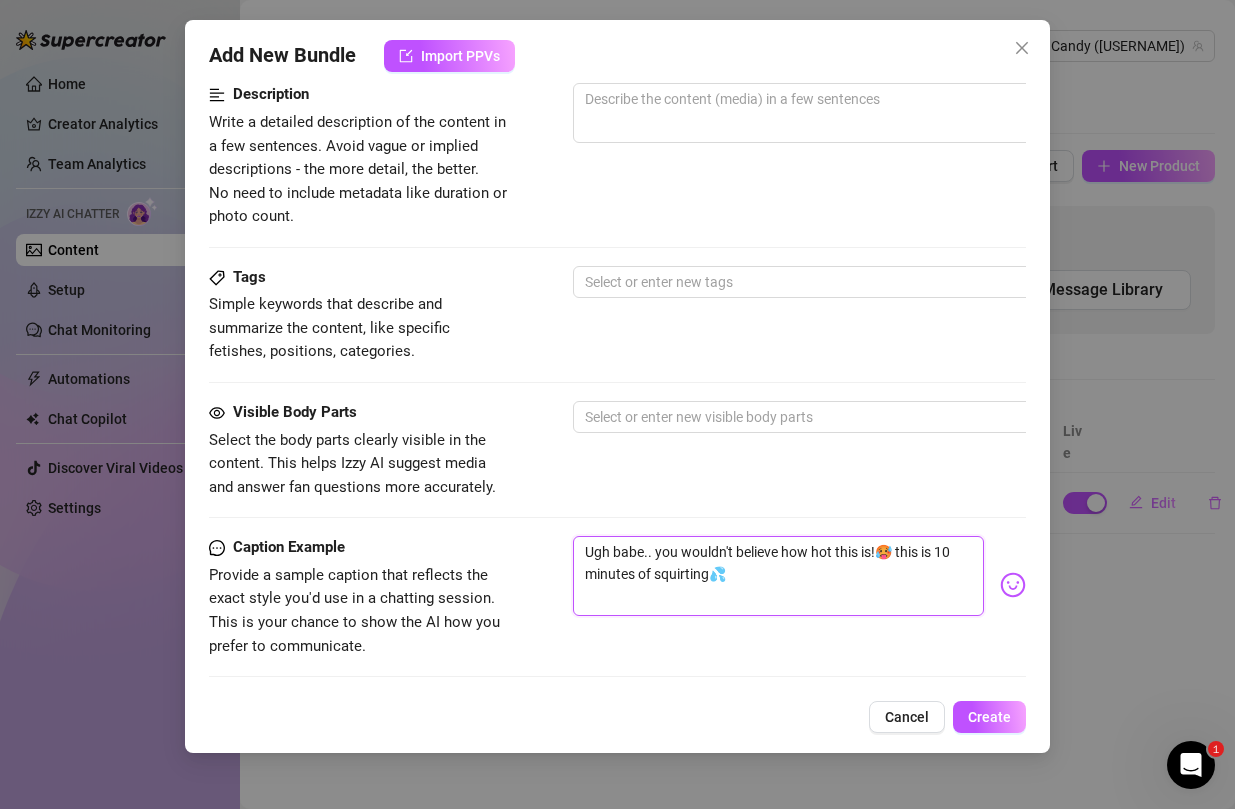 type on "Ugh babe.. you wouldn't believe how hot this is!🥵 this is 10 minutes of squirting💦 i" 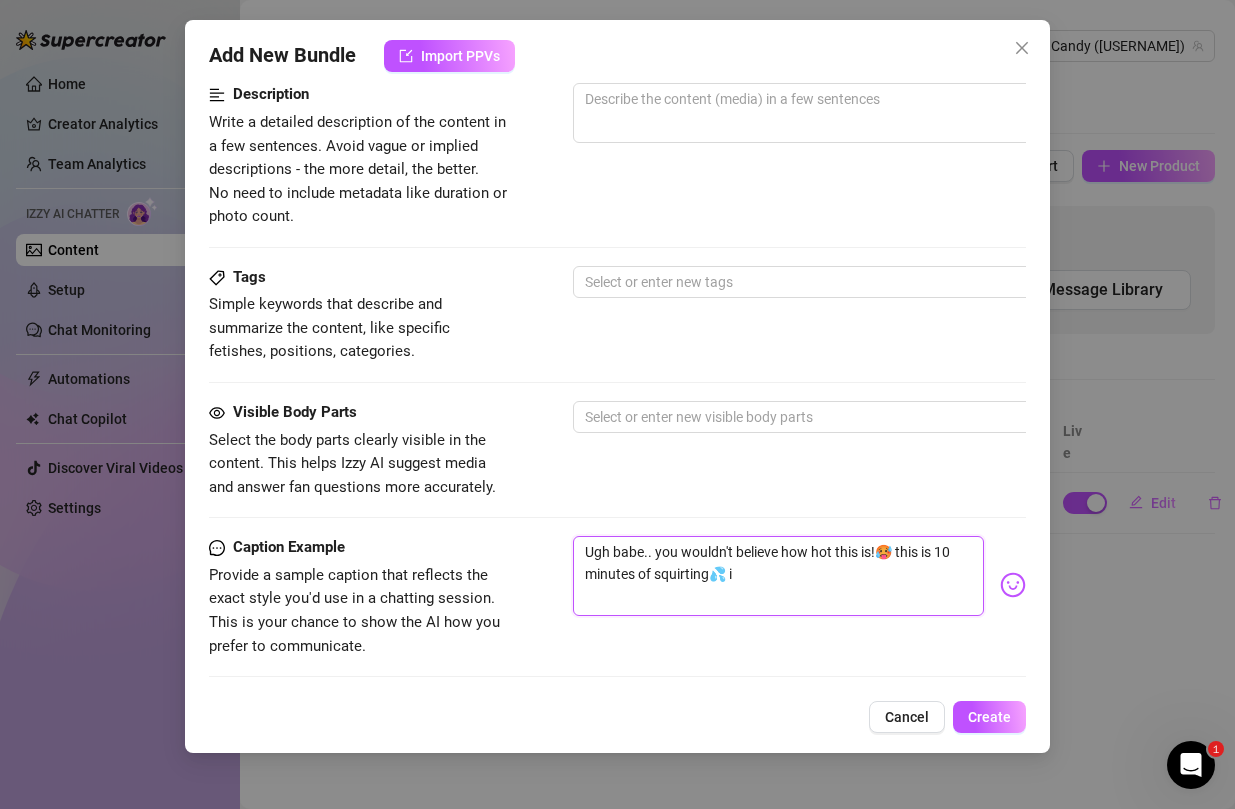 type 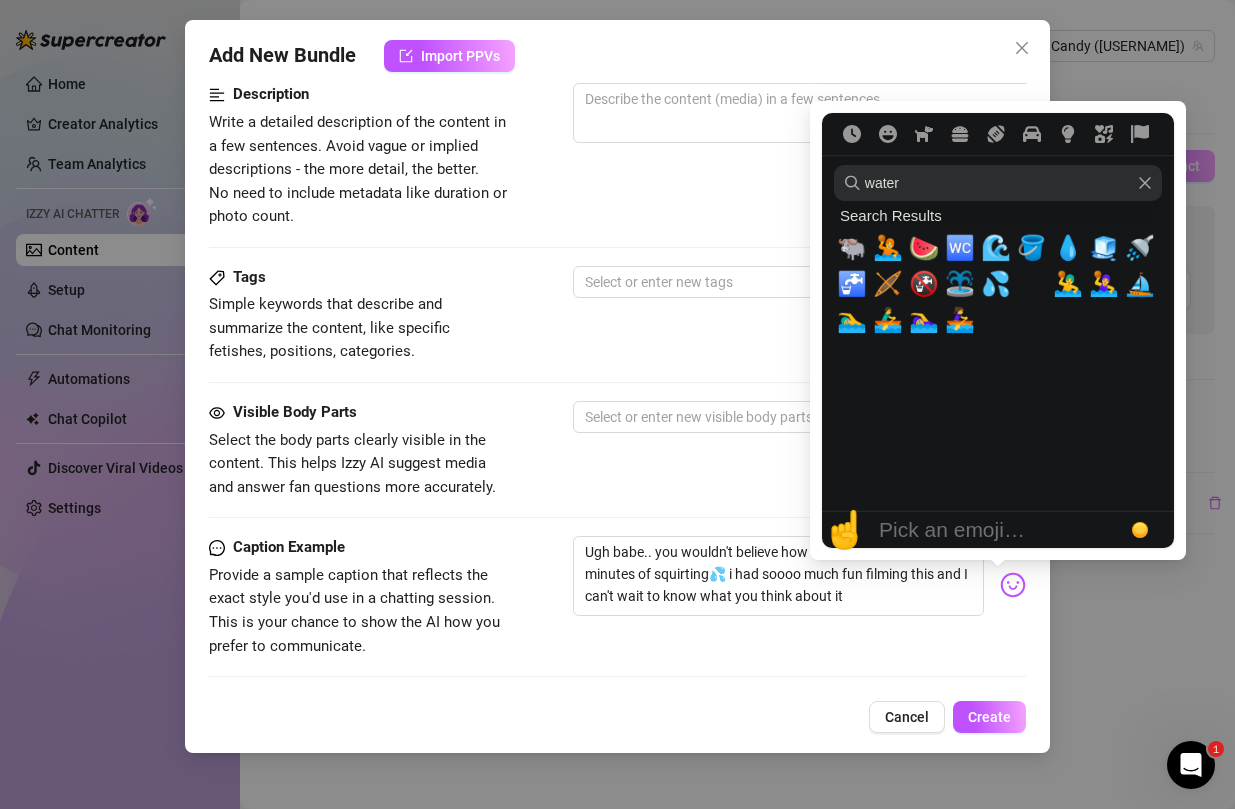 click at bounding box center (1013, 585) 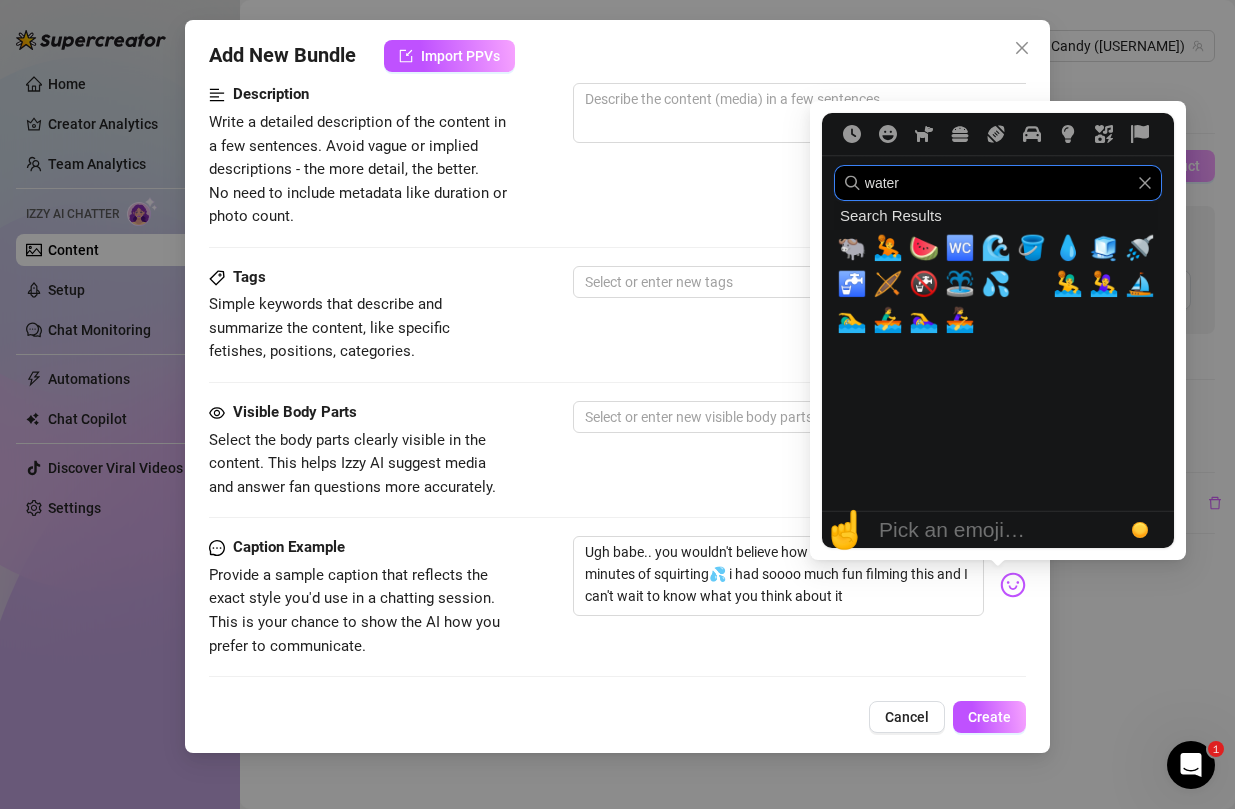 click on "water" at bounding box center [998, 183] 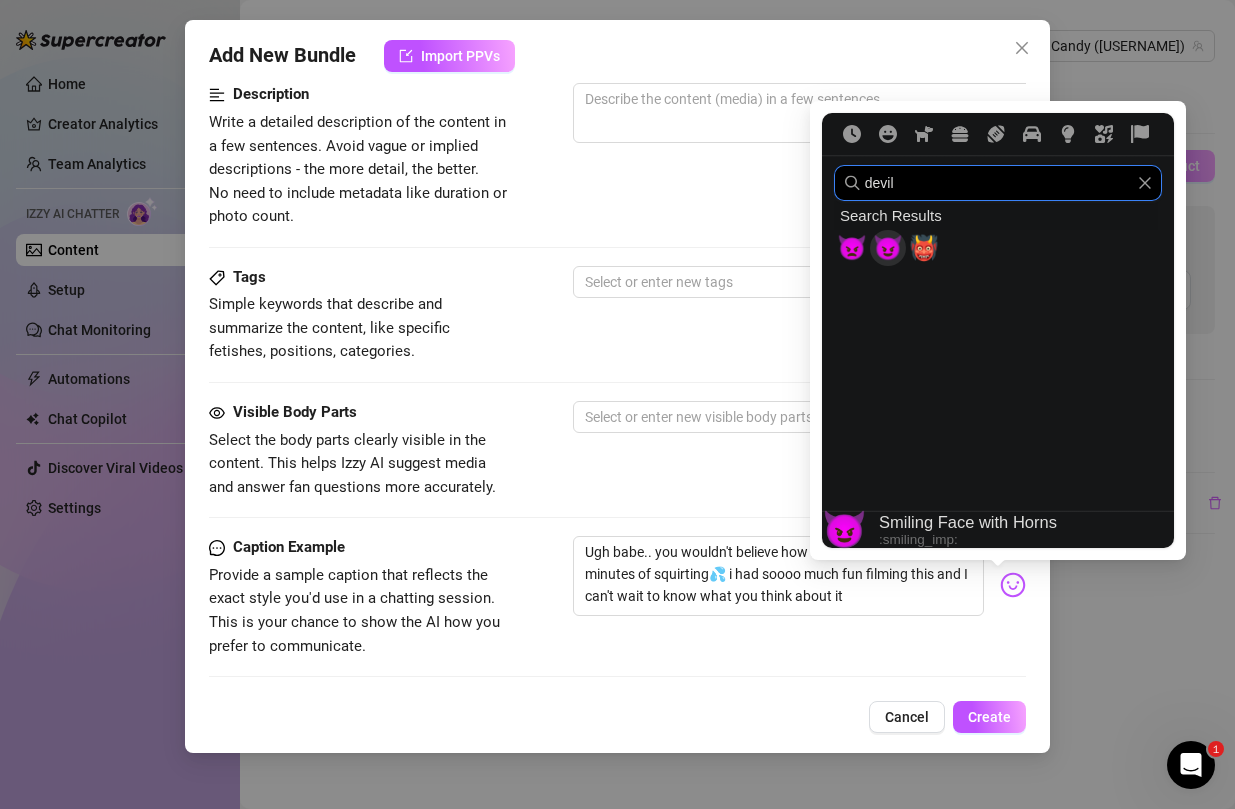 click on "😈" at bounding box center (888, 248) 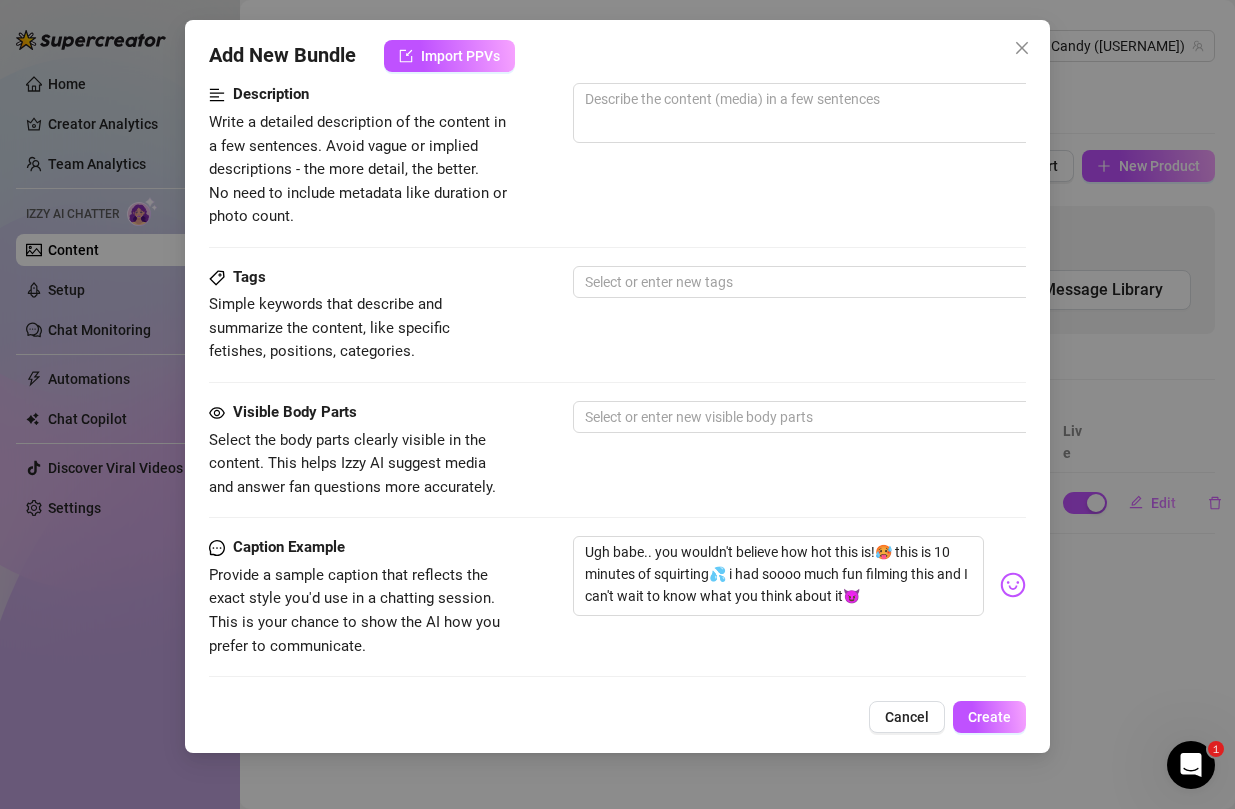 click on "Ugh babe.. you wouldn't believe how hot this is!🥵 this is 10 minutes of squirting💦 i had soooo much fun filming this and I can't wait to know what you think about it😈" at bounding box center [799, 585] 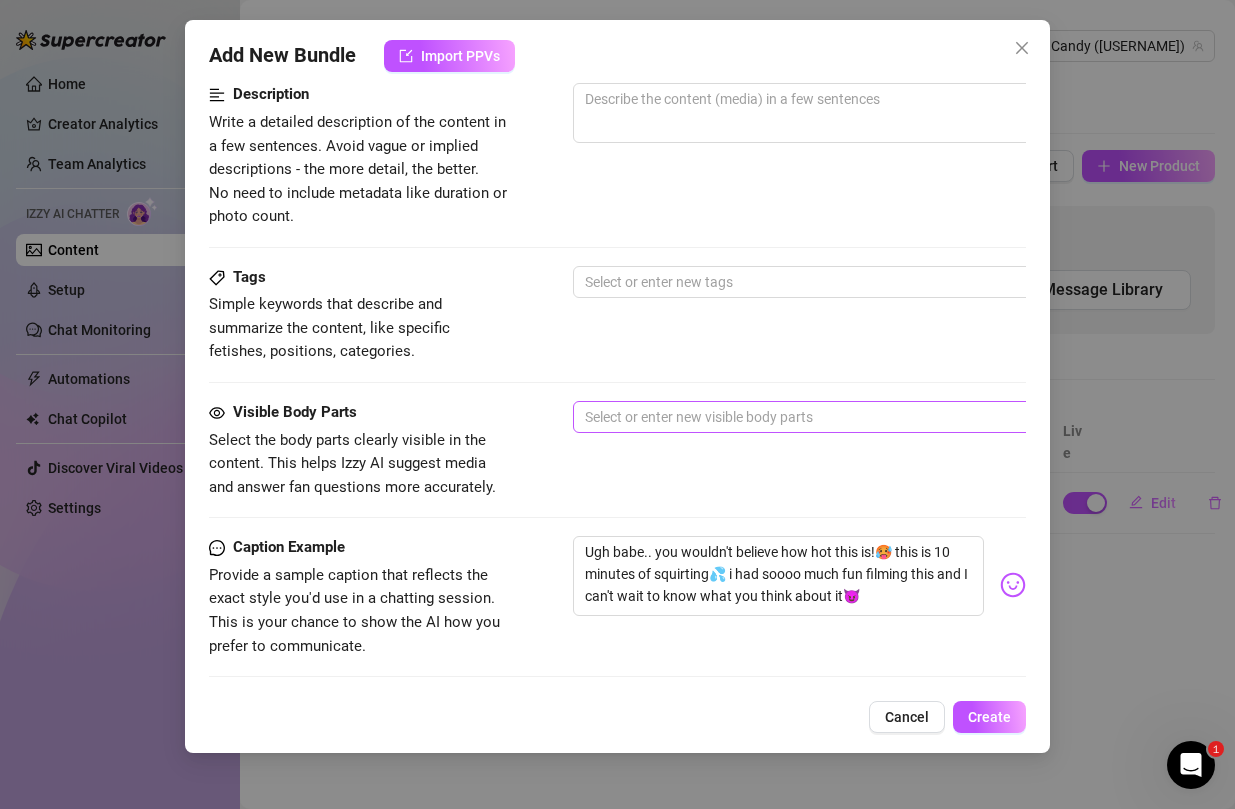 click at bounding box center [912, 417] 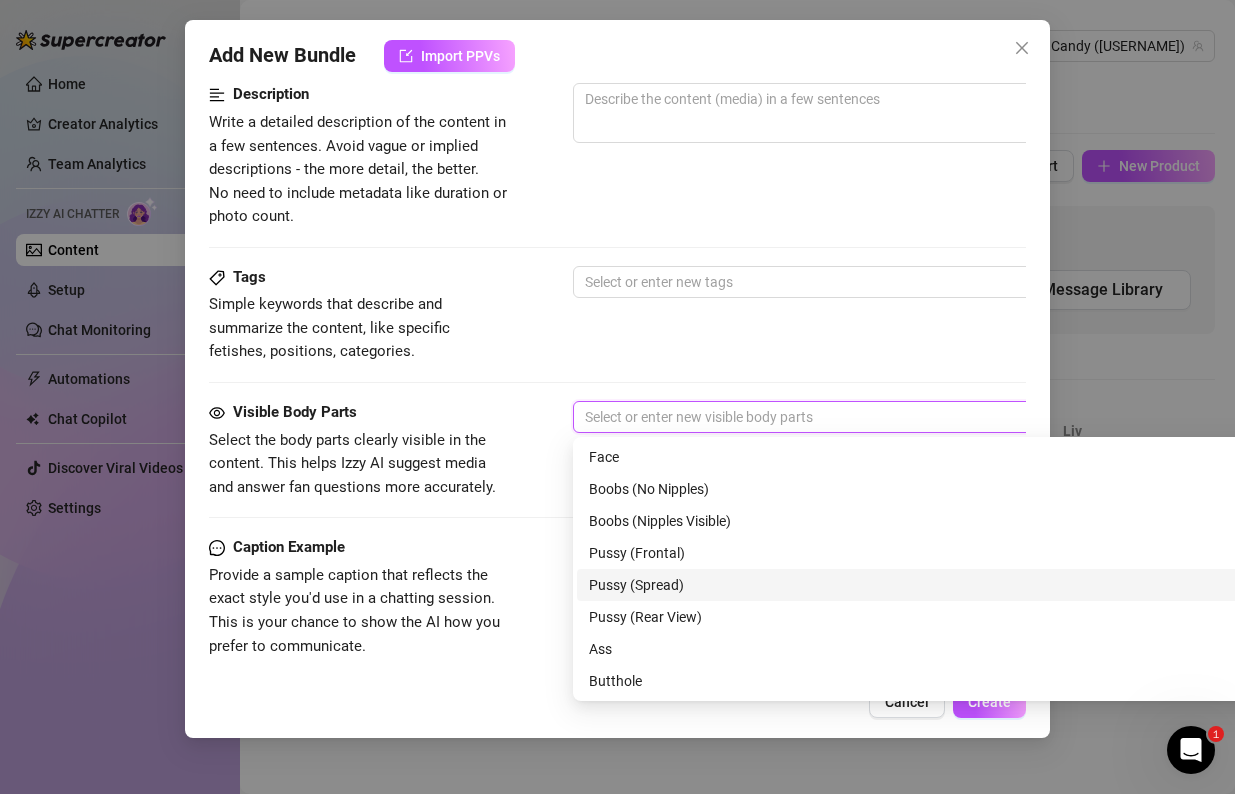 click on "Pussy (Spread)" at bounding box center (923, 585) 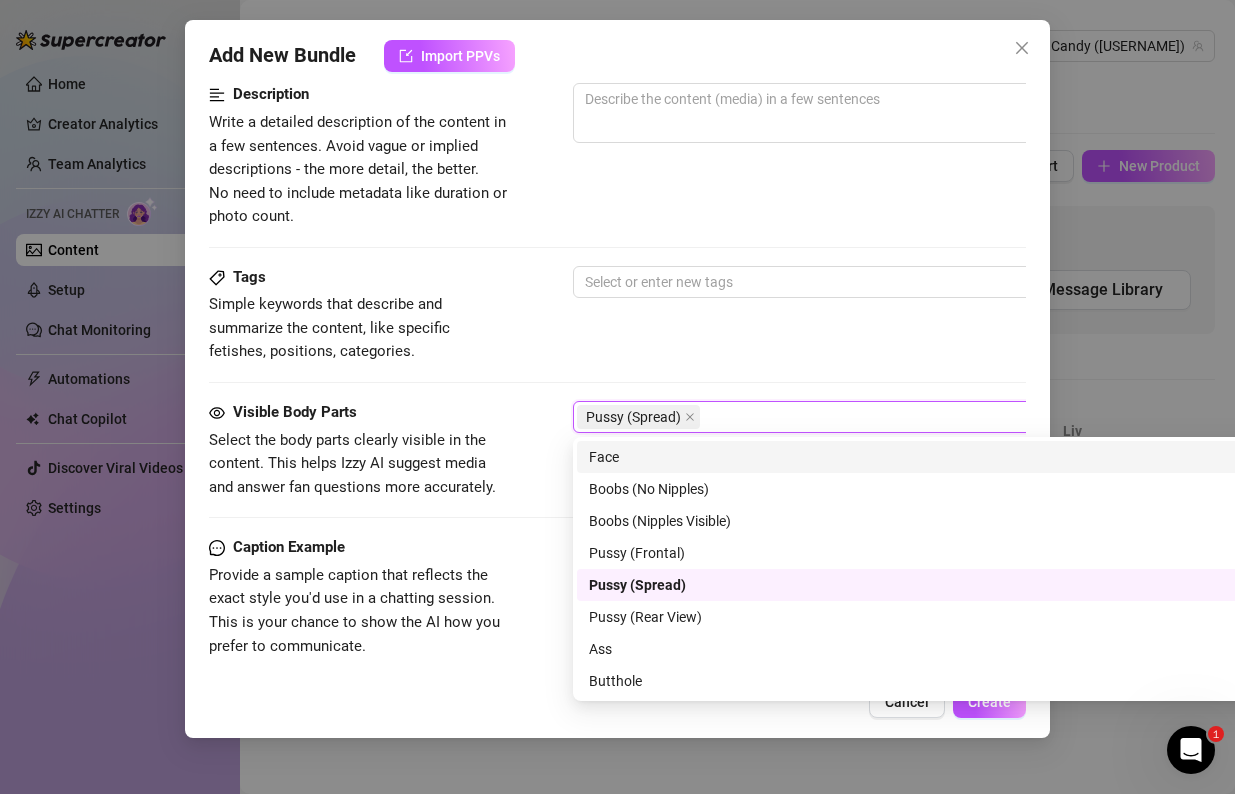 click on "Face" at bounding box center (923, 457) 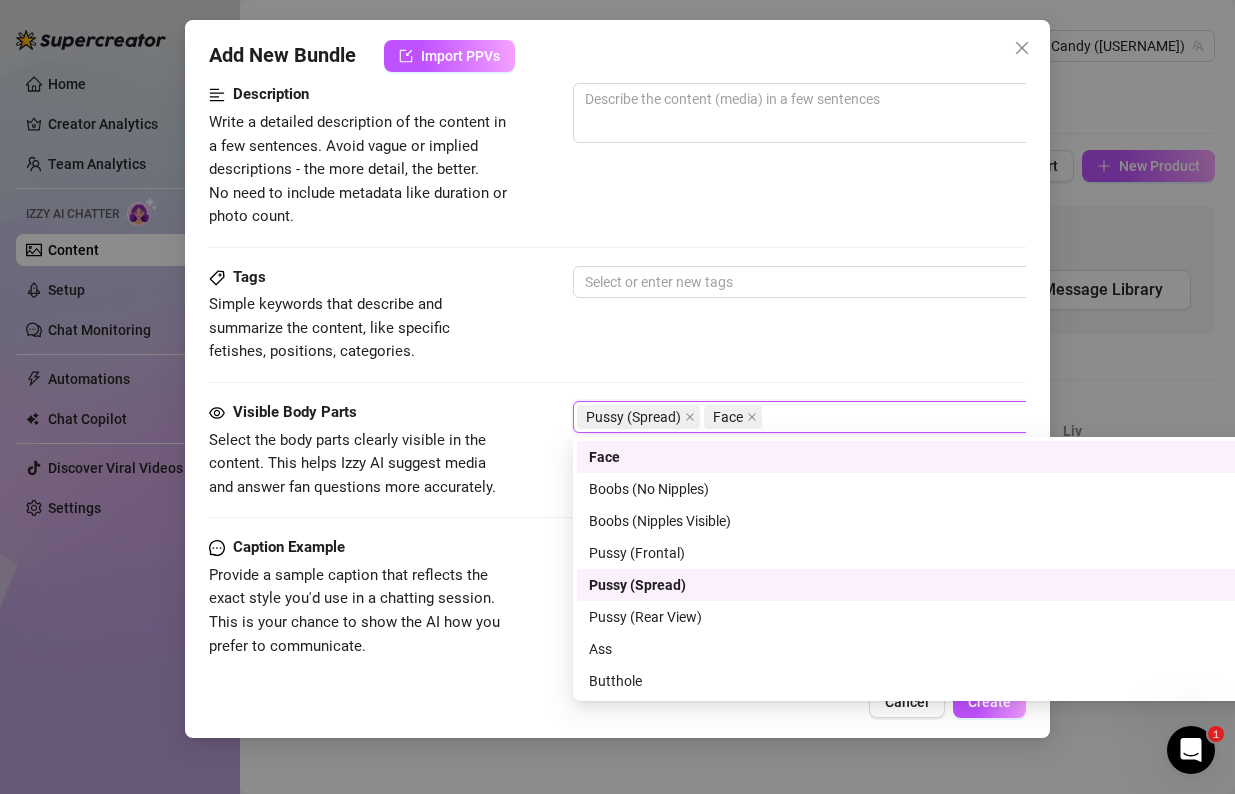 click on "Tags Simple keywords that describe and summarize the content, like specific fetishes, positions, categories.   Select or enter new tags" at bounding box center [617, 315] 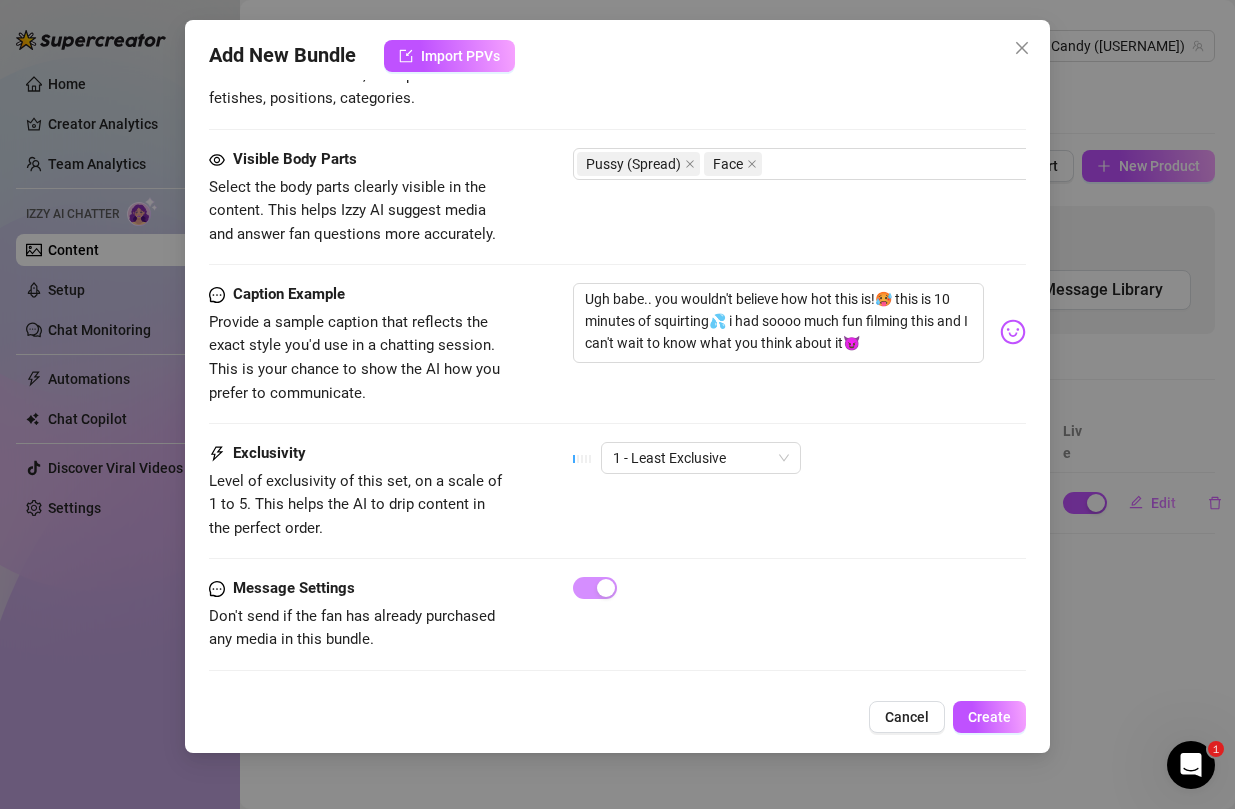 scroll, scrollTop: 1086, scrollLeft: 0, axis: vertical 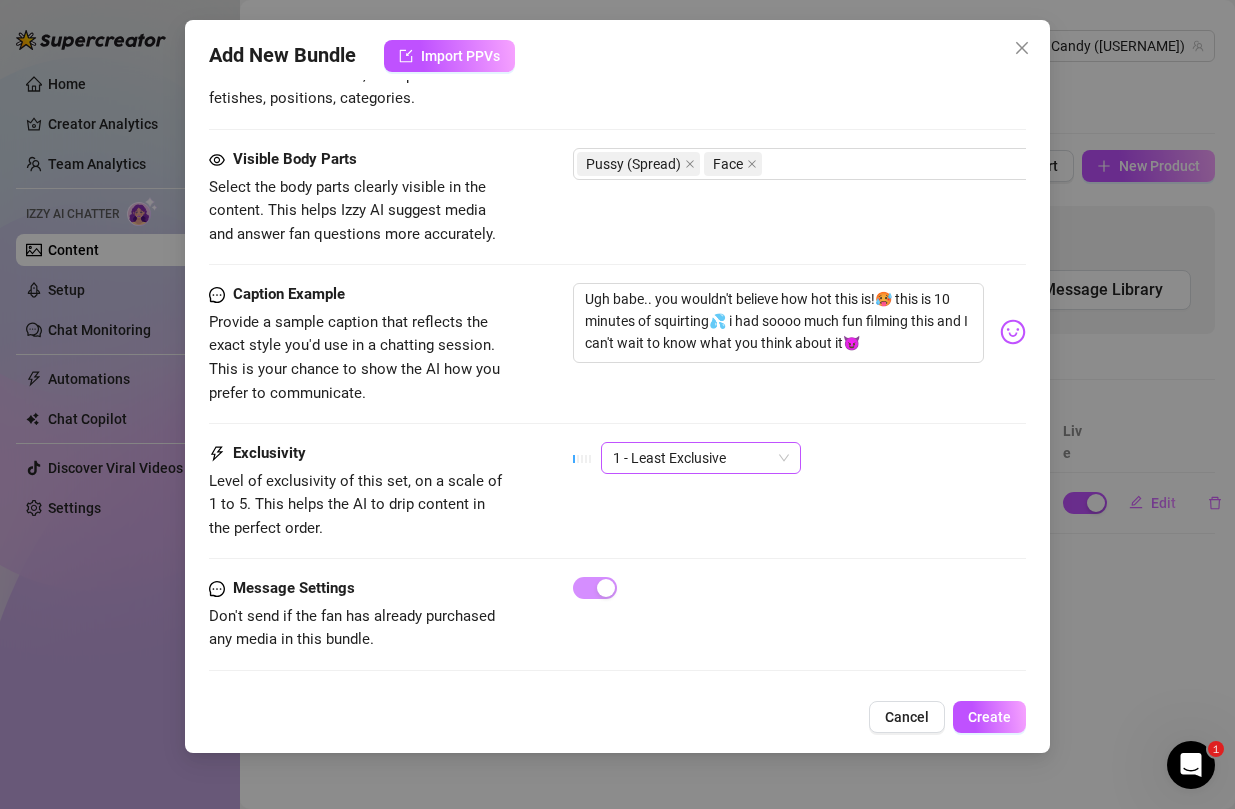 click on "1 - Least Exclusive" at bounding box center [701, 458] 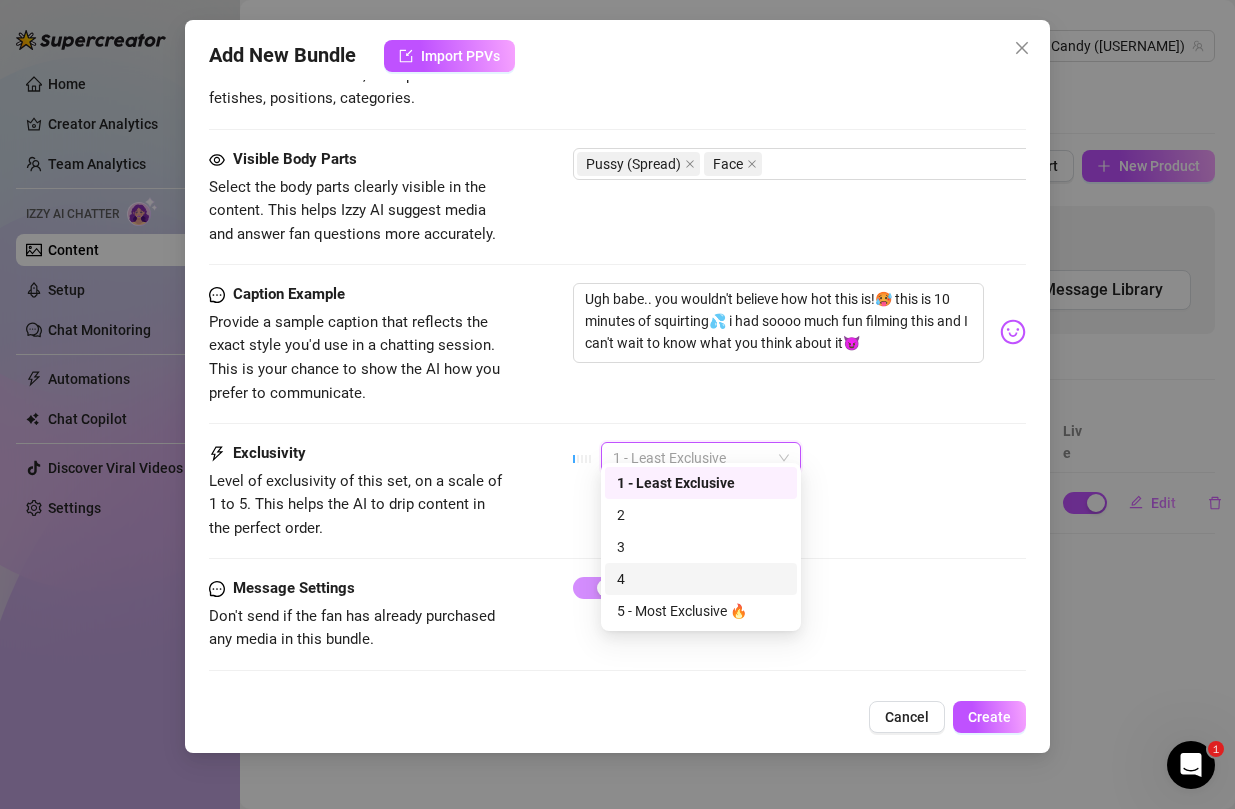 click on "4" at bounding box center (701, 579) 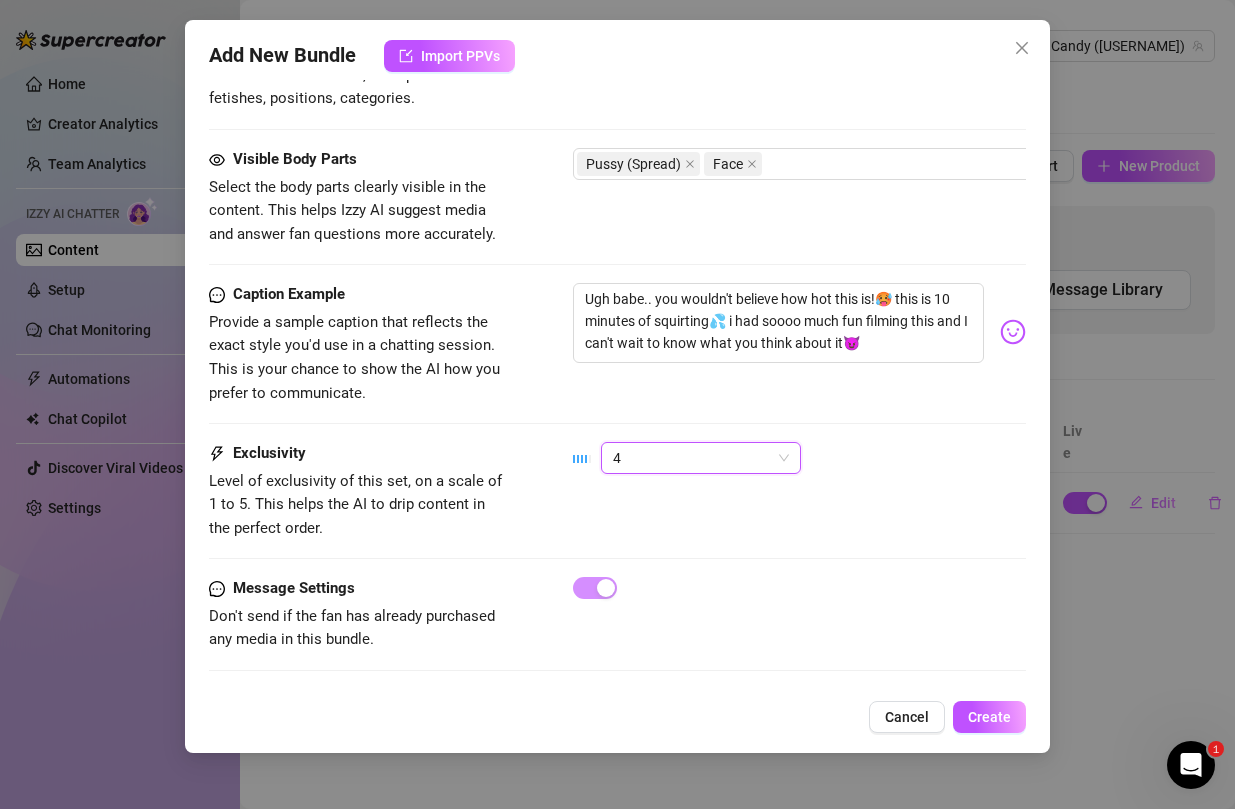 click on "Exclusivity Level of exclusivity of this set, on a scale of 1 to 5. This helps the AI to drip content in the perfect order. 4 4" at bounding box center [617, 491] 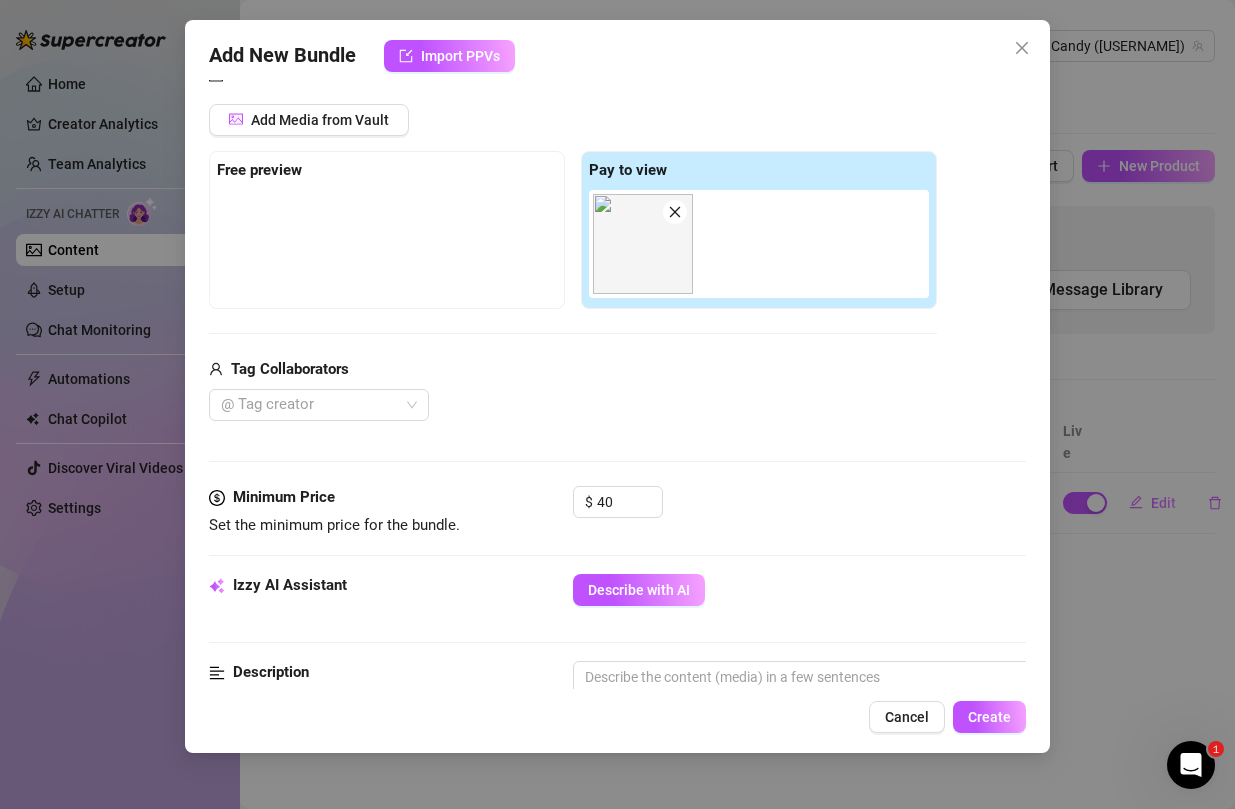 scroll, scrollTop: 1086, scrollLeft: 0, axis: vertical 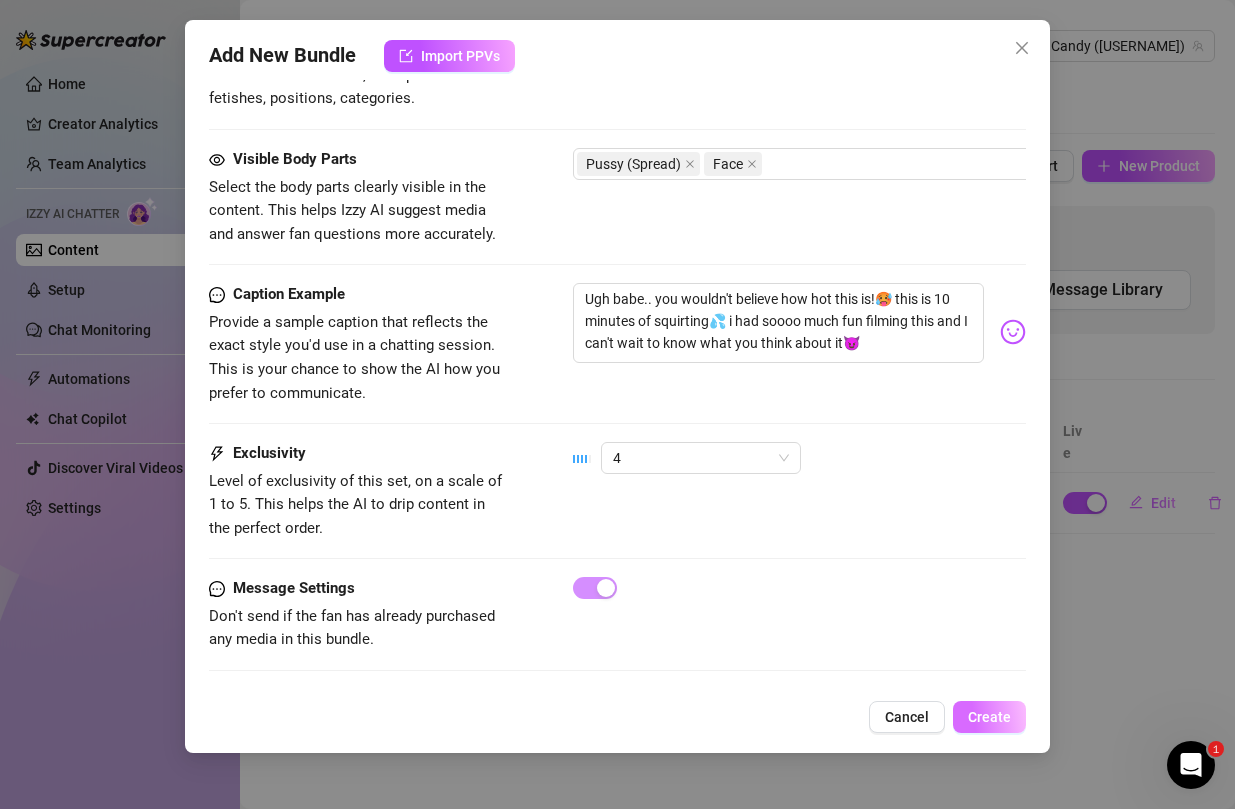 click on "Create" at bounding box center [989, 717] 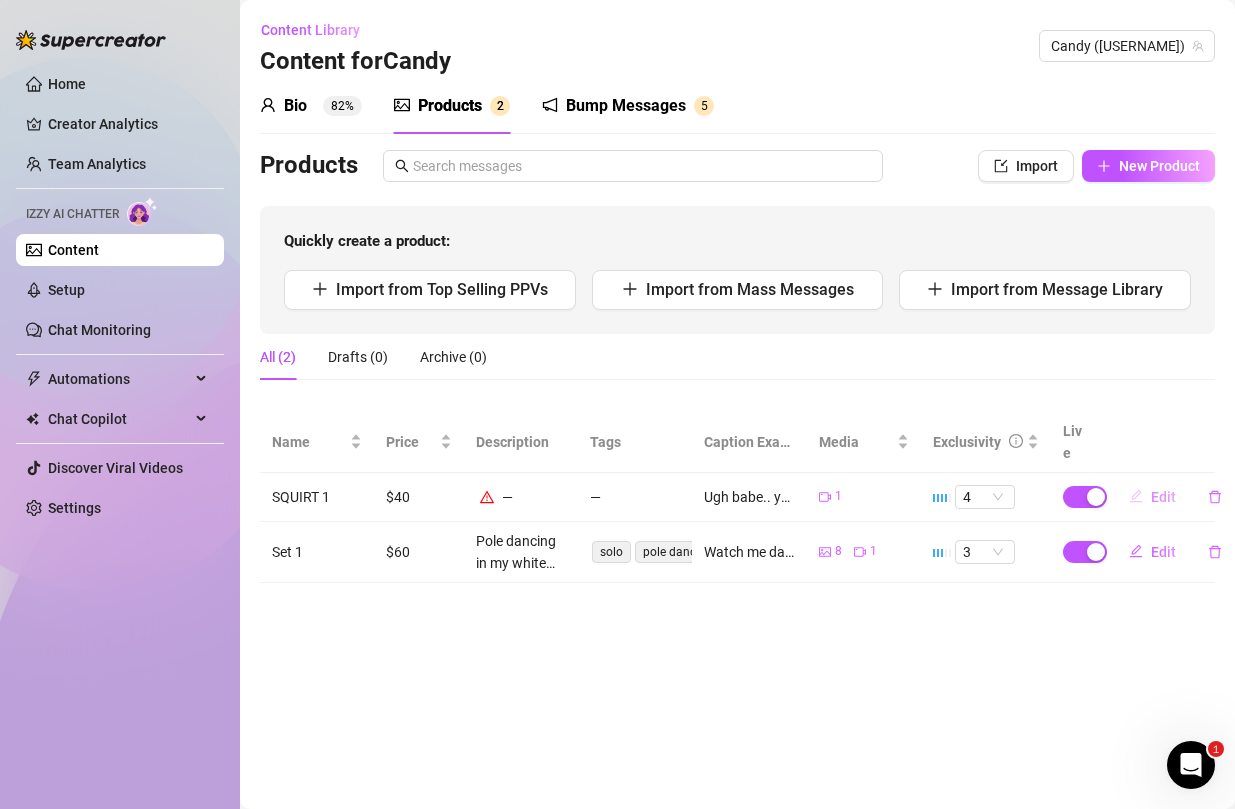 click on "Edit" at bounding box center (1163, 497) 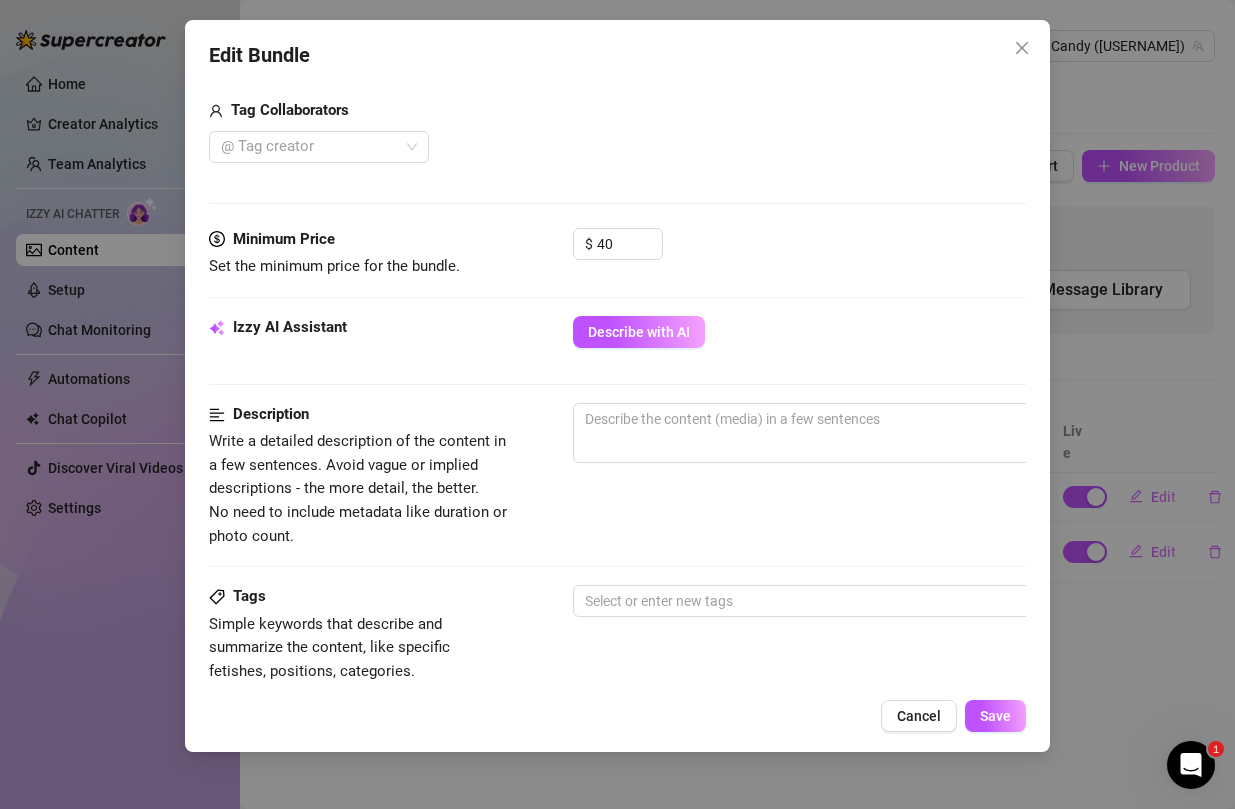 scroll, scrollTop: 526, scrollLeft: 0, axis: vertical 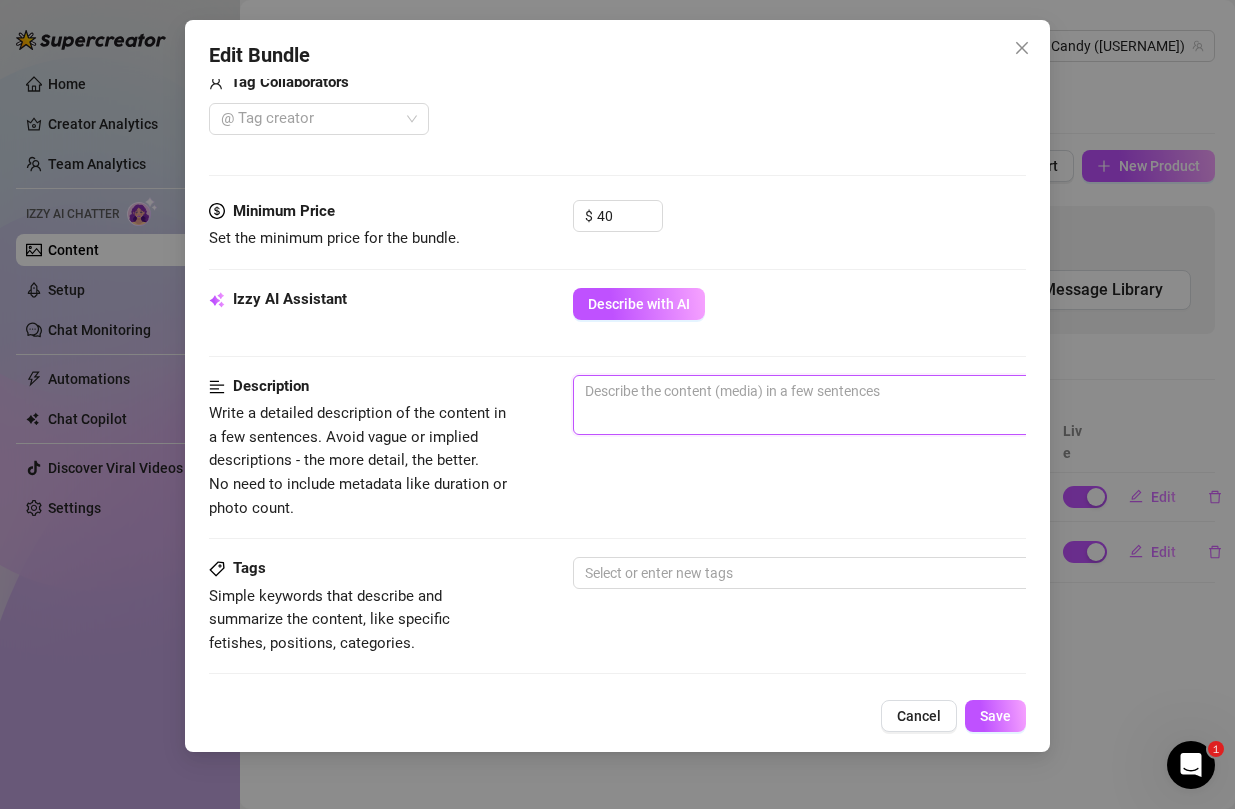 click at bounding box center [923, 405] 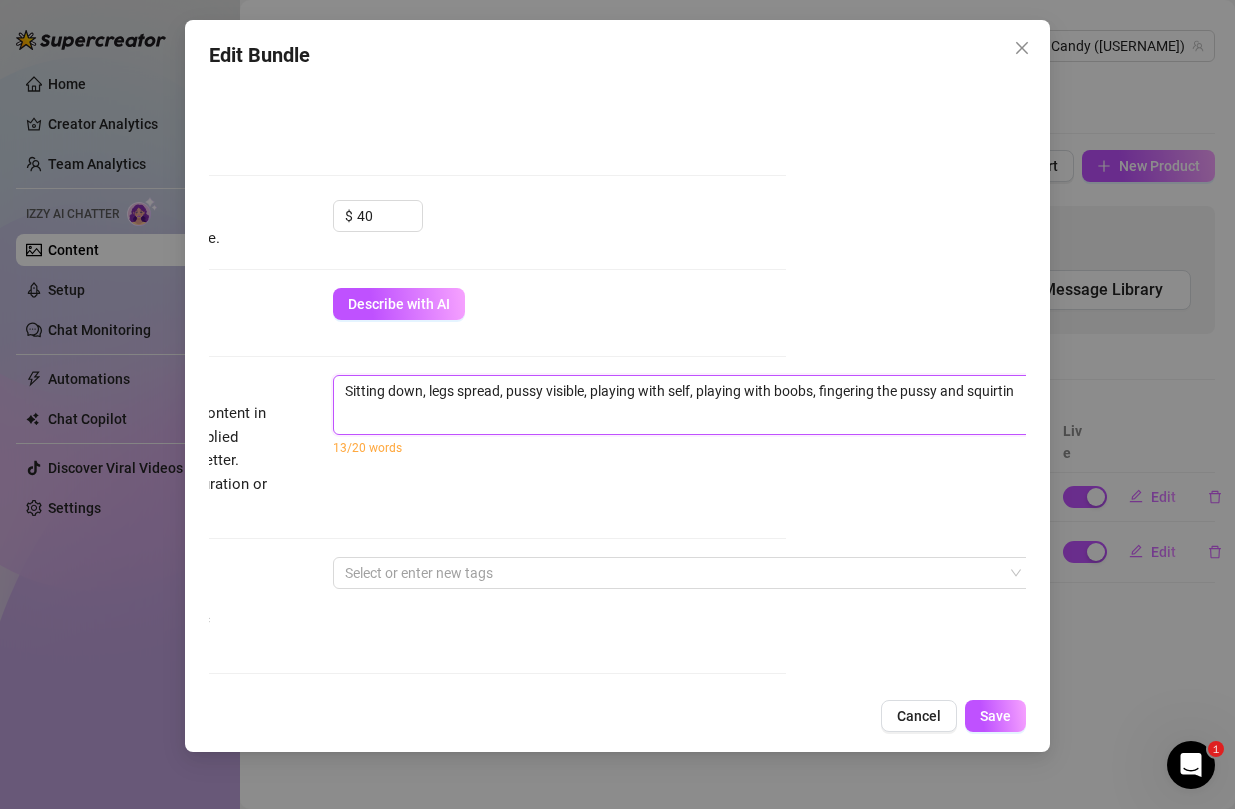 scroll, scrollTop: 526, scrollLeft: 247, axis: both 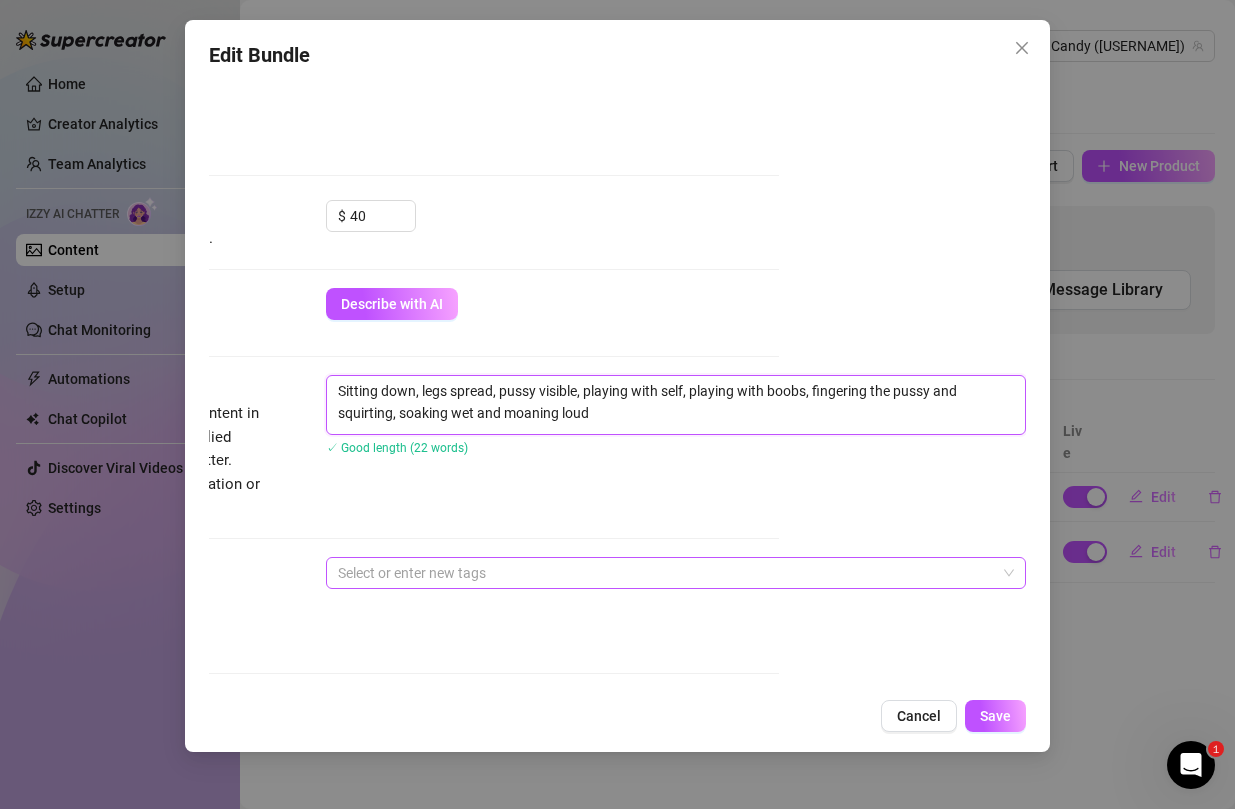 click at bounding box center [665, 573] 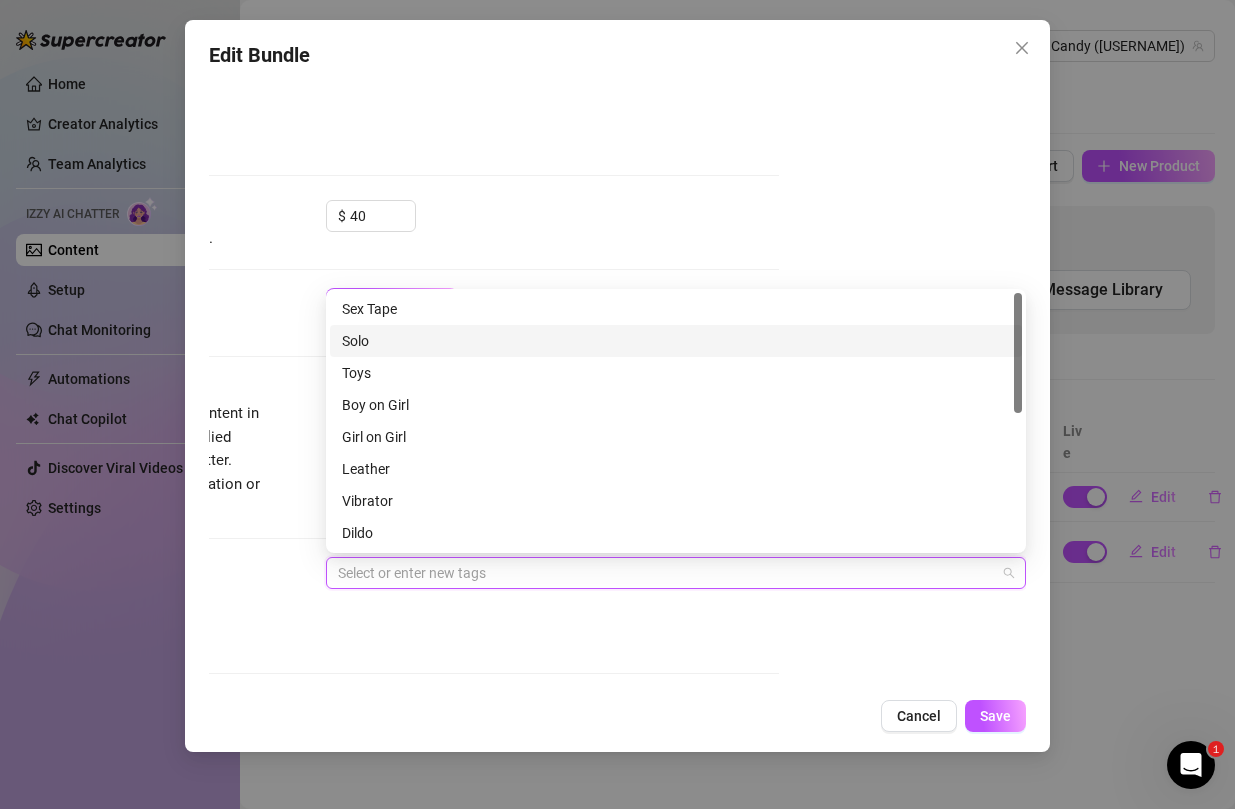 click on "Solo" at bounding box center [676, 341] 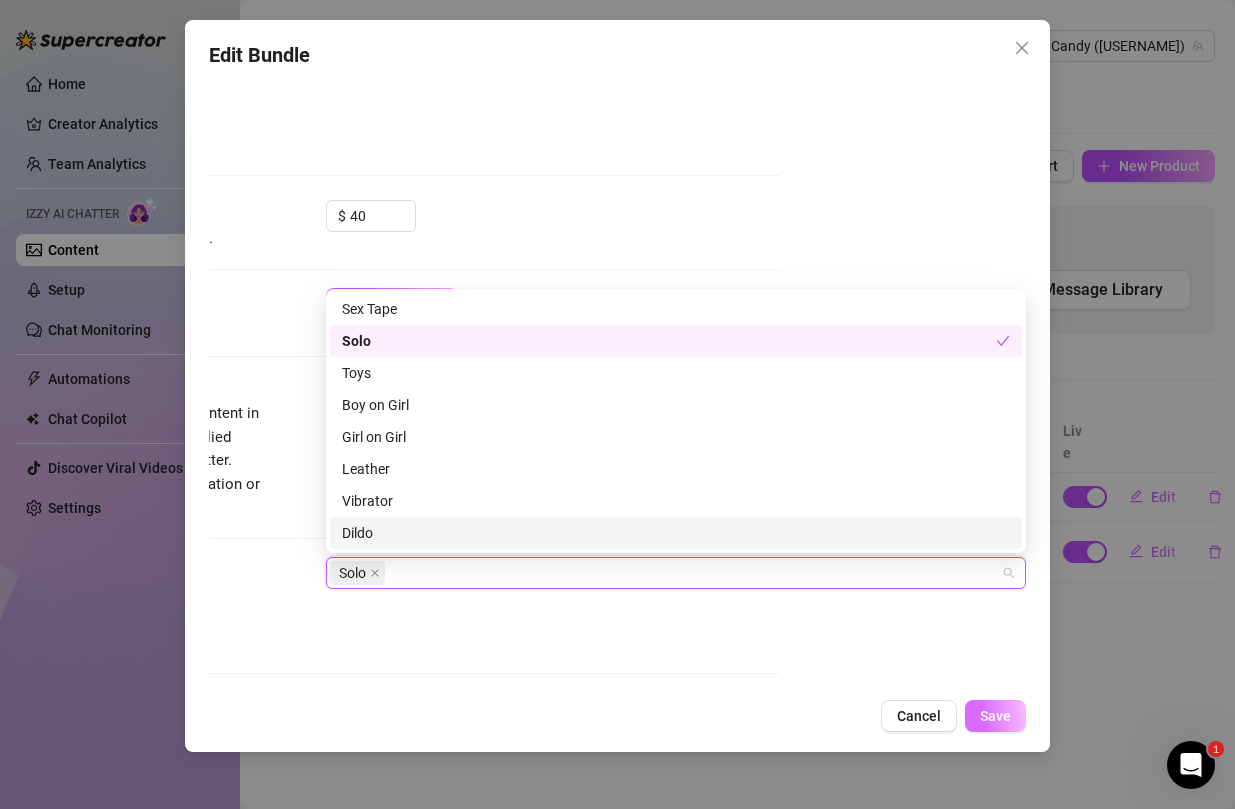 click on "Save" at bounding box center (995, 716) 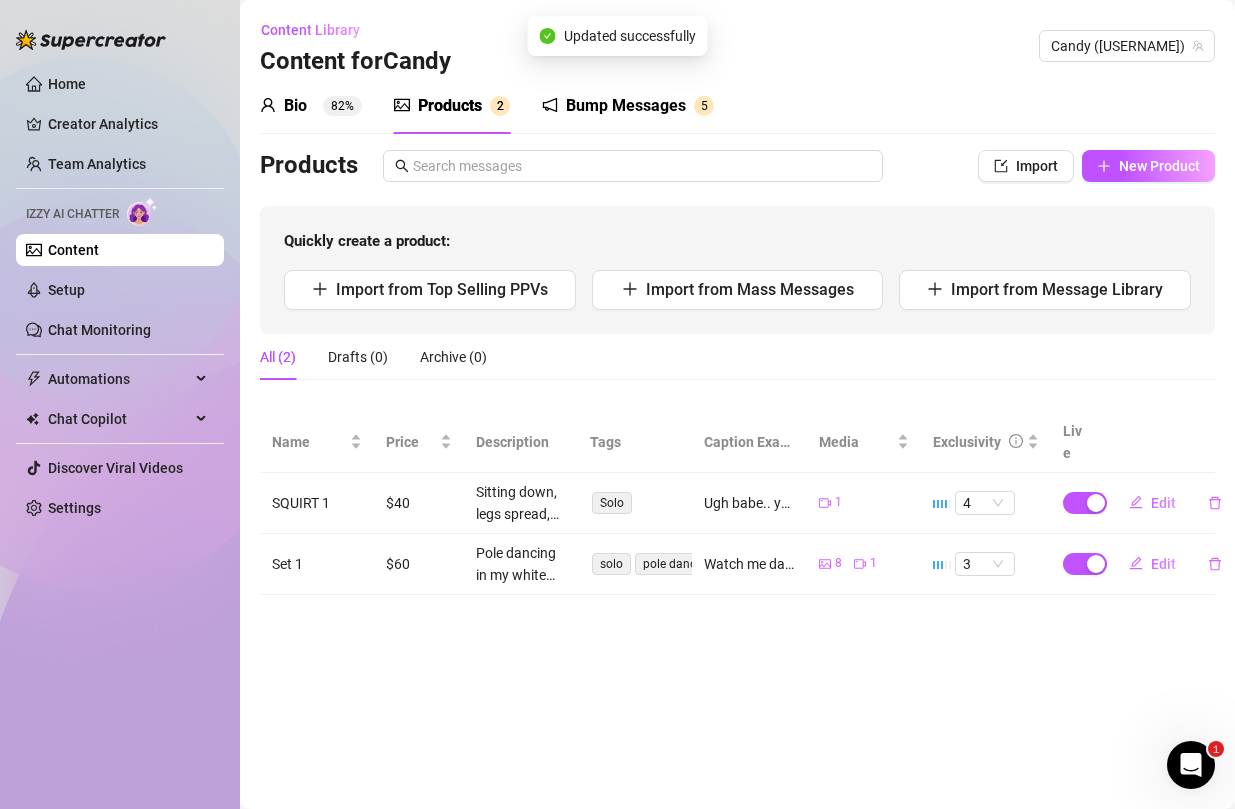 click on "Content Library Content for Candy Candy (kndykmille) Bio 82% Products 2 Bump Messages 5 Bio Import Bio from other creator Personal Info Chatting Lifestyle Physique Content Intimate Details Socials Train Izzy Name Required Kndy Kmille Nickname(s) Candy Gender Required Female Male Non-Binary / Genderqueer Agender Bigender Genderfluid Other Where did you grow up? Required [CITY], [COUNTRY] Where is your current homebase? (City/Area of your home) Required [CITY], [COUNTRY] What is your timezone of your current location? If you are currently traveling, choose your current location Required [COUNTRY] ( America/Mexico_City ) Are you currently traveling? If so, where are you right now? what are you doing there? Birth Date Required May 12th, 1997 Zodiac Sign Taurus Sexual Orientation Required Bicurious Relationship Status Required Married Do you have any siblings? How many? Do you have any children? How many? Do you have any pets? What do you do for work currently? What were your previous jobs or careers? None" at bounding box center (737, 404) 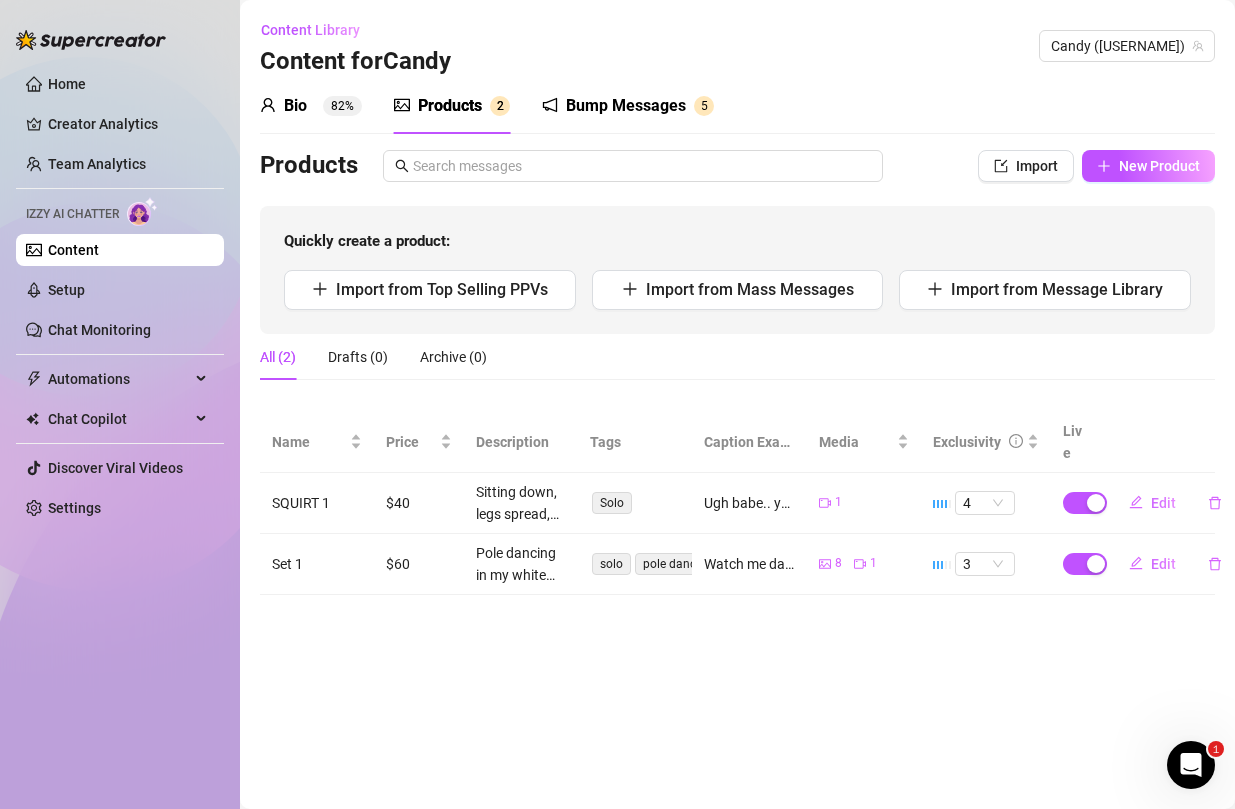 click on "All (2) Drafts (0) Archive (0)" at bounding box center [737, 357] 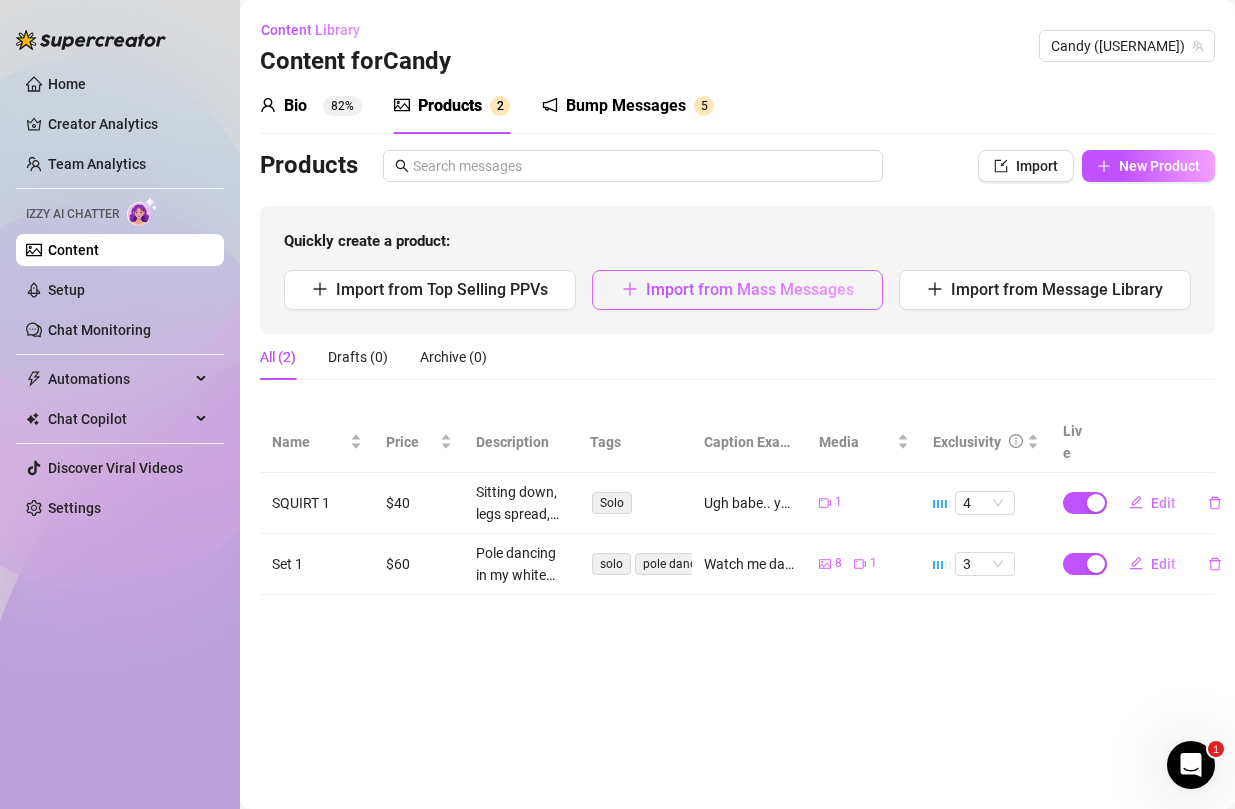 click on "Import from Mass Messages" at bounding box center [750, 289] 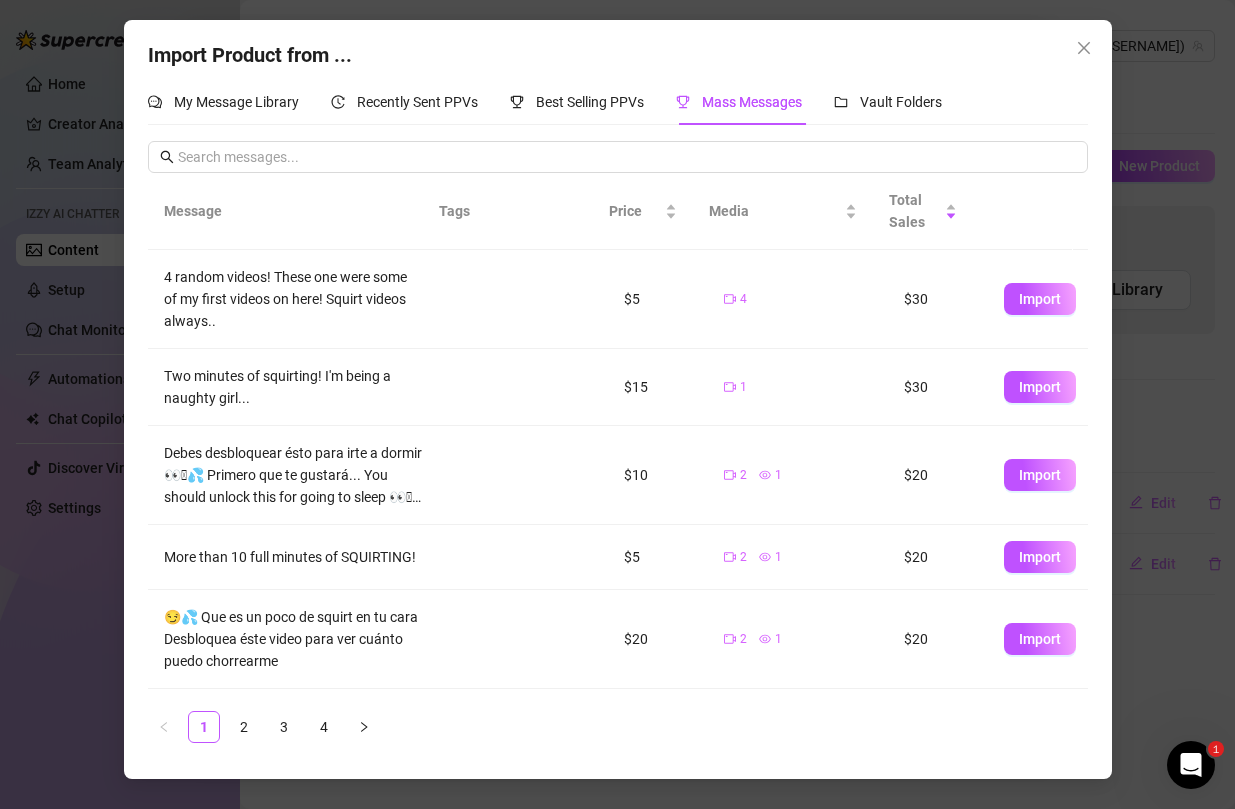 scroll, scrollTop: 389, scrollLeft: 0, axis: vertical 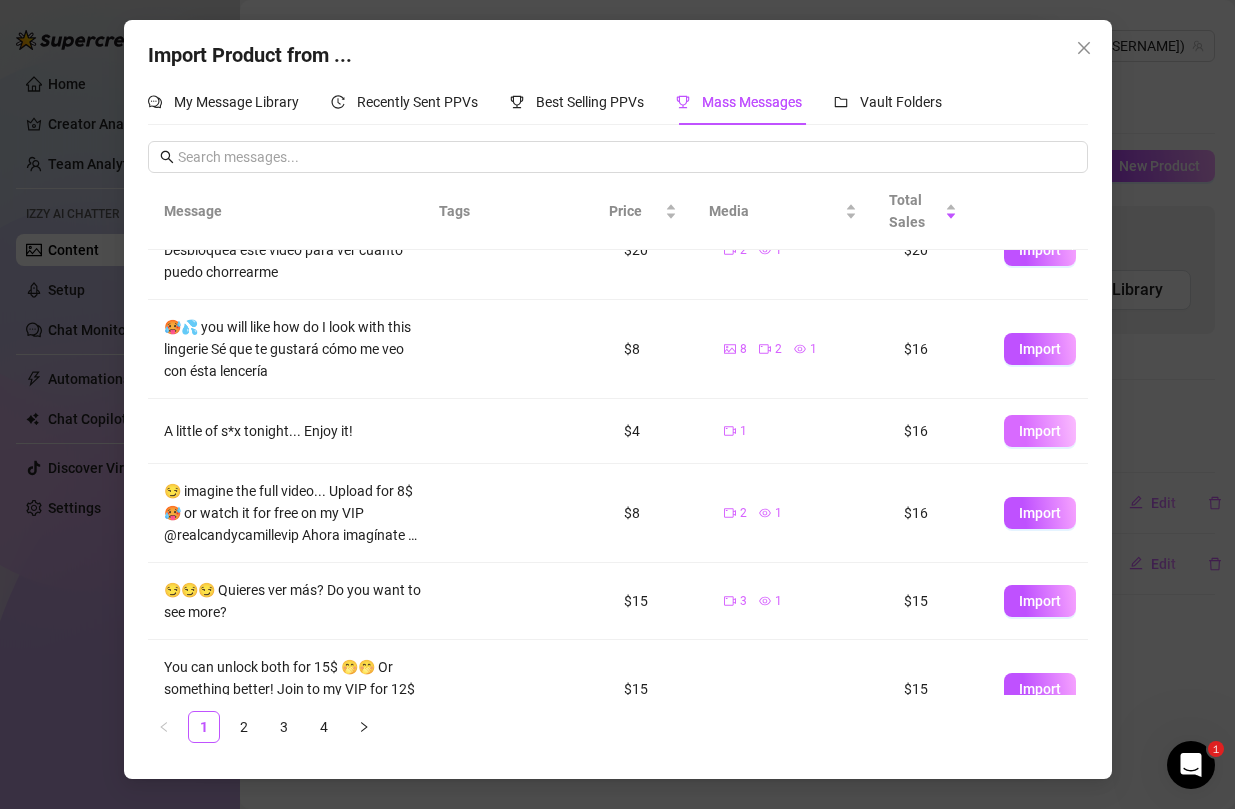 click on "Import" at bounding box center (1040, 431) 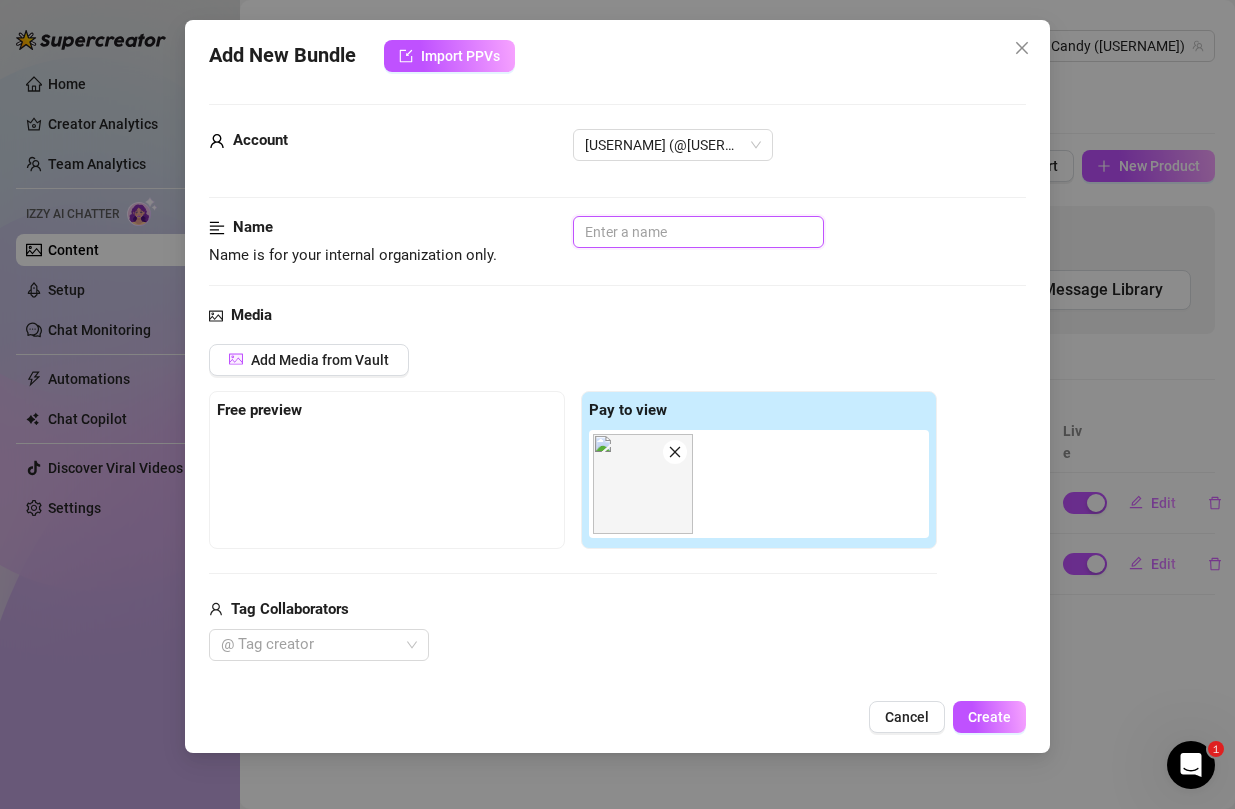 click at bounding box center (698, 232) 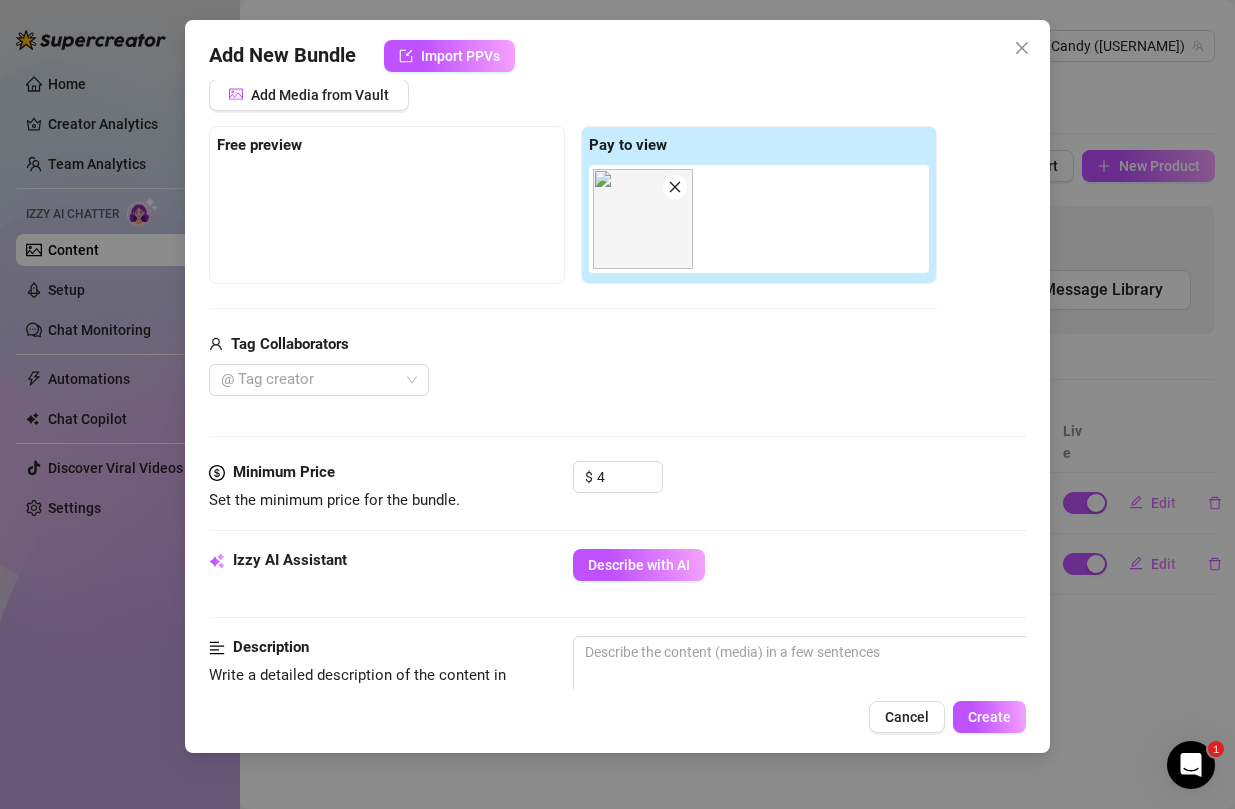 scroll, scrollTop: 520, scrollLeft: 0, axis: vertical 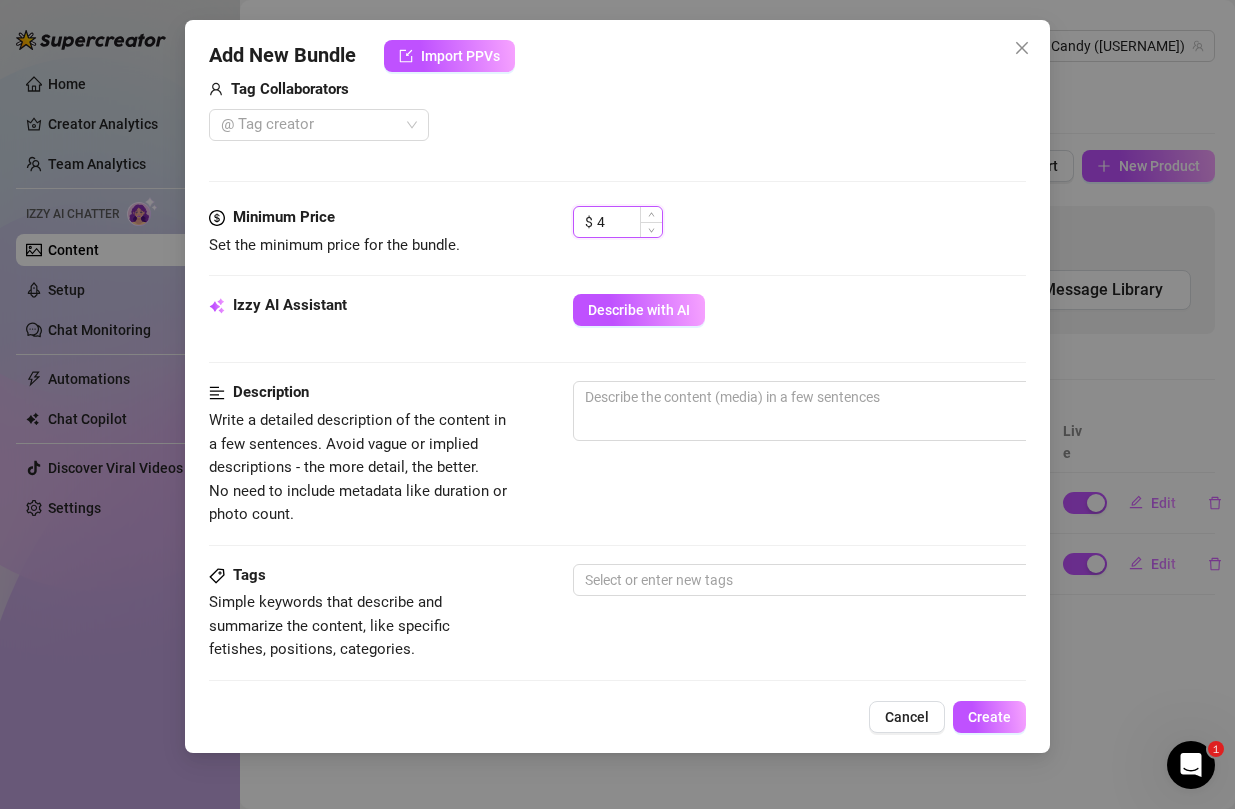 click on "4" at bounding box center (629, 222) 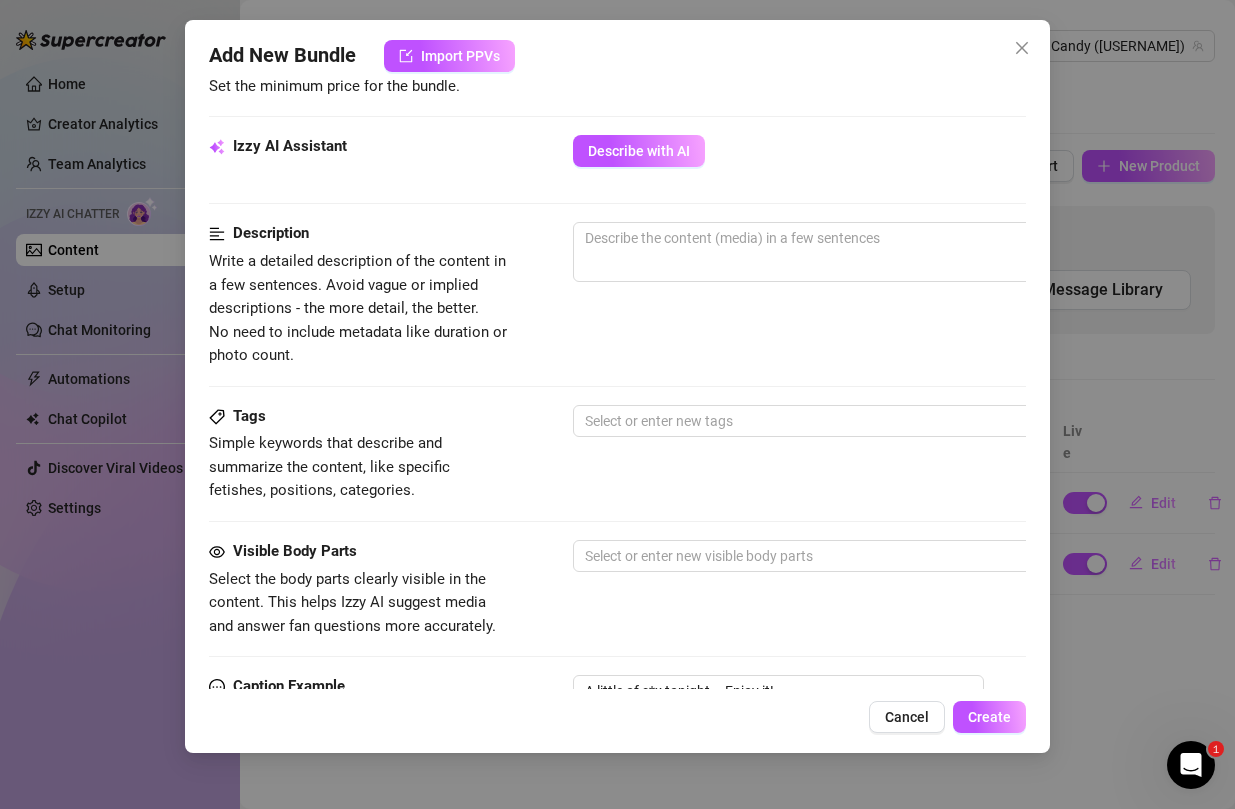 scroll, scrollTop: 707, scrollLeft: 0, axis: vertical 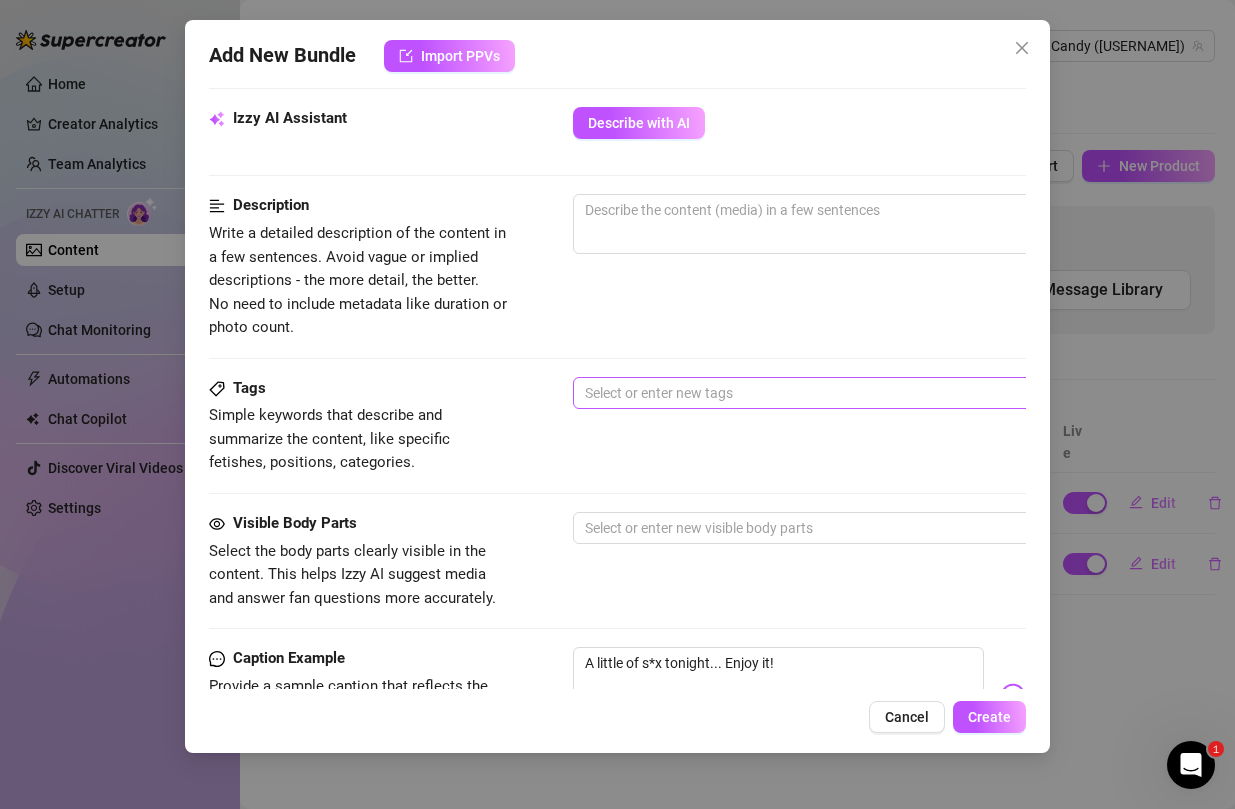 click at bounding box center (912, 393) 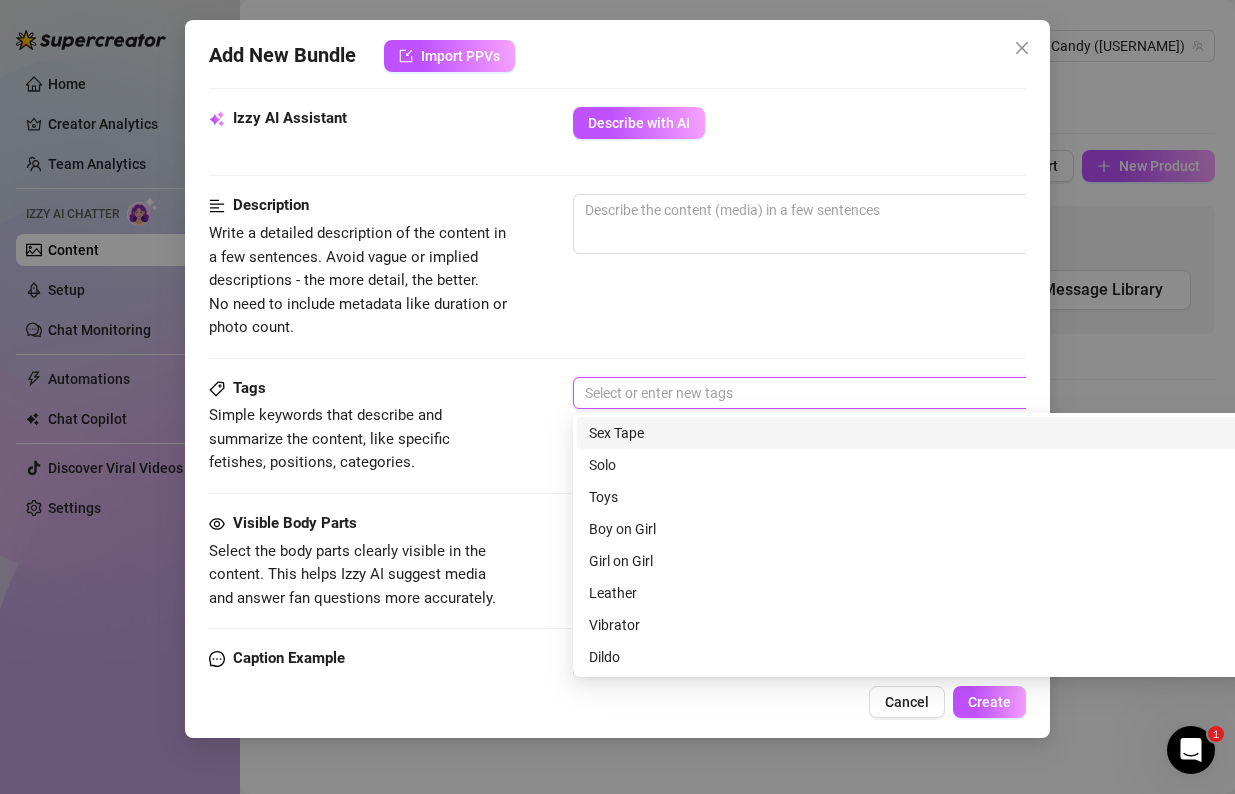click on "Sex Tape" at bounding box center (923, 433) 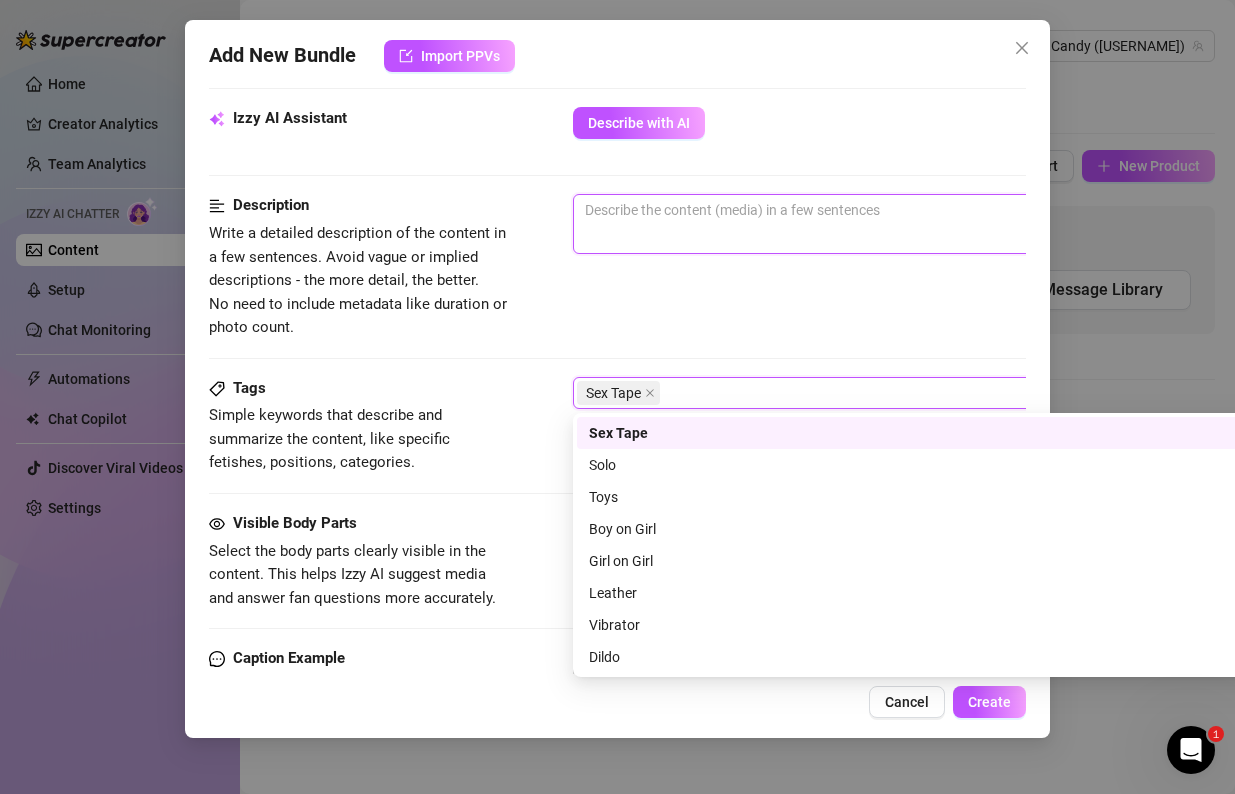 click at bounding box center [923, 224] 